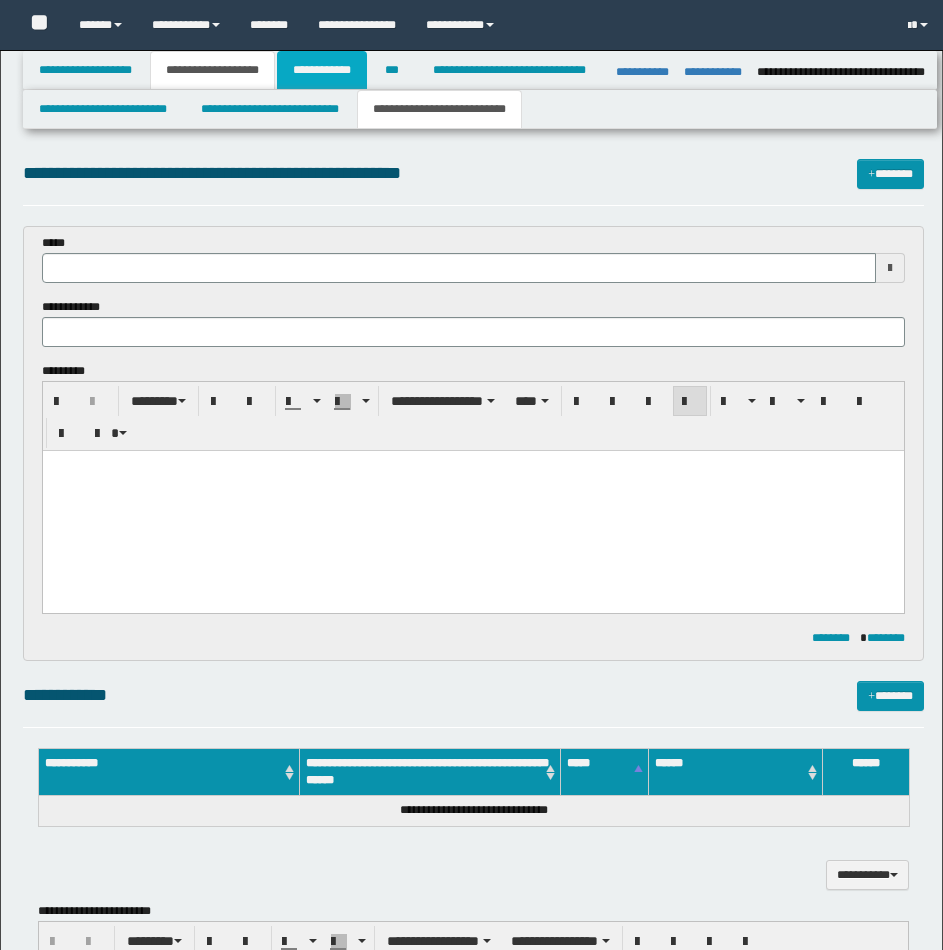 click on "**********" at bounding box center [322, 70] 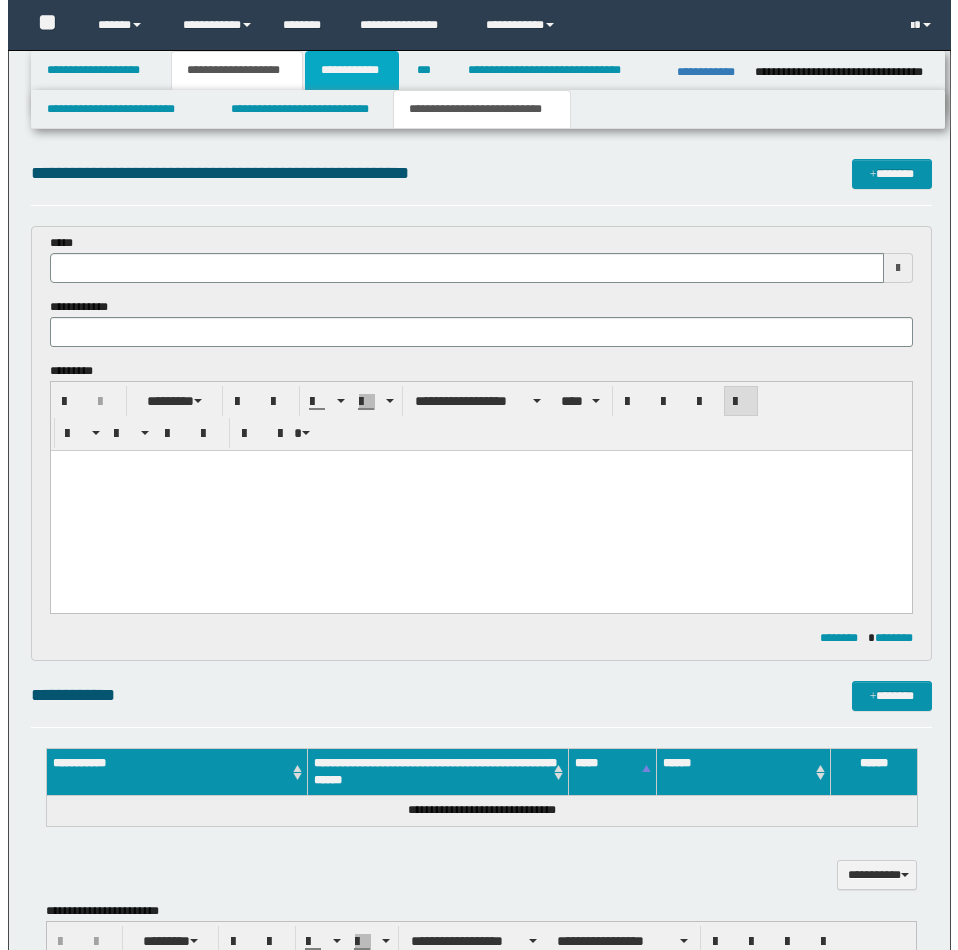 scroll, scrollTop: 0, scrollLeft: 0, axis: both 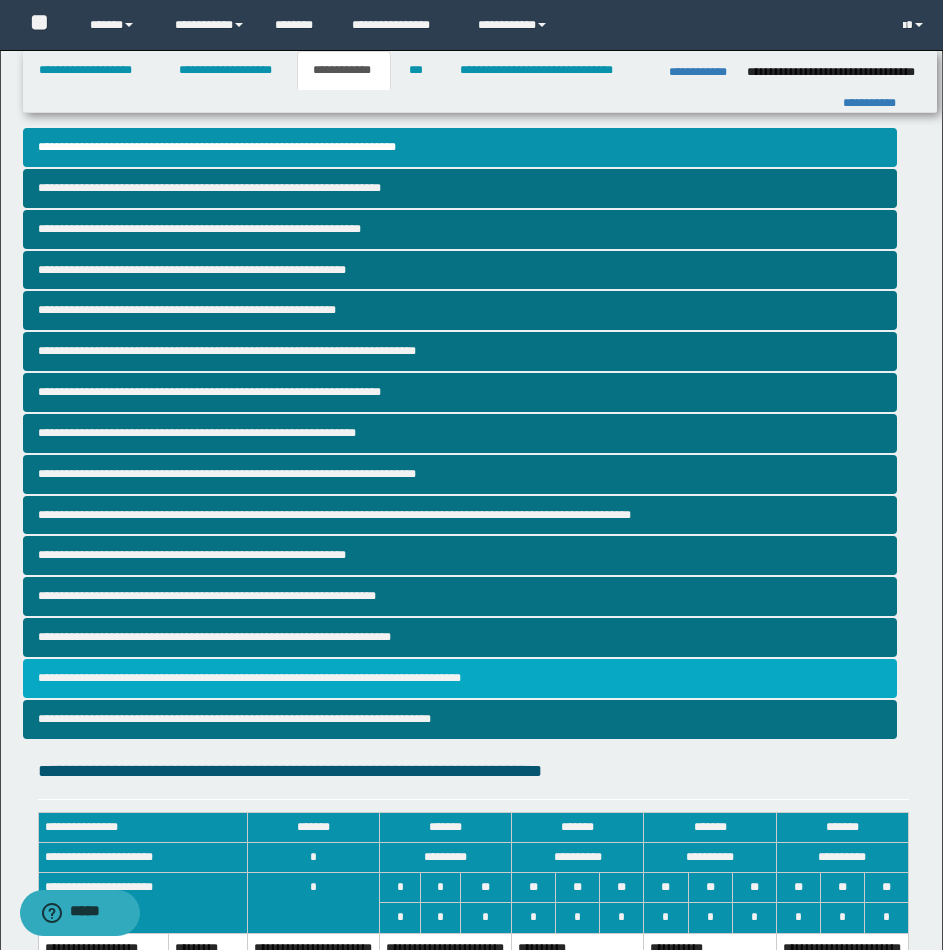 click on "**********" at bounding box center (460, 678) 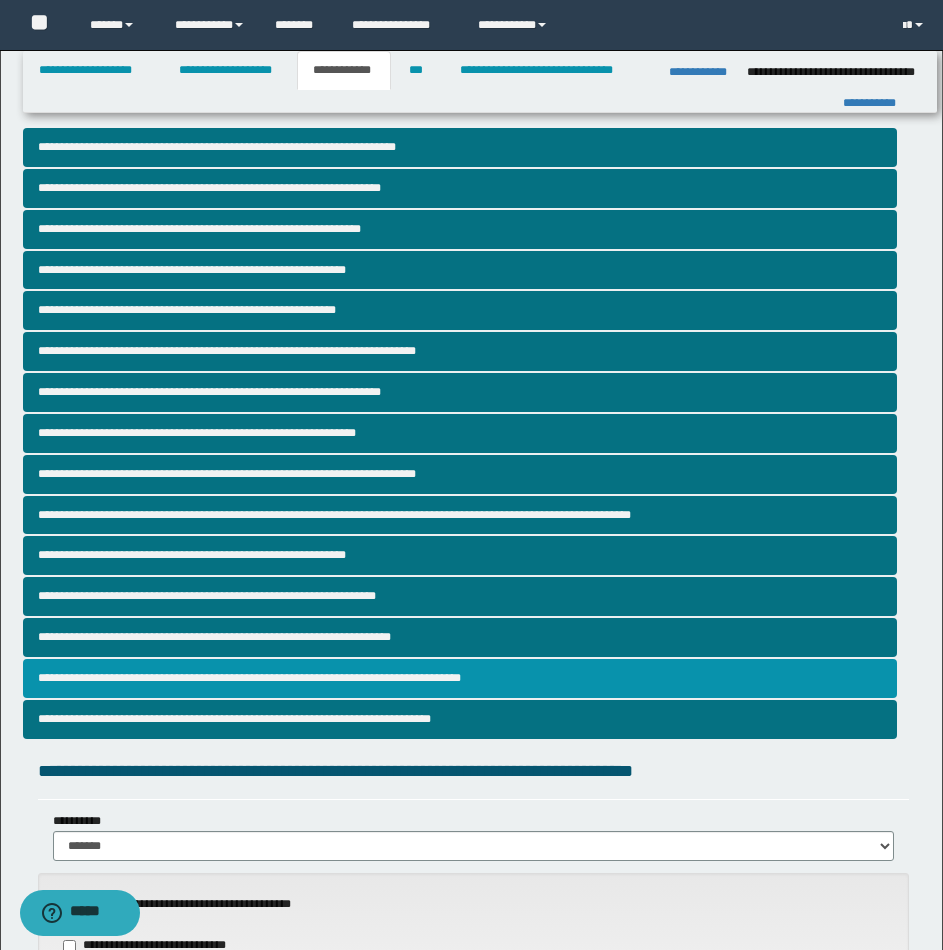 scroll, scrollTop: 831, scrollLeft: 0, axis: vertical 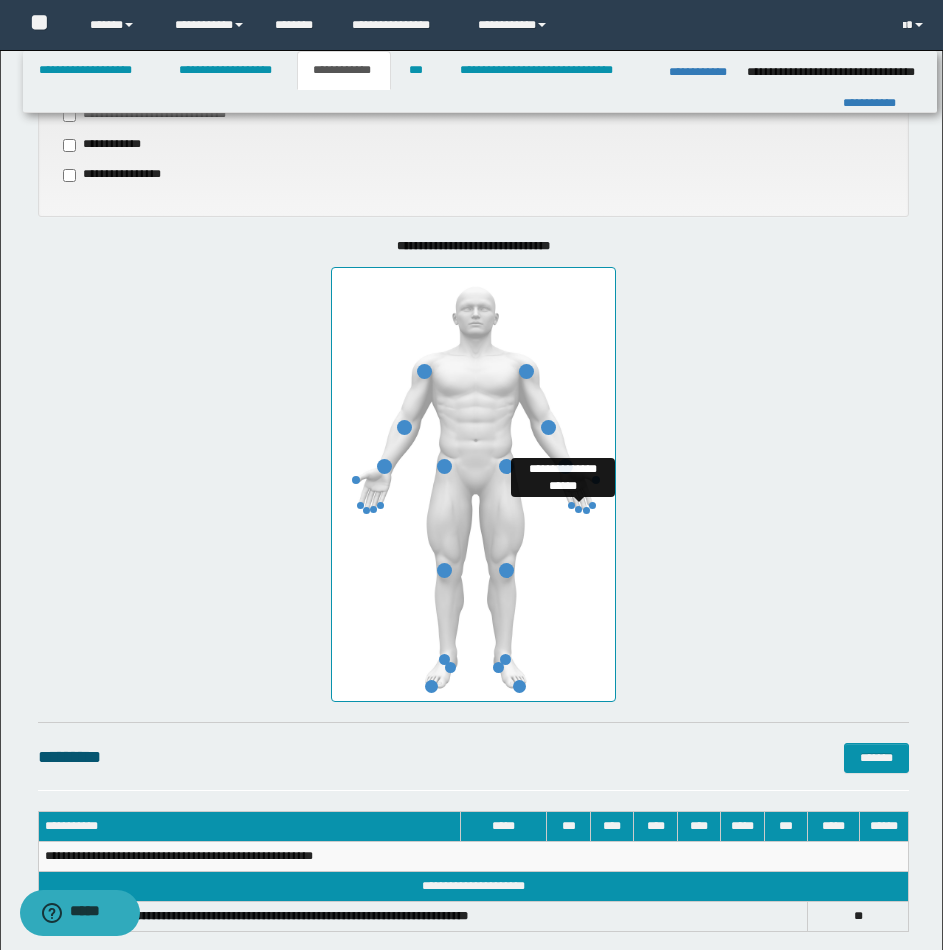 click at bounding box center [578, 509] 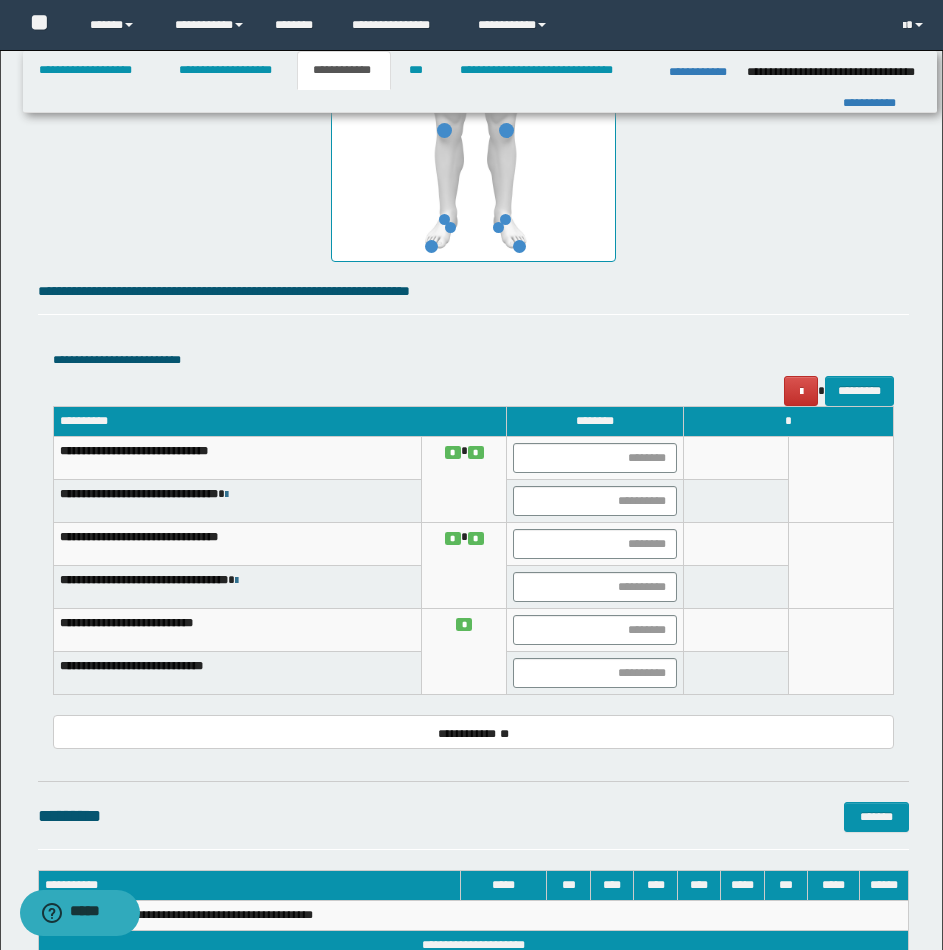 scroll, scrollTop: 1359, scrollLeft: 0, axis: vertical 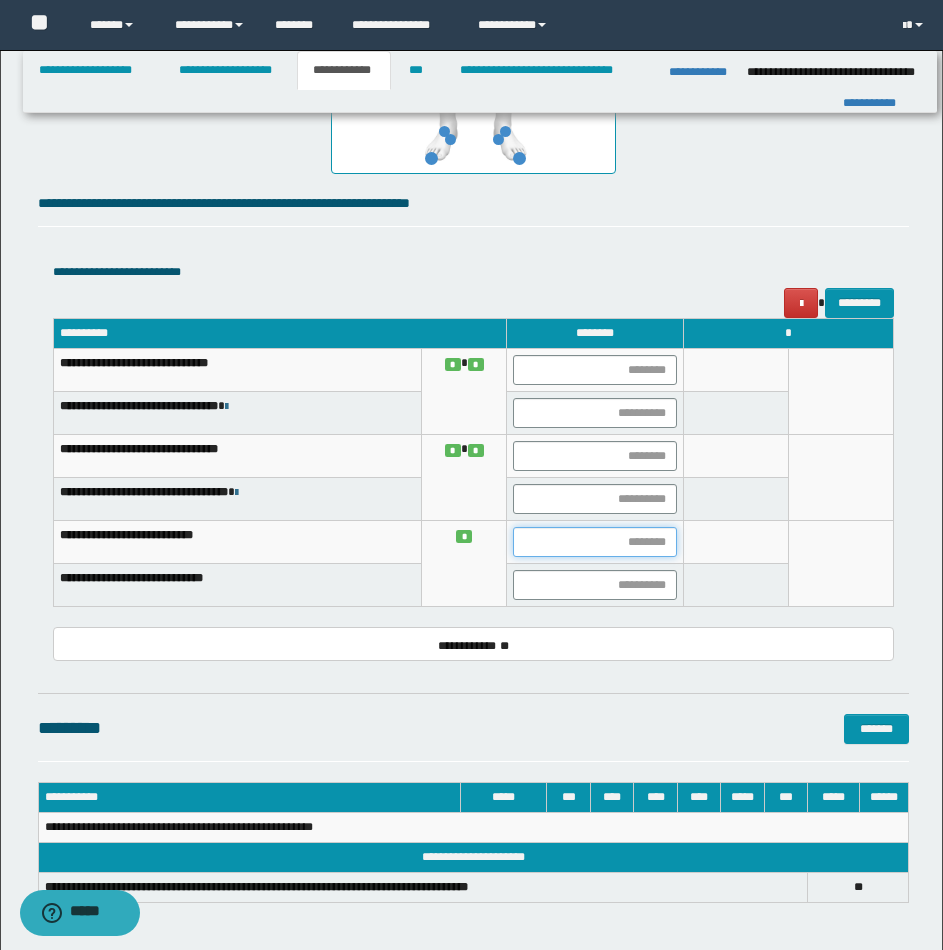 click at bounding box center [594, 542] 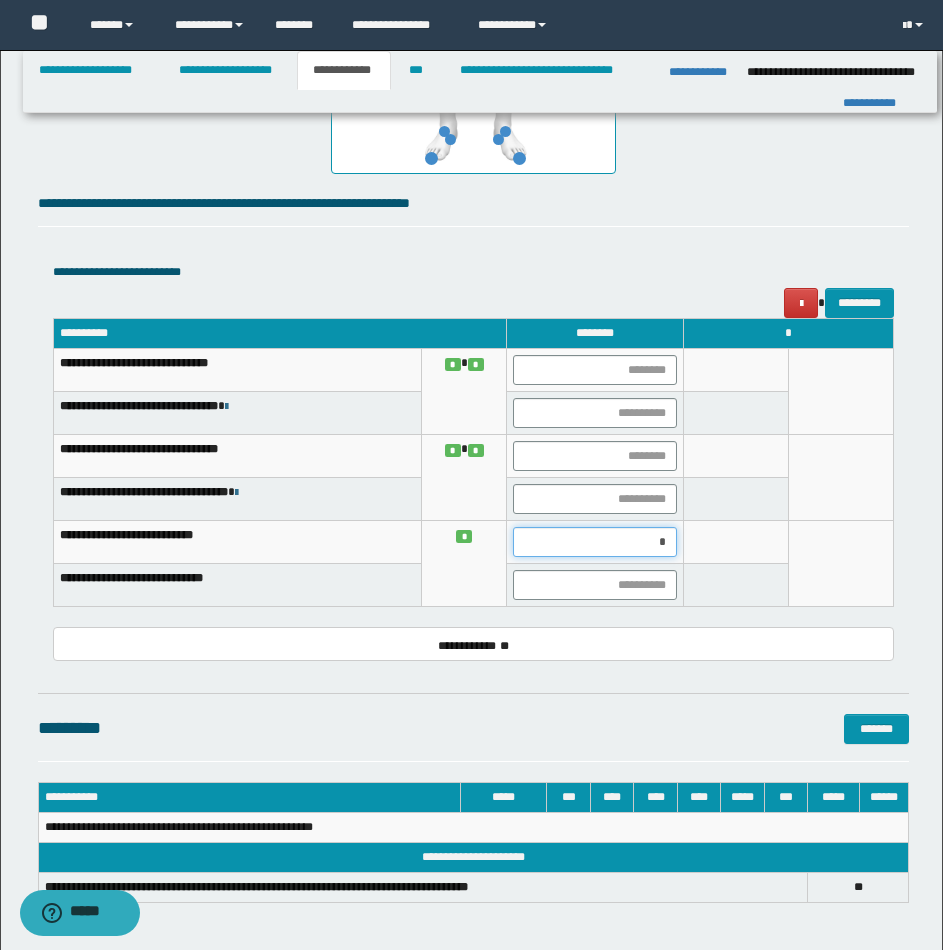 type on "**" 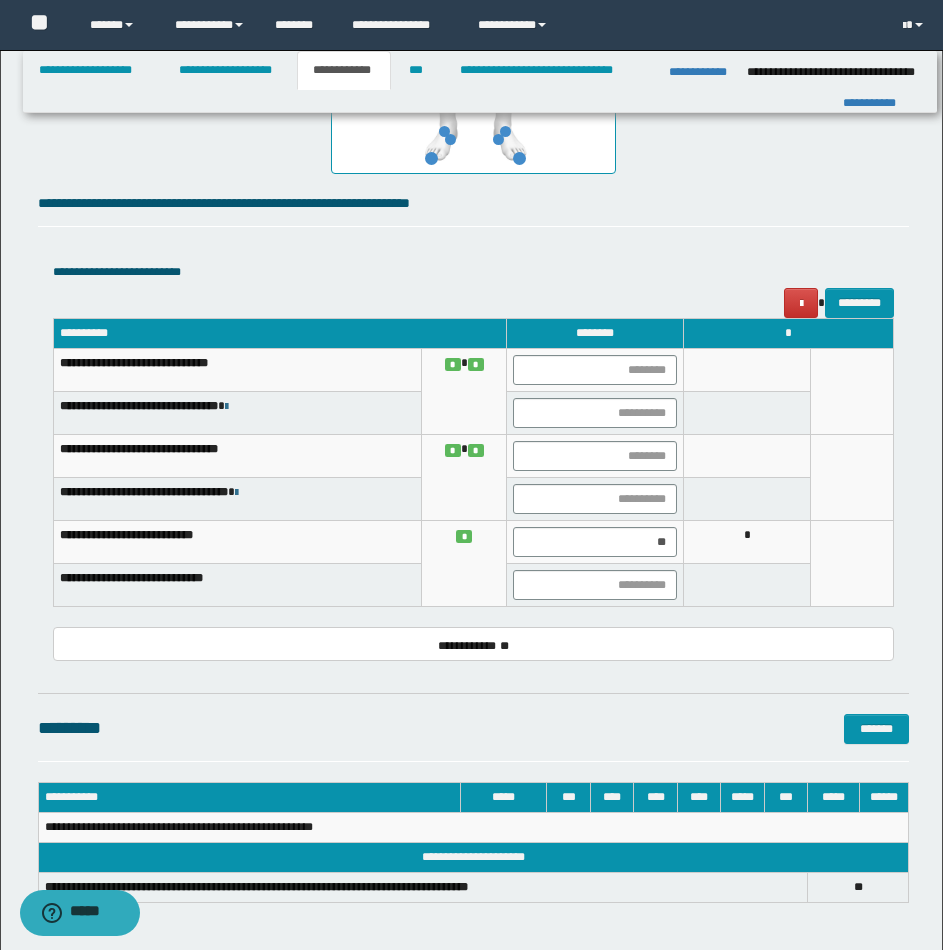 click on "*" at bounding box center (746, 542) 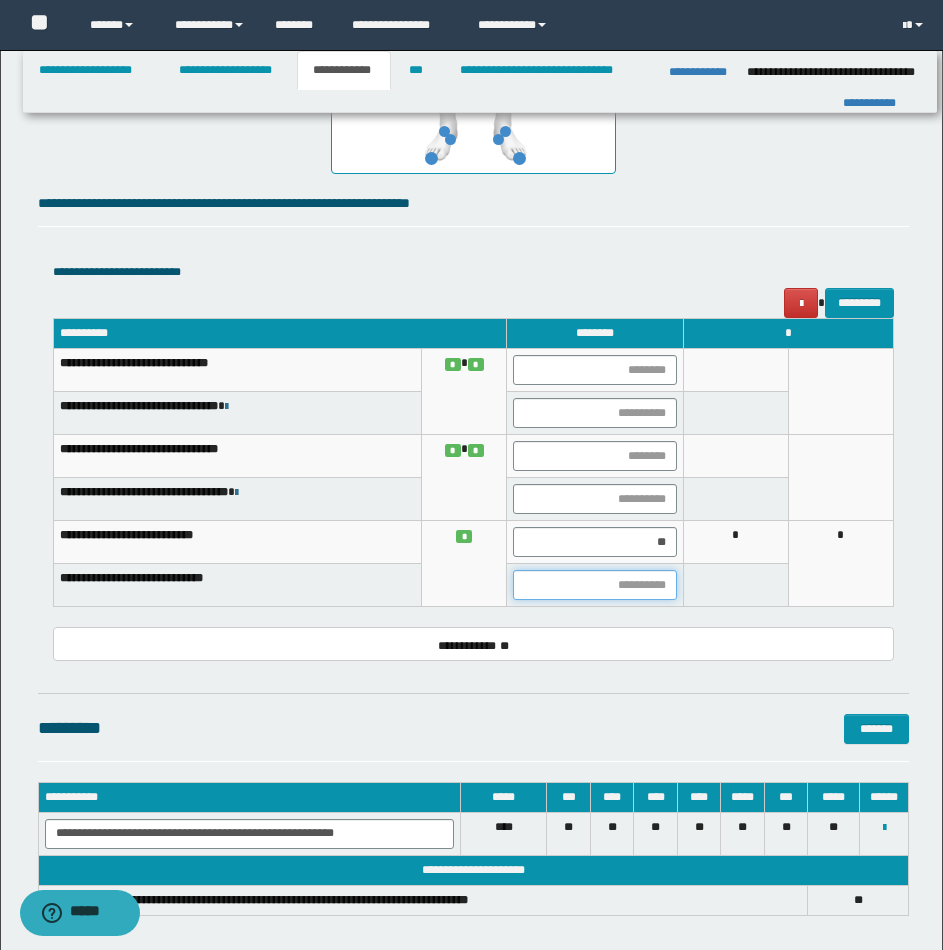 click at bounding box center [594, 585] 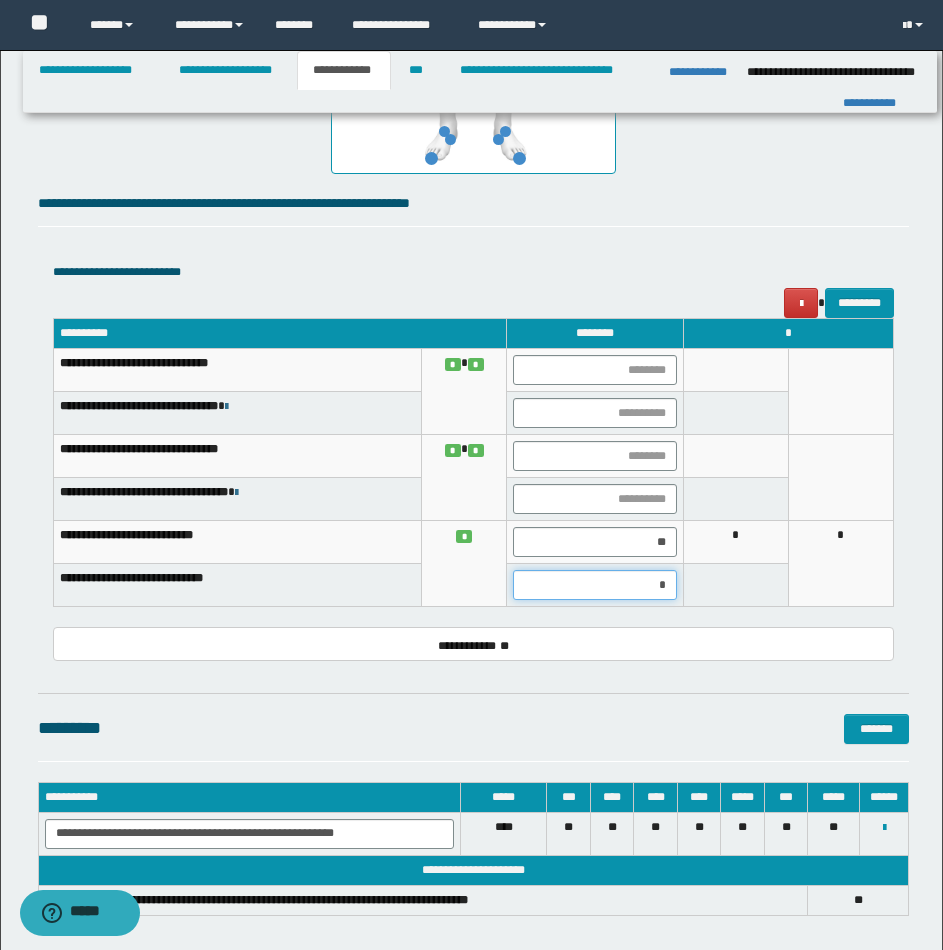 type on "**" 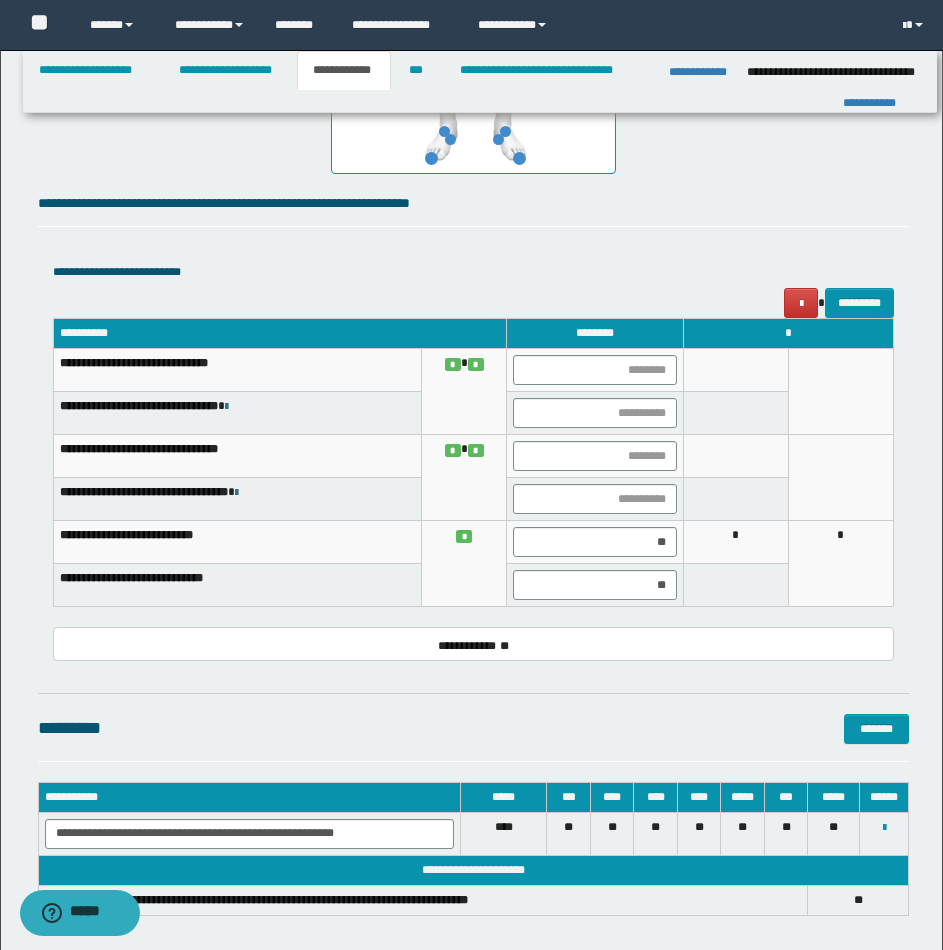 click at bounding box center (735, 585) 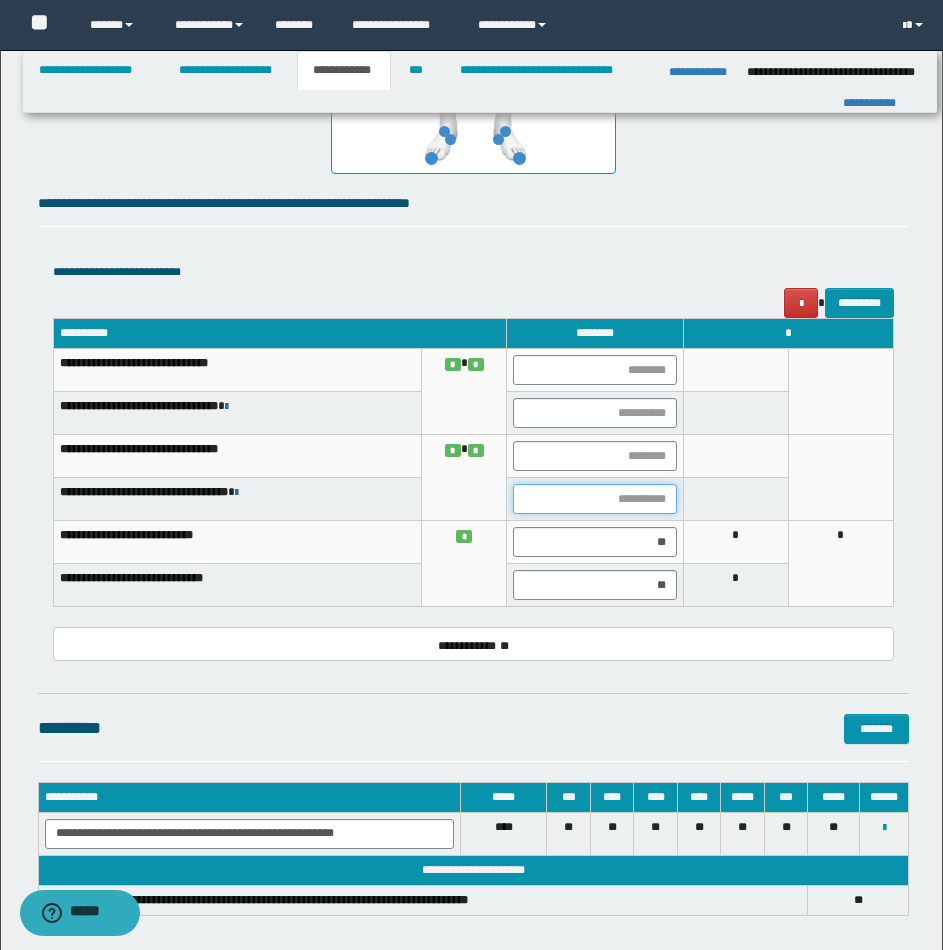 click at bounding box center (594, 499) 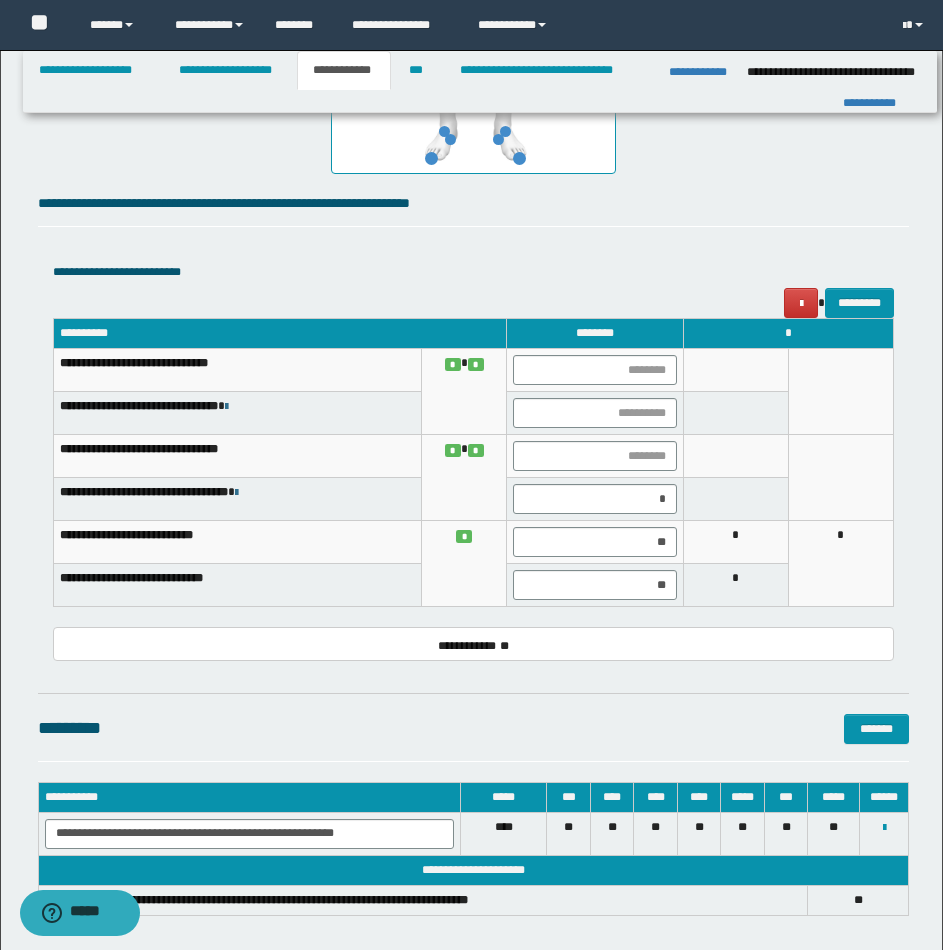 click at bounding box center [735, 499] 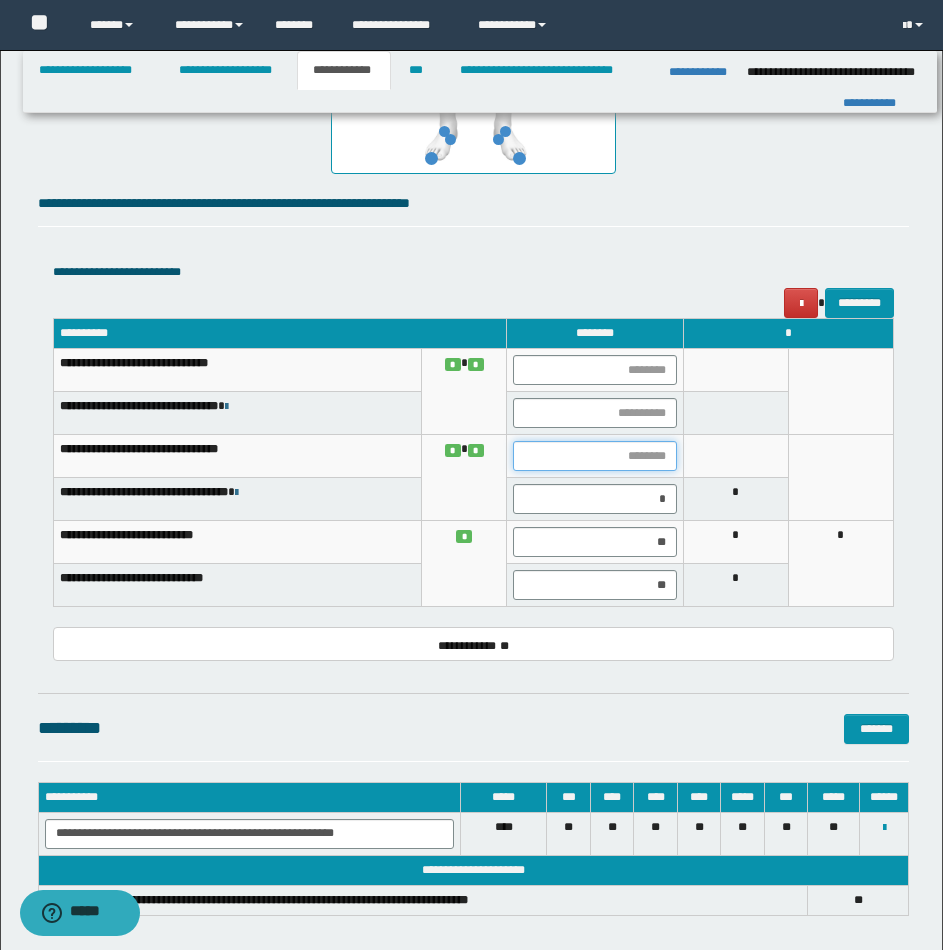 click at bounding box center (594, 456) 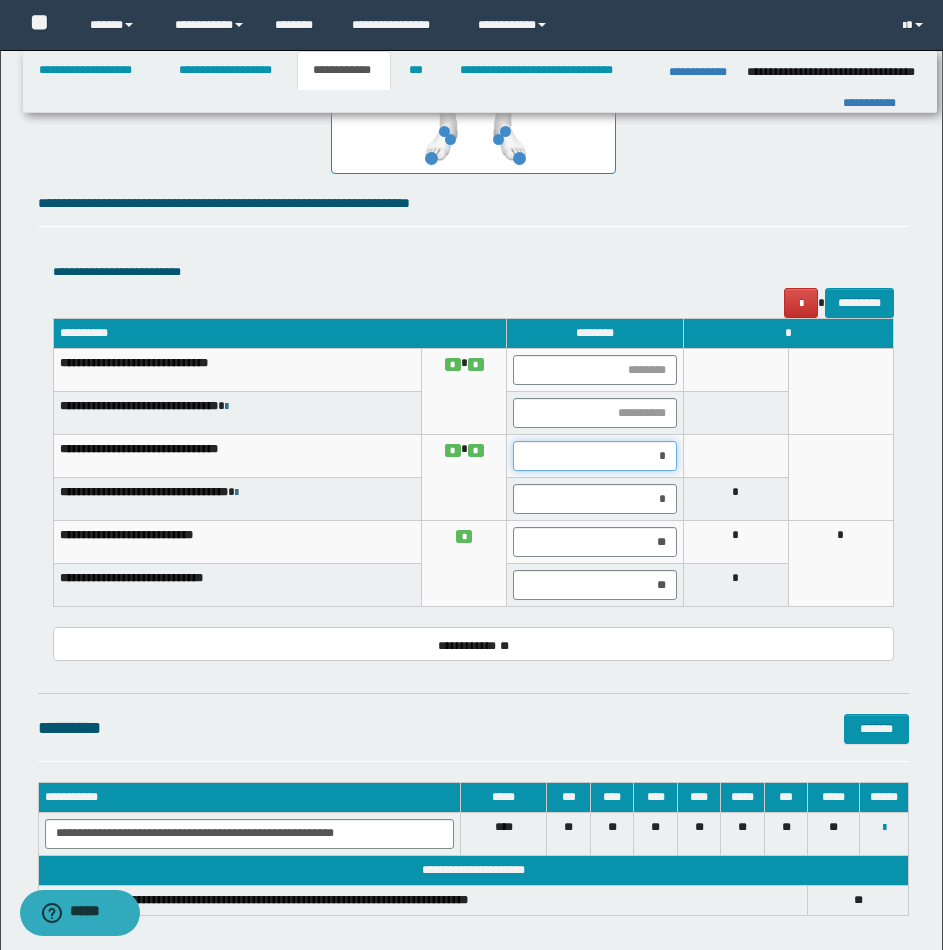 type on "**" 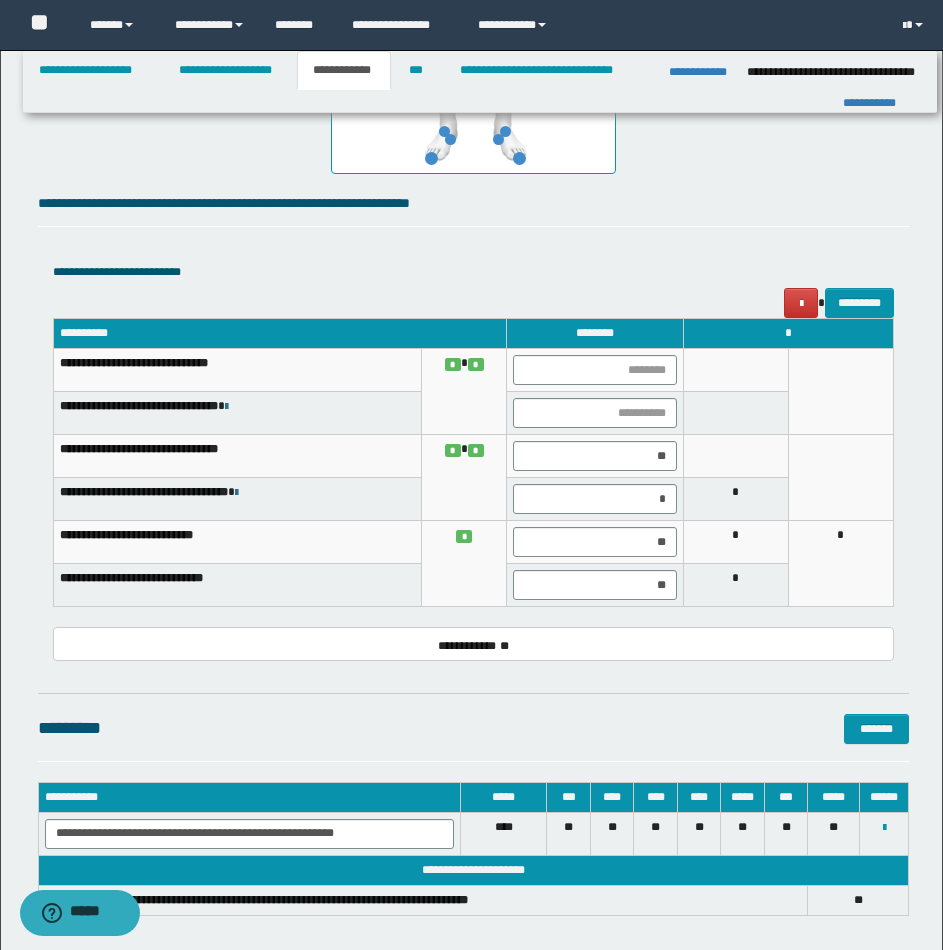 click at bounding box center (735, 456) 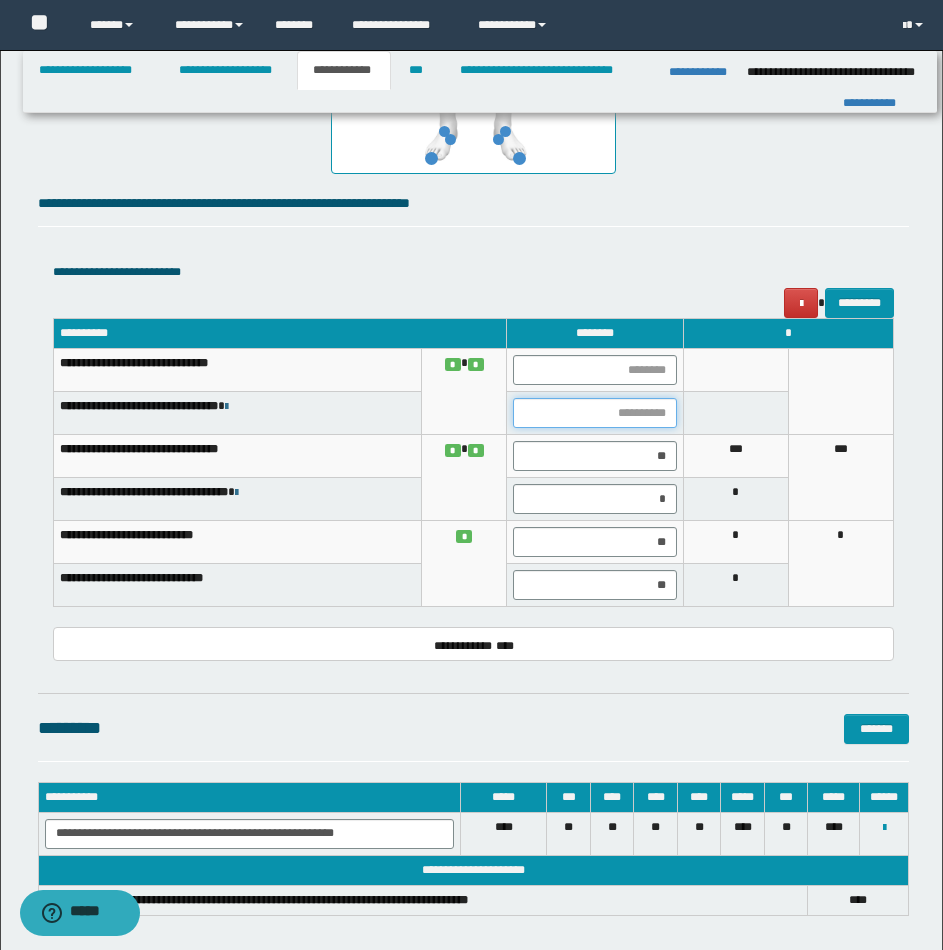 click at bounding box center [594, 413] 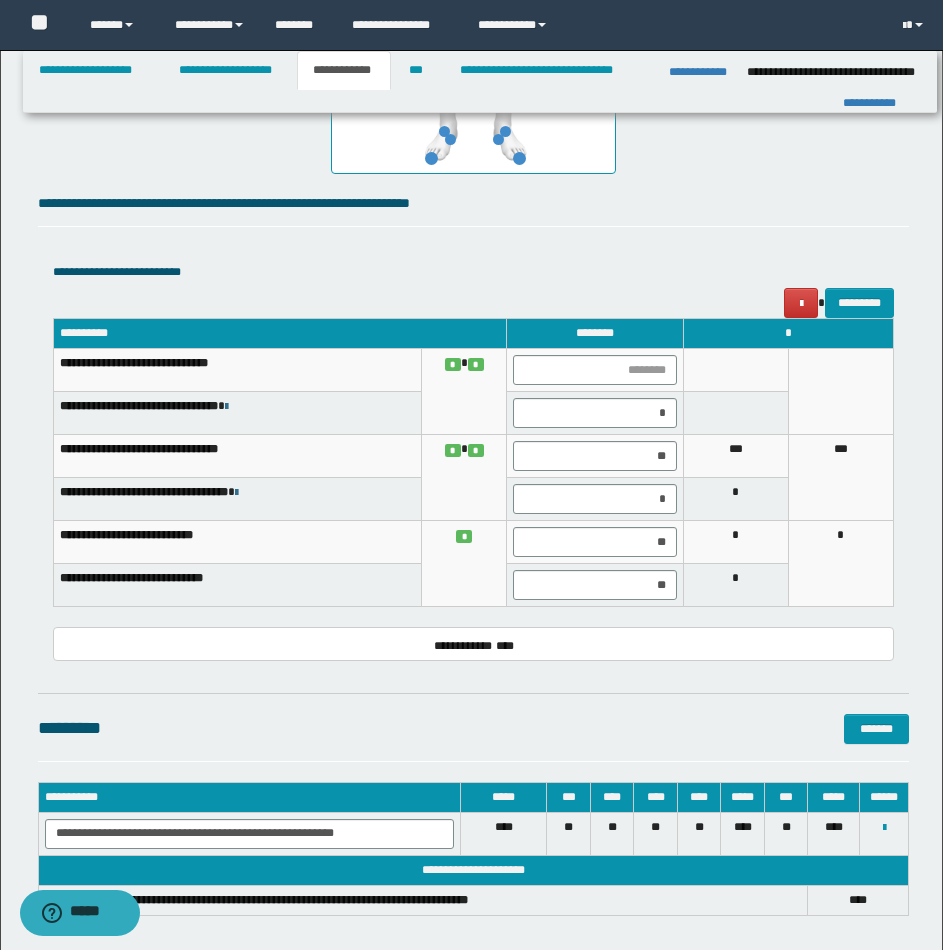 click at bounding box center (735, 413) 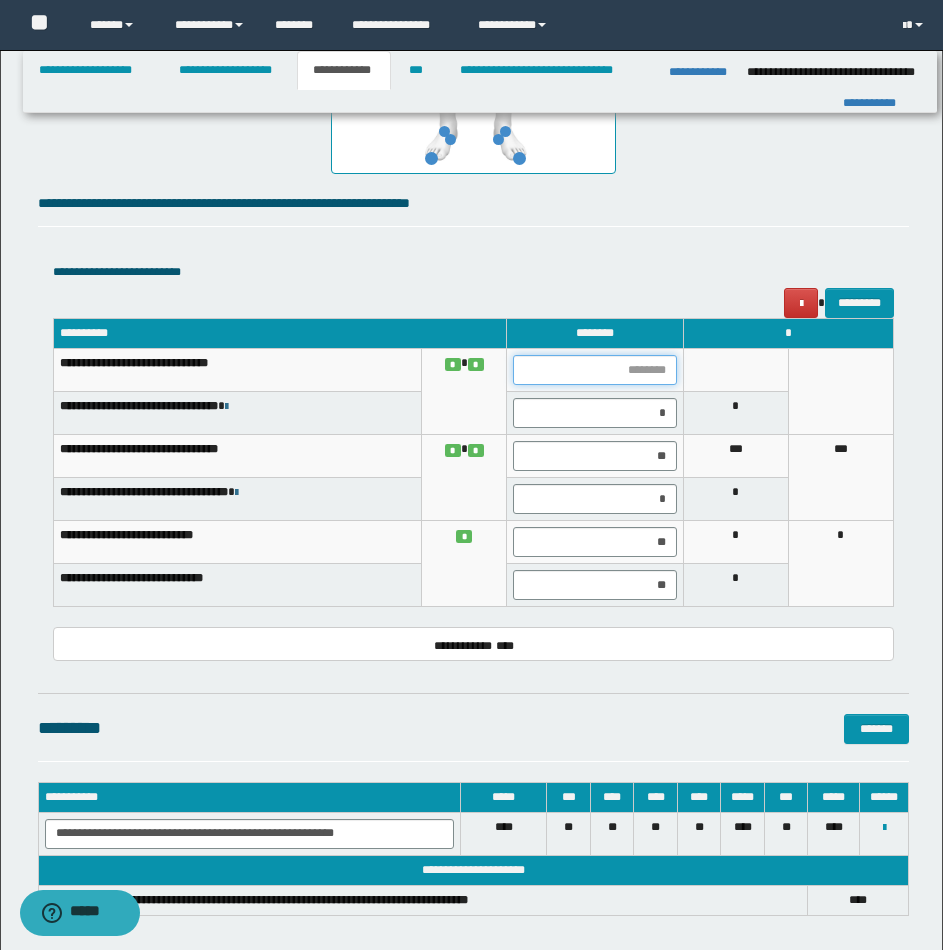 click at bounding box center [594, 370] 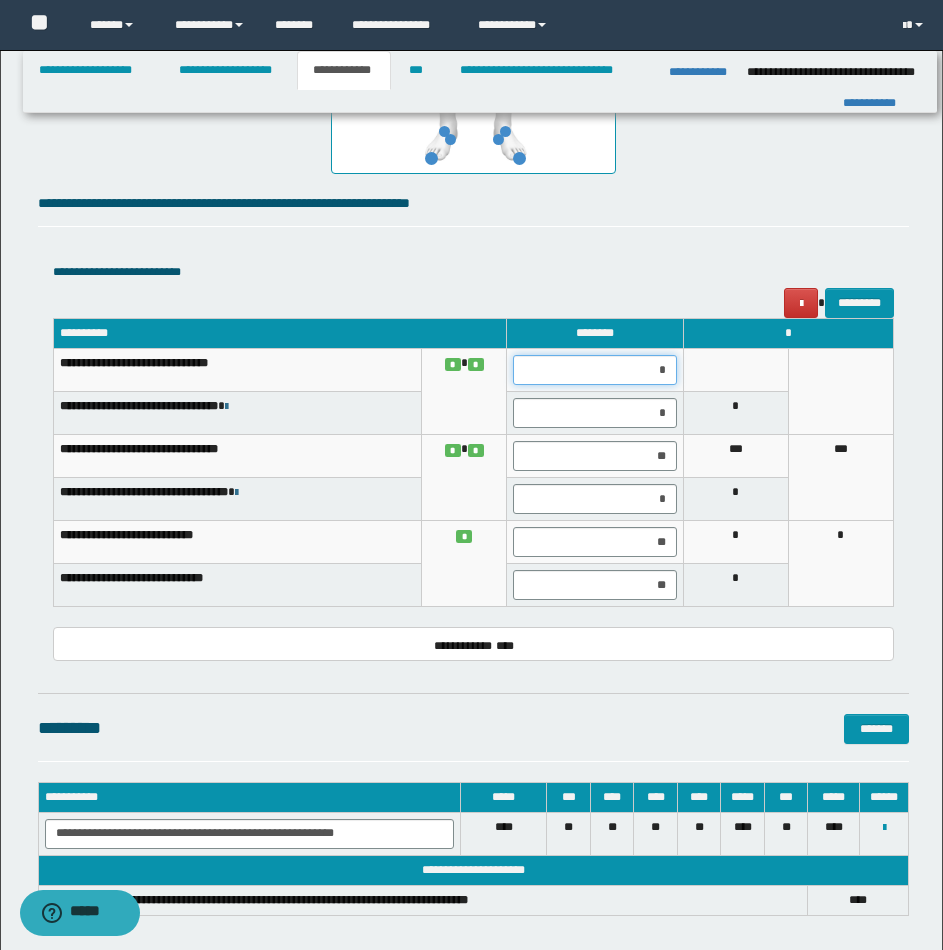 type on "**" 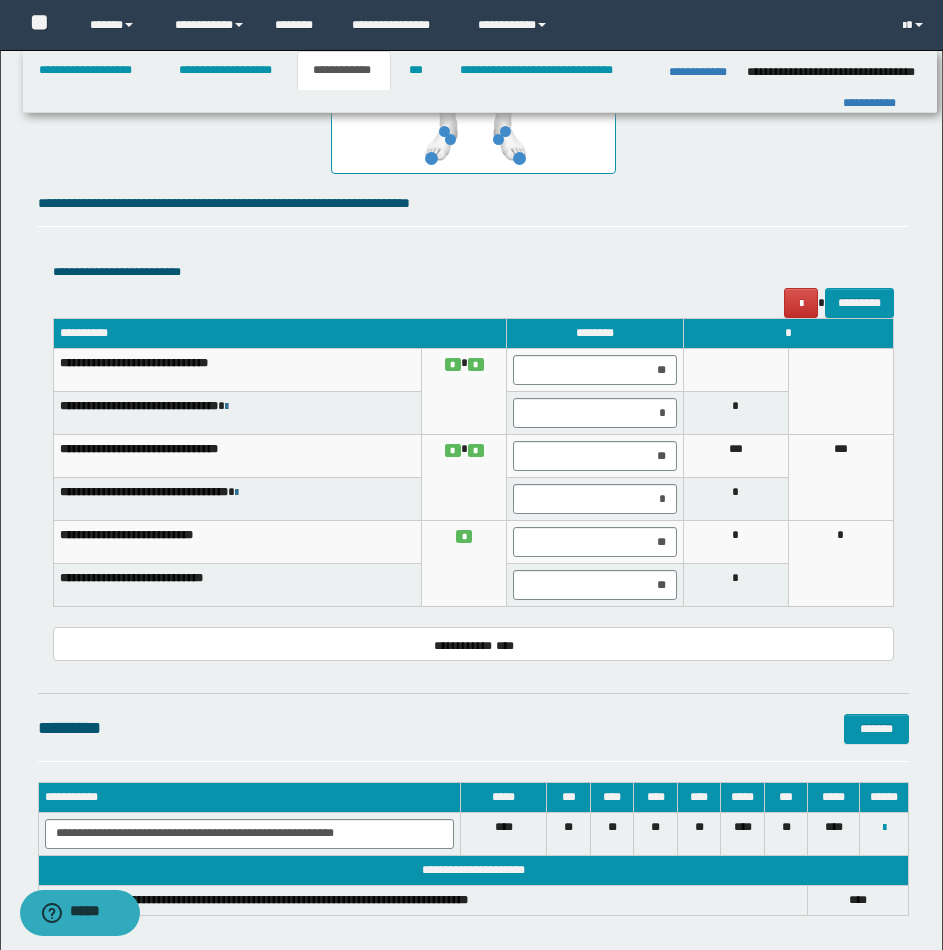 click at bounding box center [735, 370] 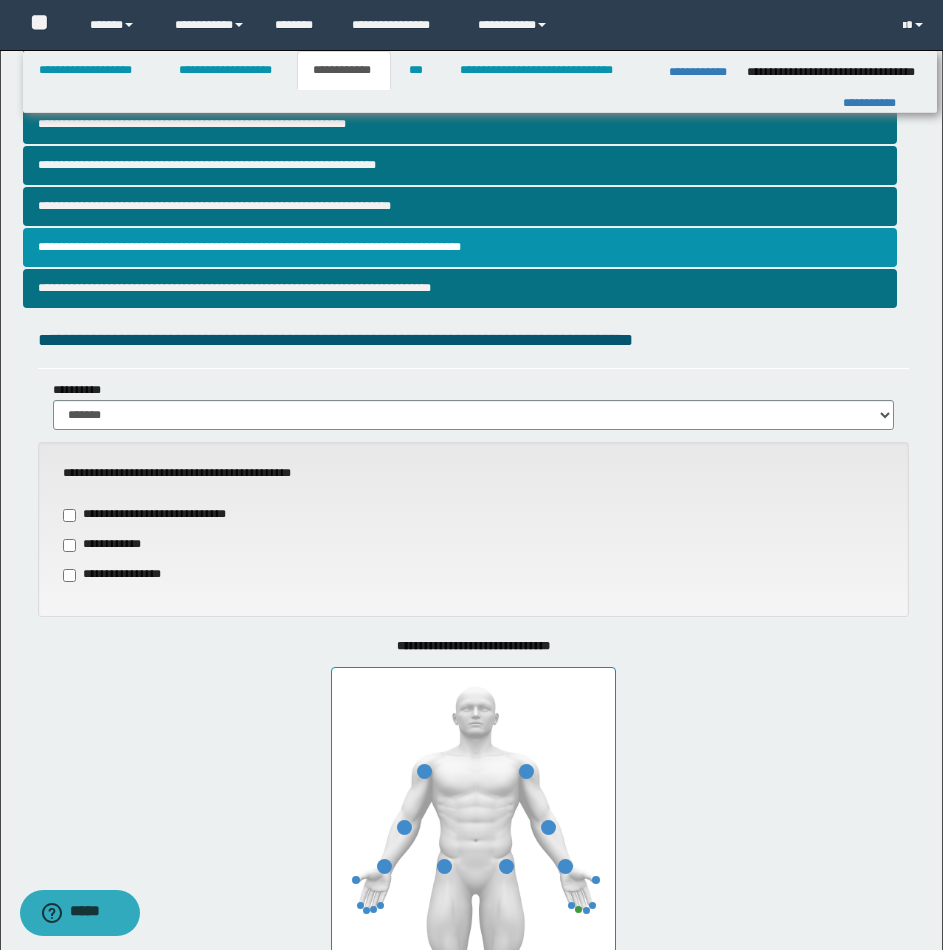 scroll, scrollTop: 319, scrollLeft: 0, axis: vertical 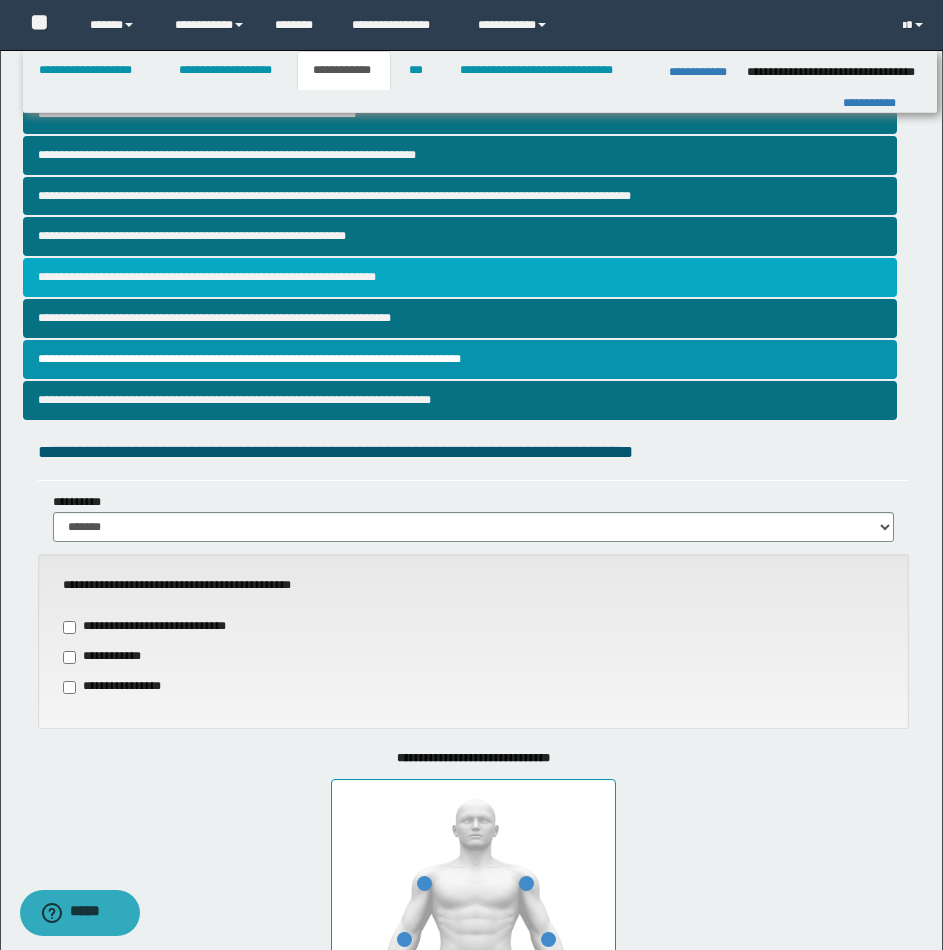 click on "**********" at bounding box center (460, 277) 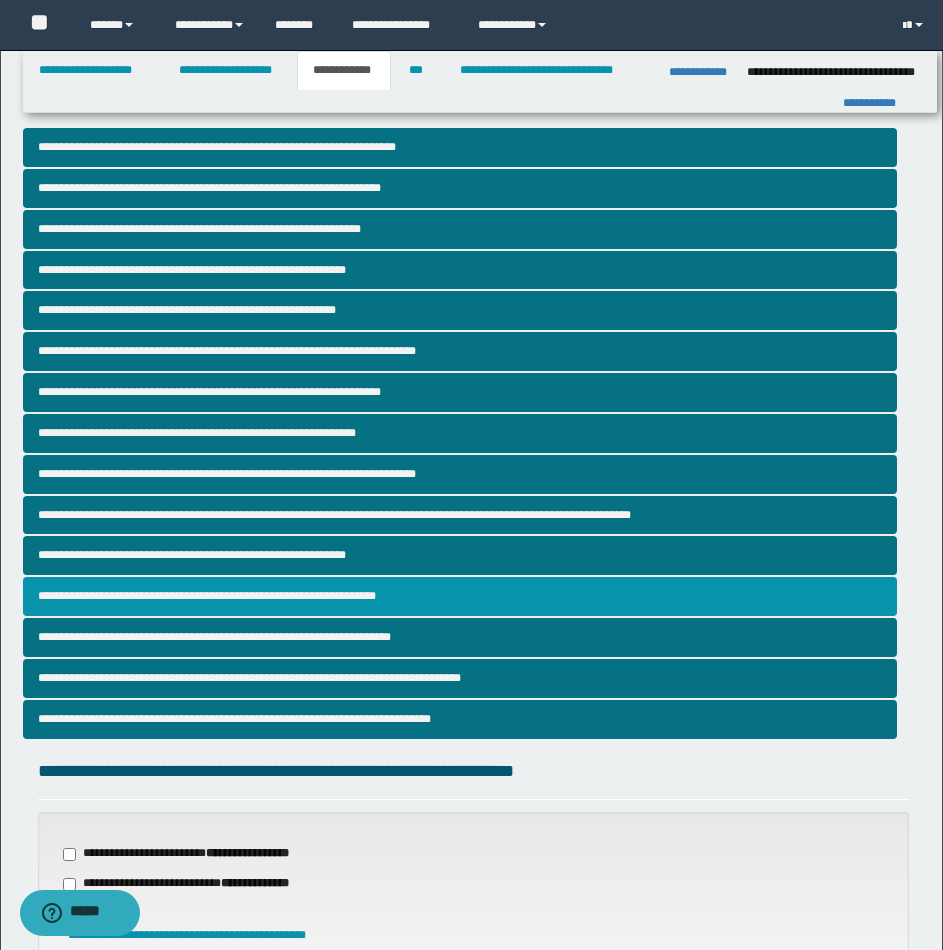 scroll, scrollTop: 408, scrollLeft: 0, axis: vertical 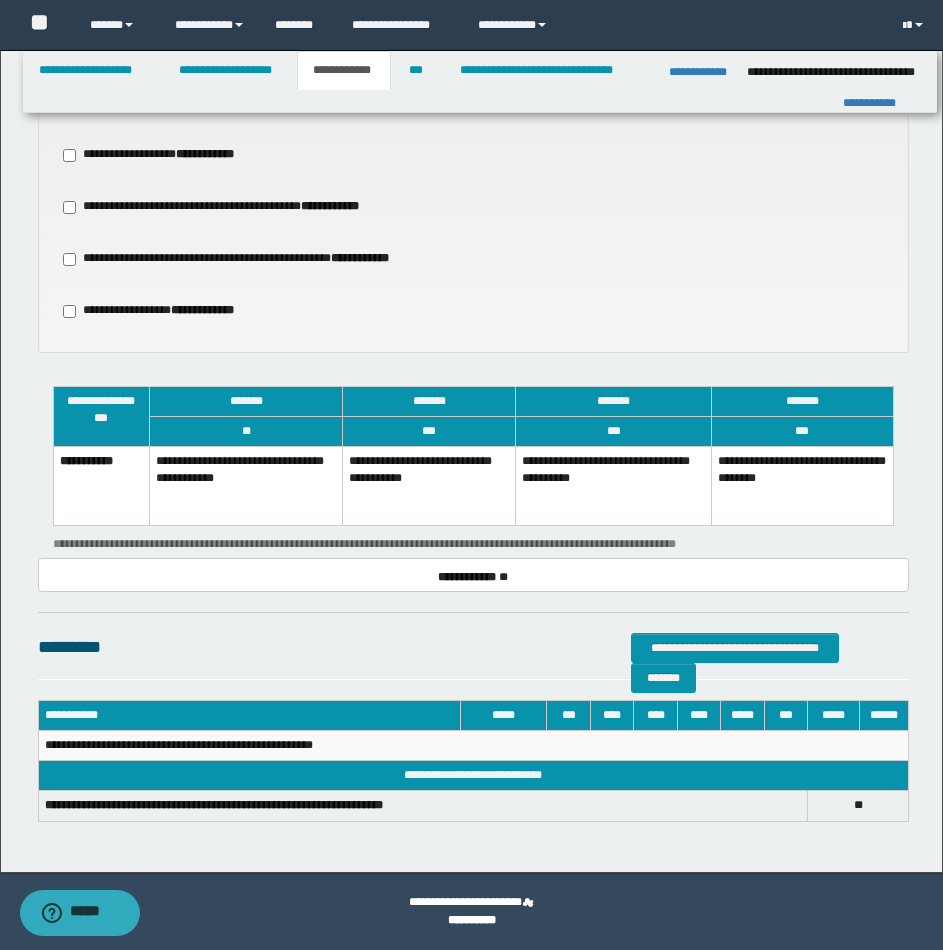 click on "**********" at bounding box center (429, 486) 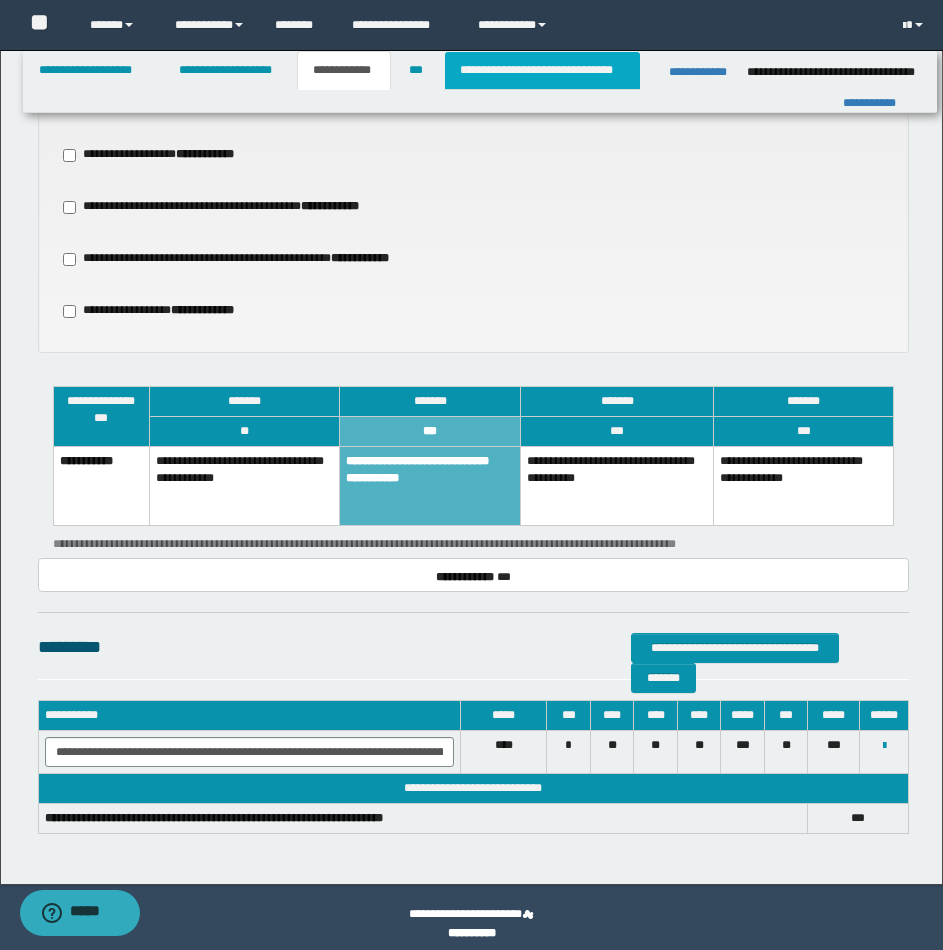 click on "**********" at bounding box center (542, 70) 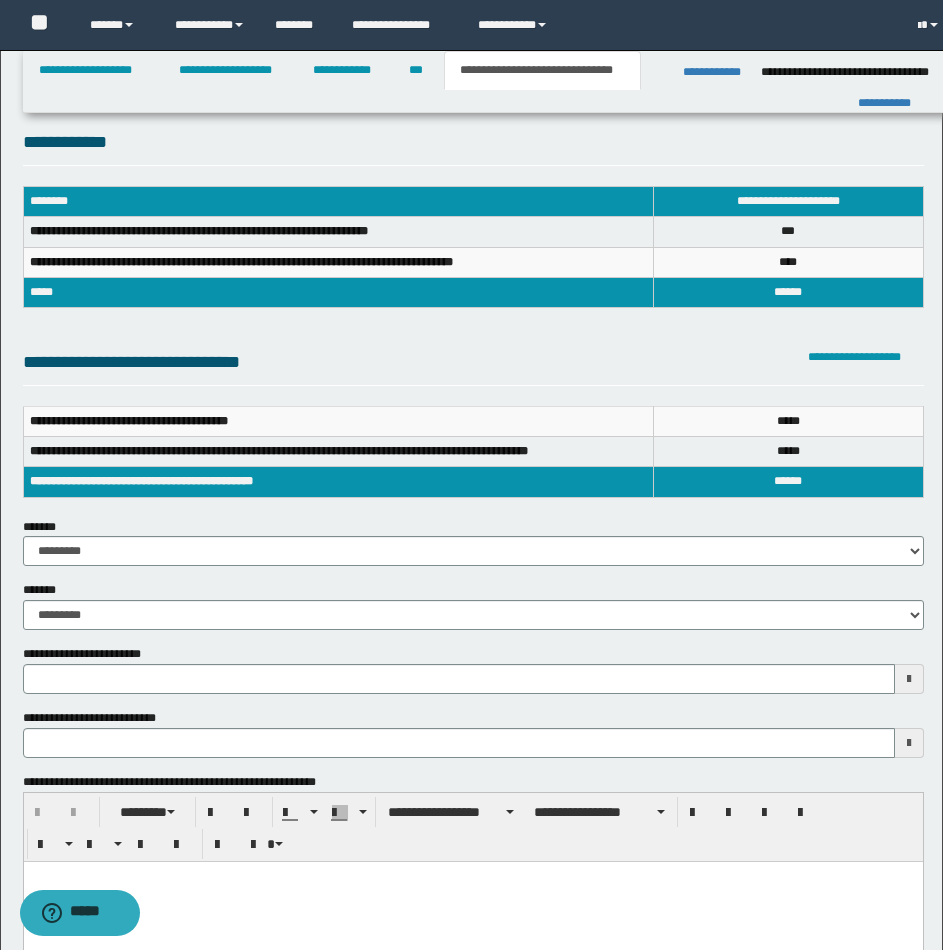 scroll, scrollTop: 0, scrollLeft: 0, axis: both 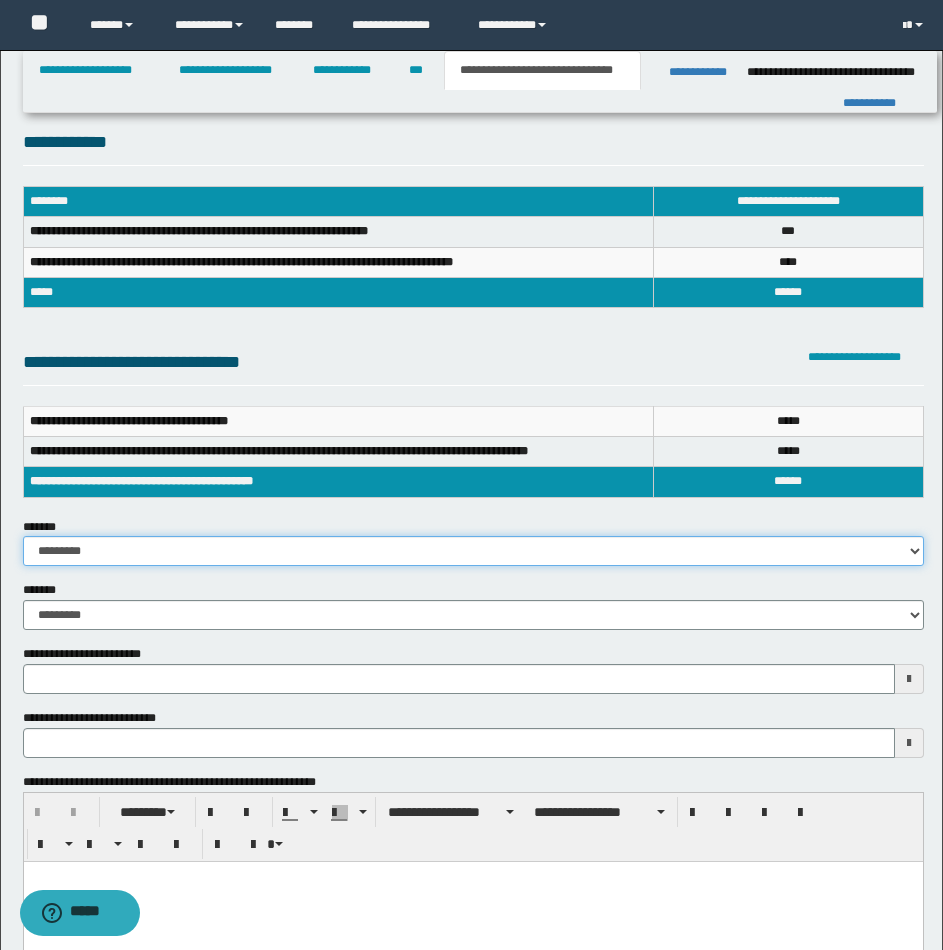 click on "**********" at bounding box center (473, 551) 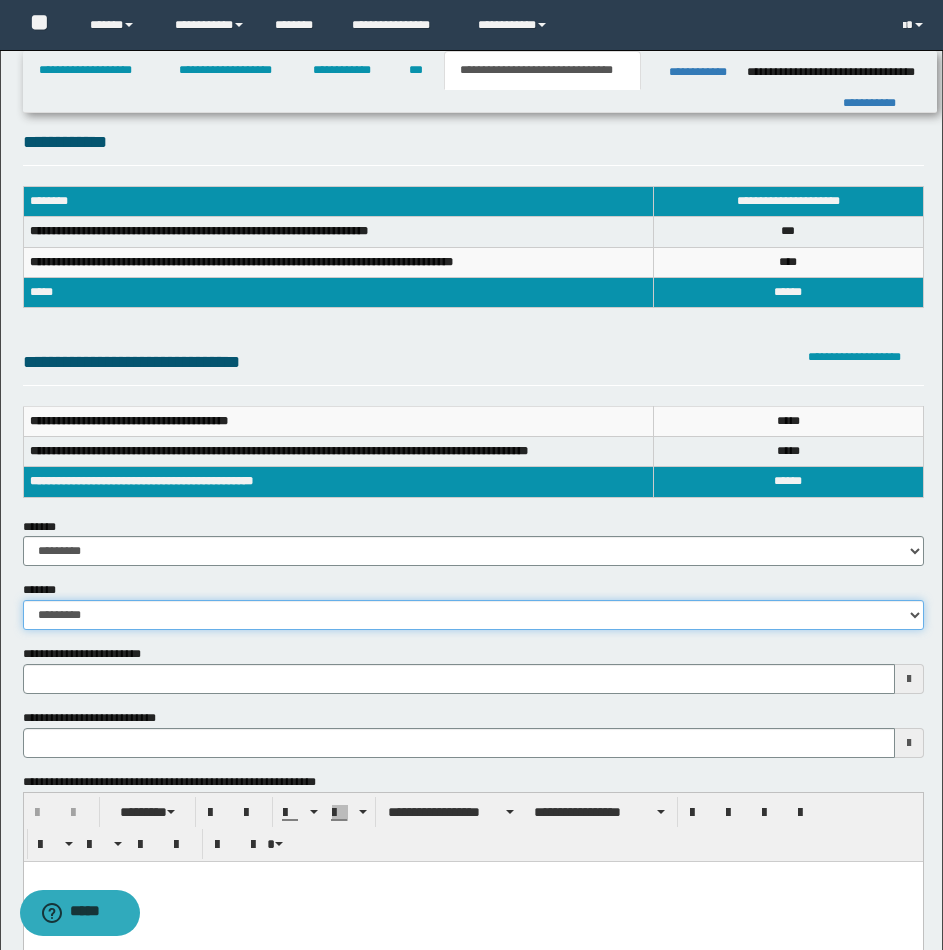 click on "**********" at bounding box center (473, 615) 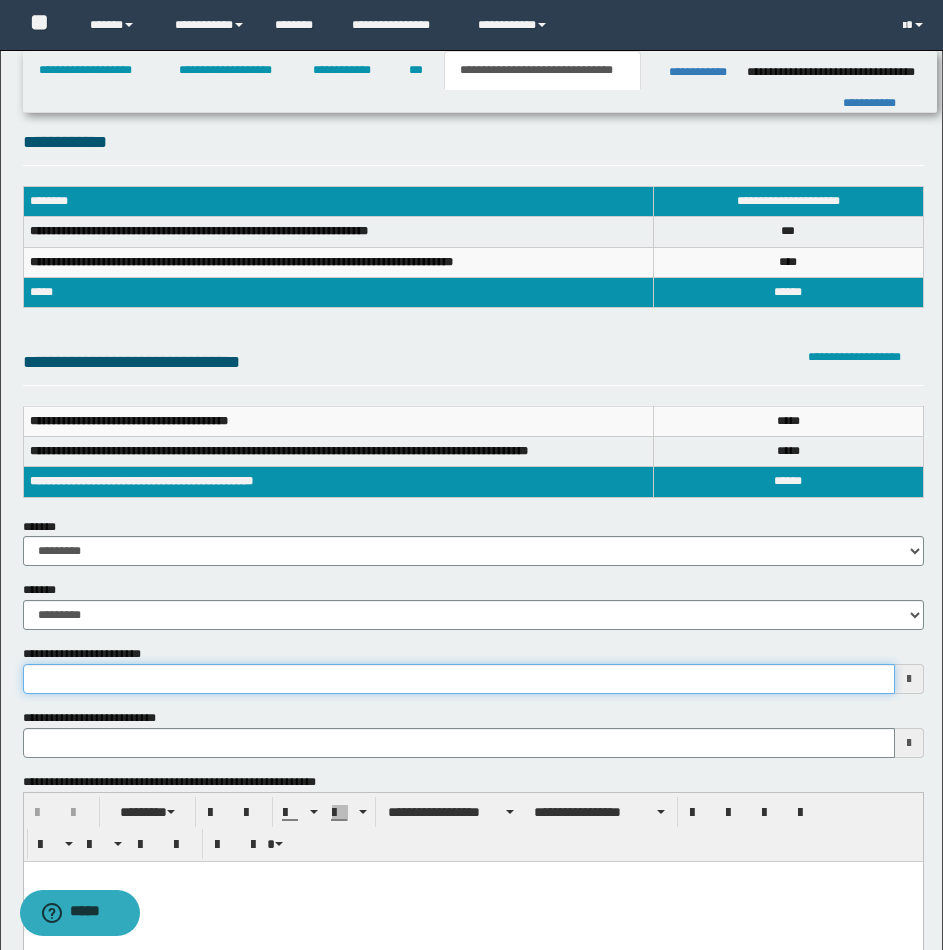 click on "**********" at bounding box center (459, 679) 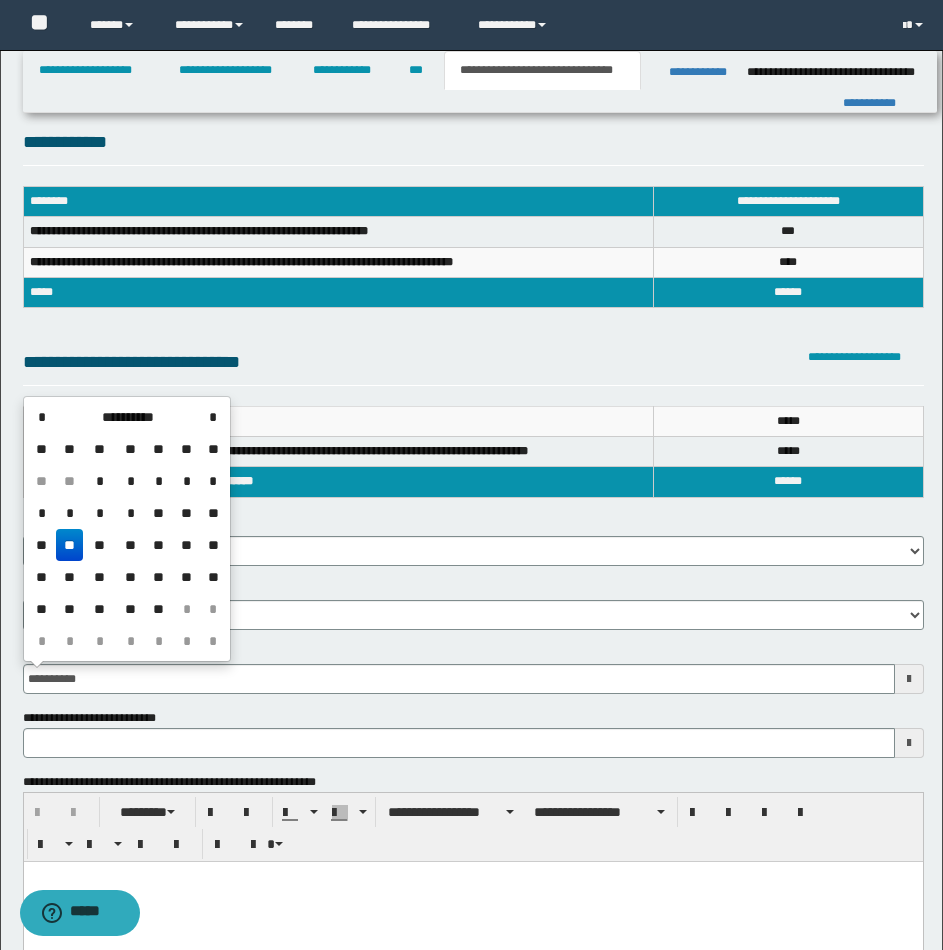 type on "**********" 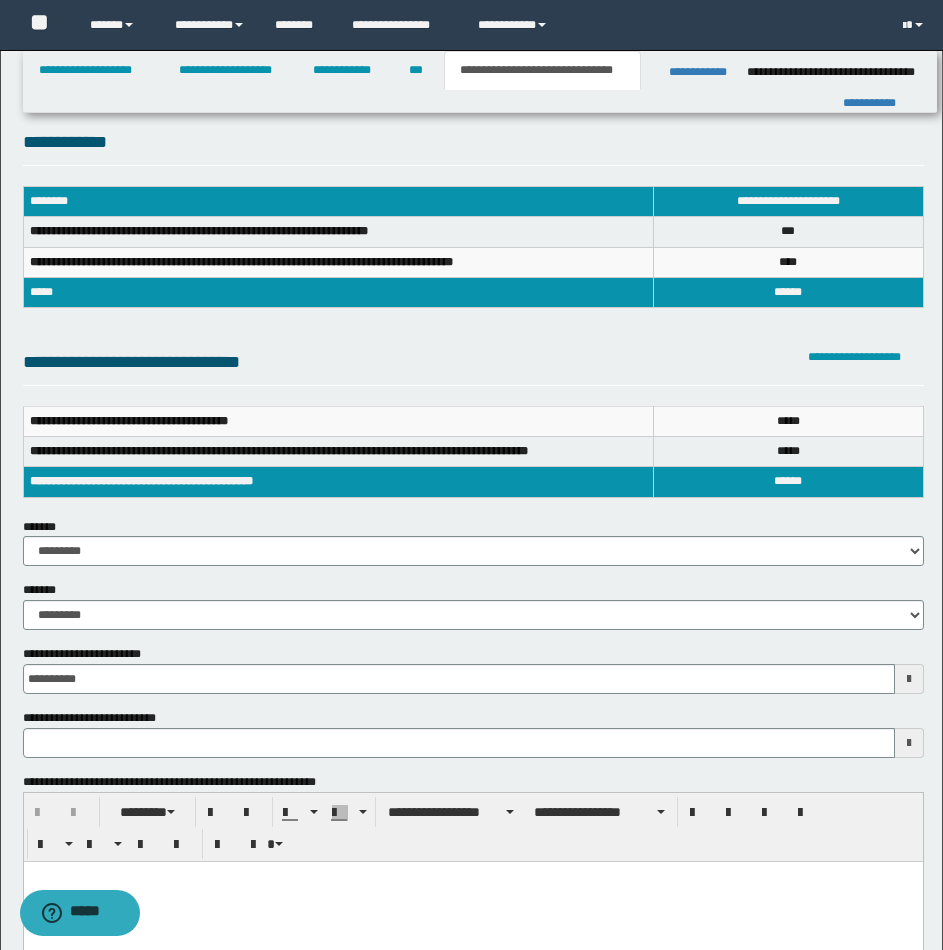 click on "**********" at bounding box center (473, 733) 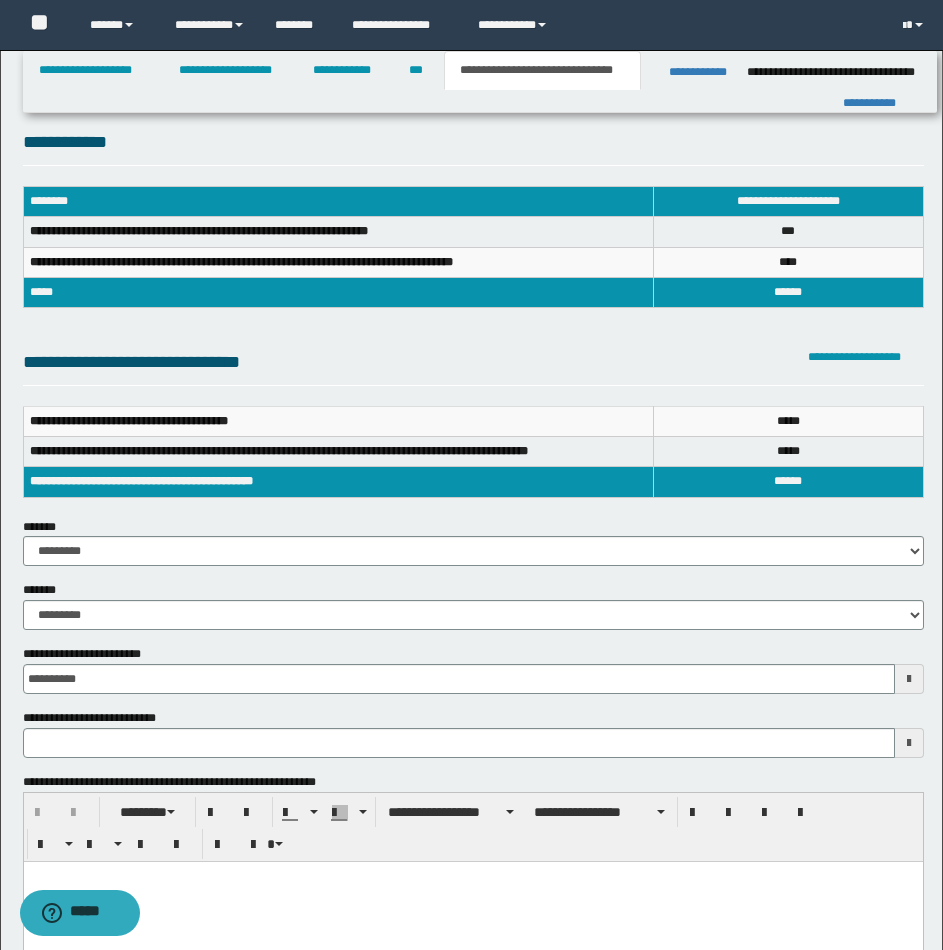 click at bounding box center [472, 876] 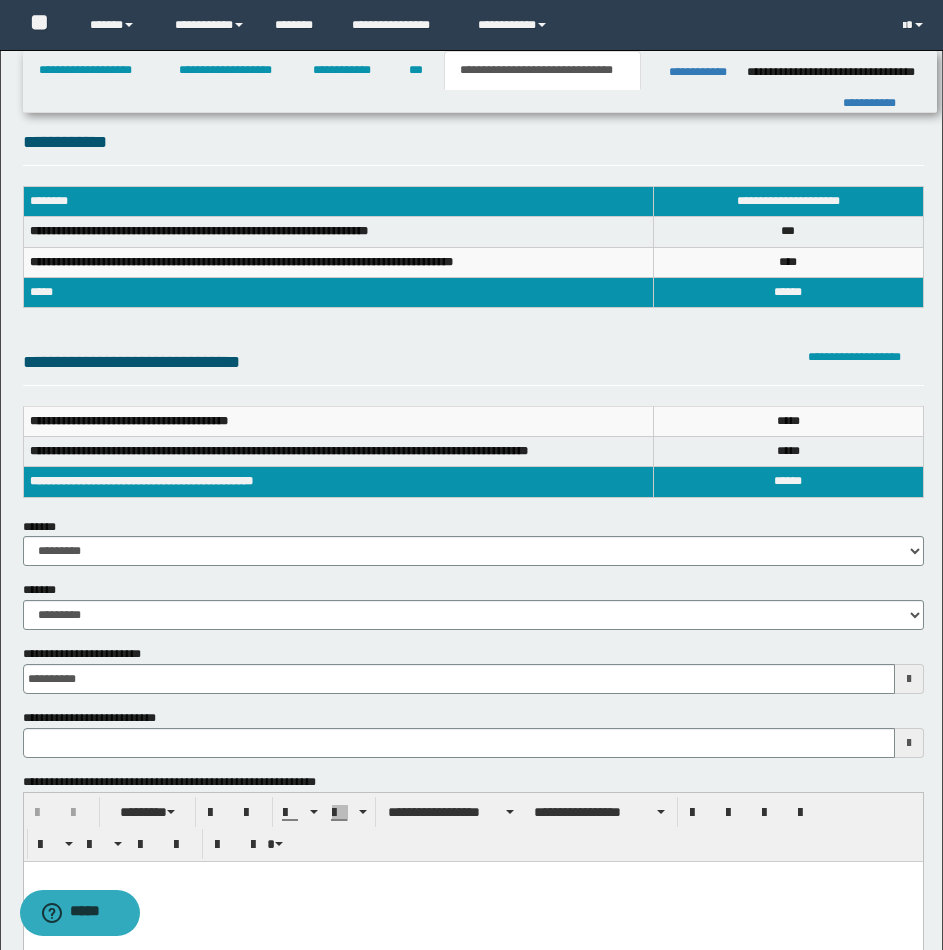 paste 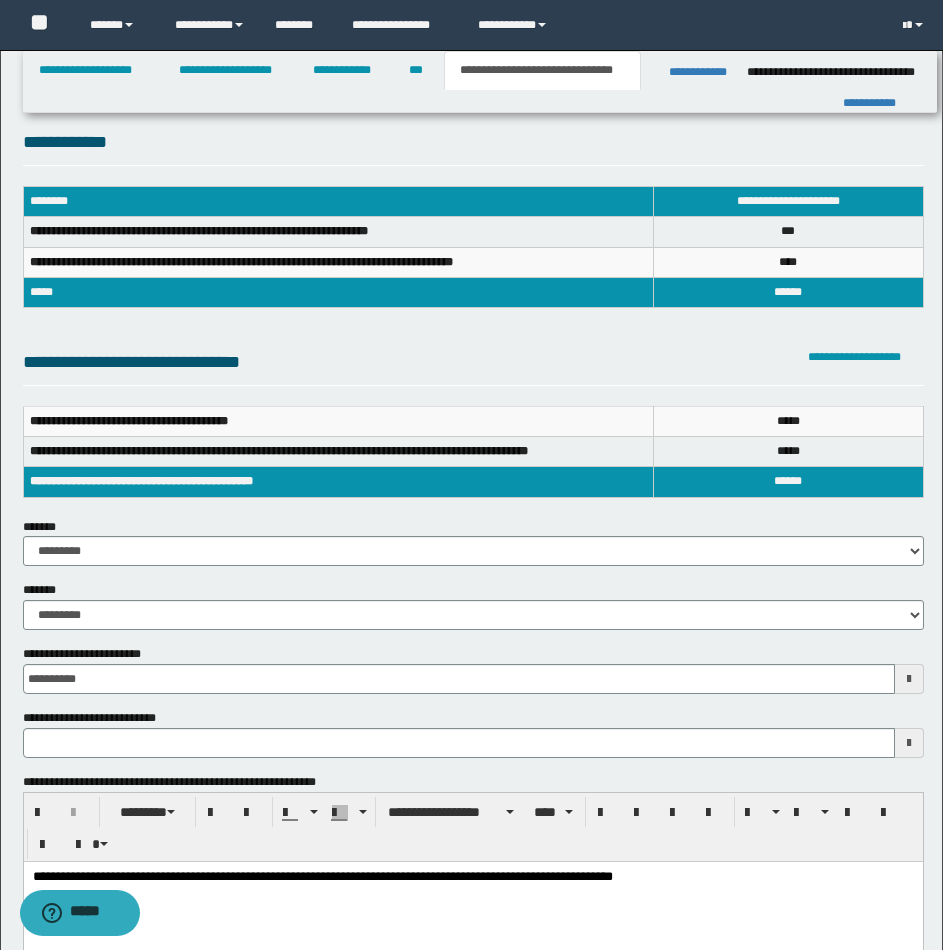 type 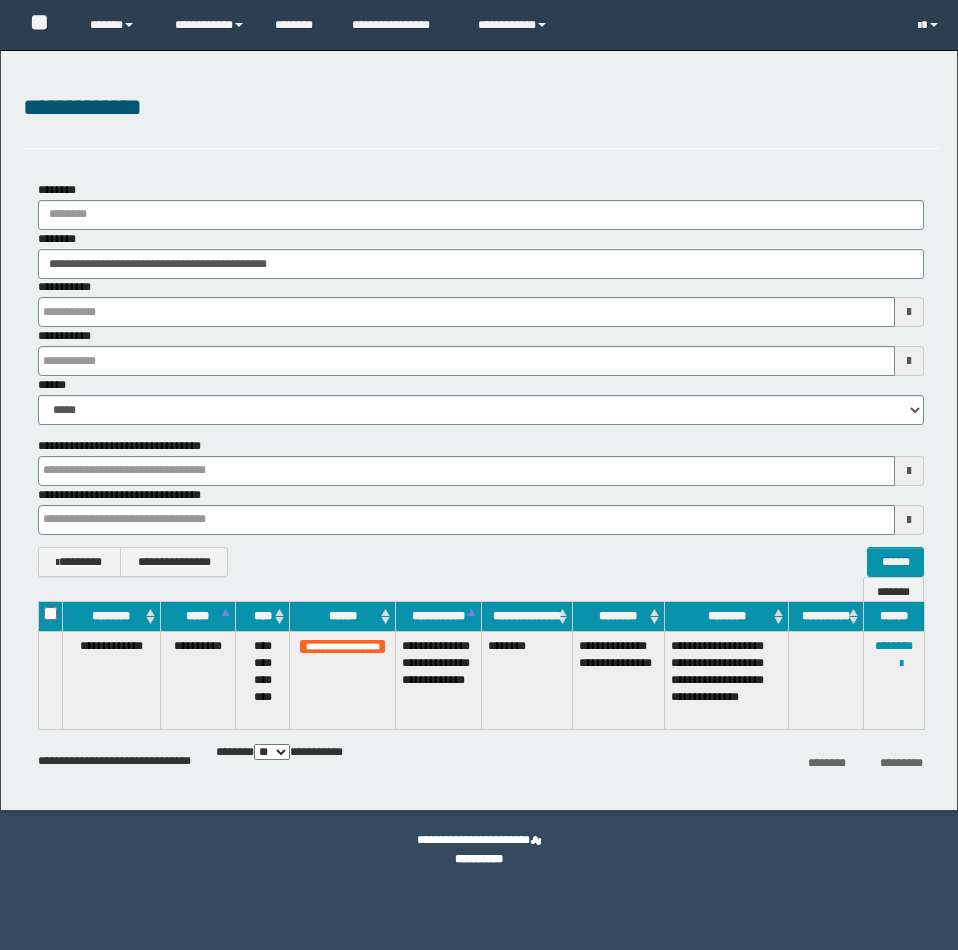 scroll, scrollTop: 0, scrollLeft: 0, axis: both 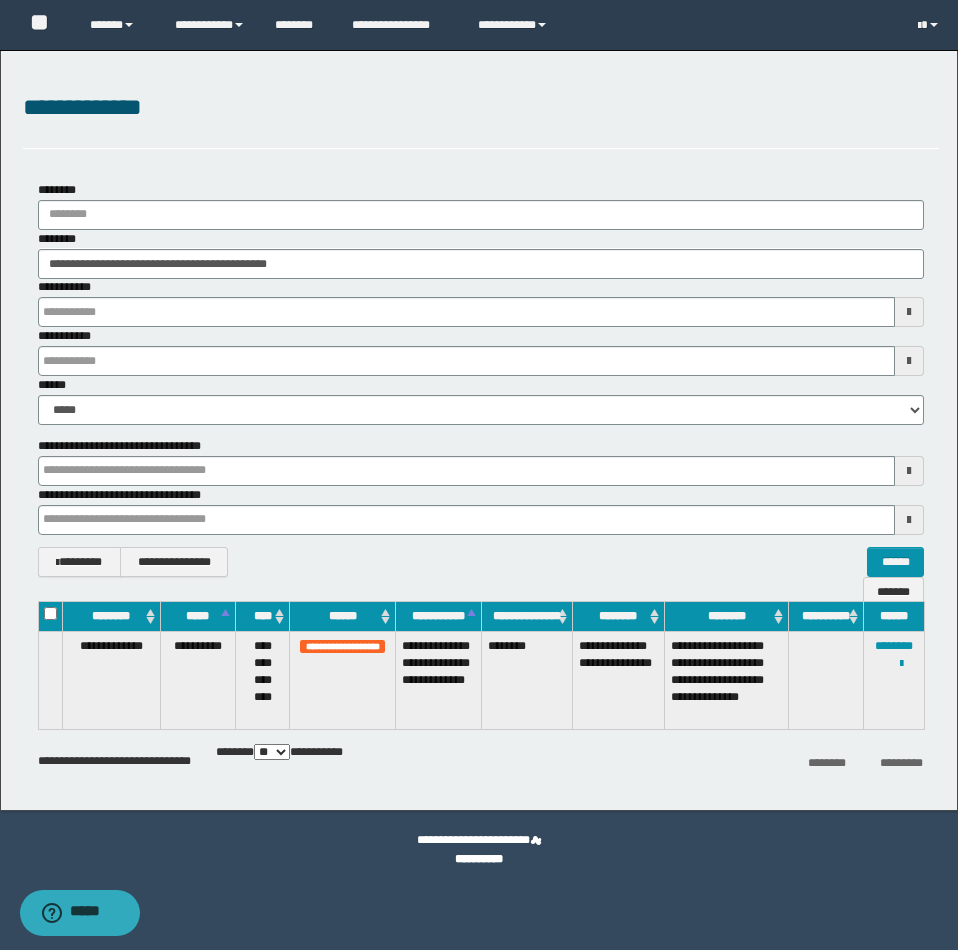 click on "**********" at bounding box center (481, 264) 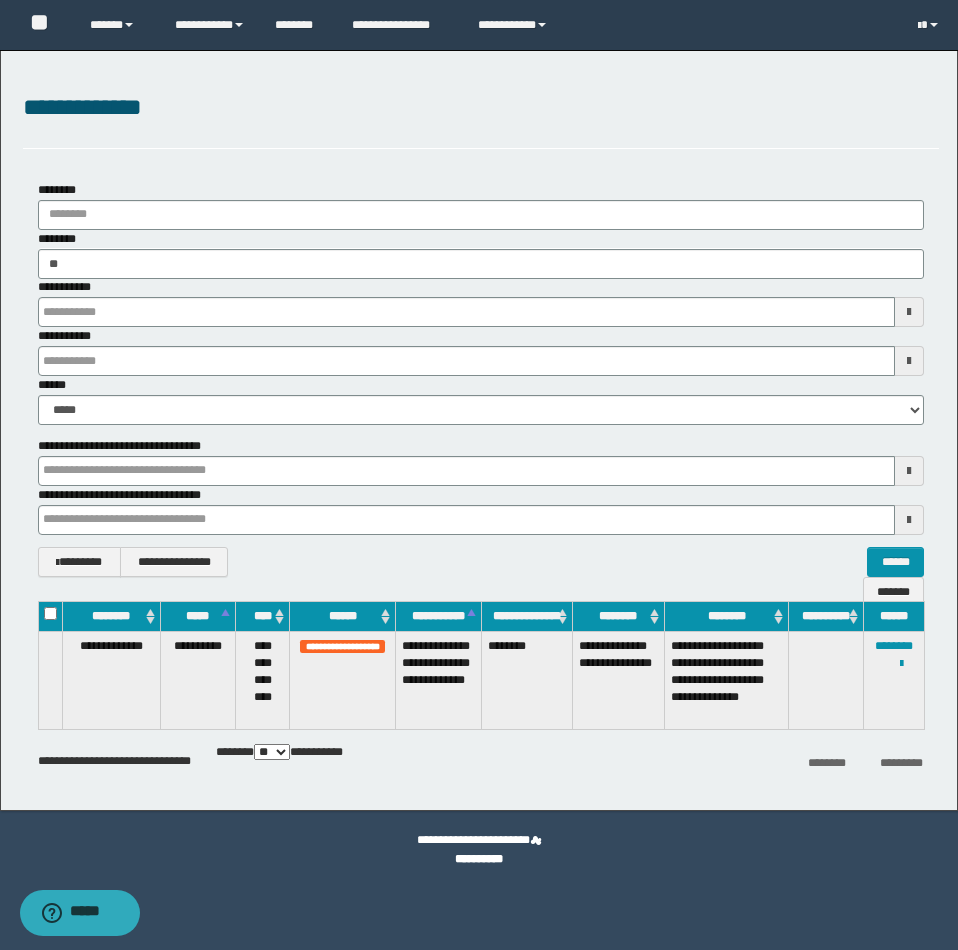 type on "*" 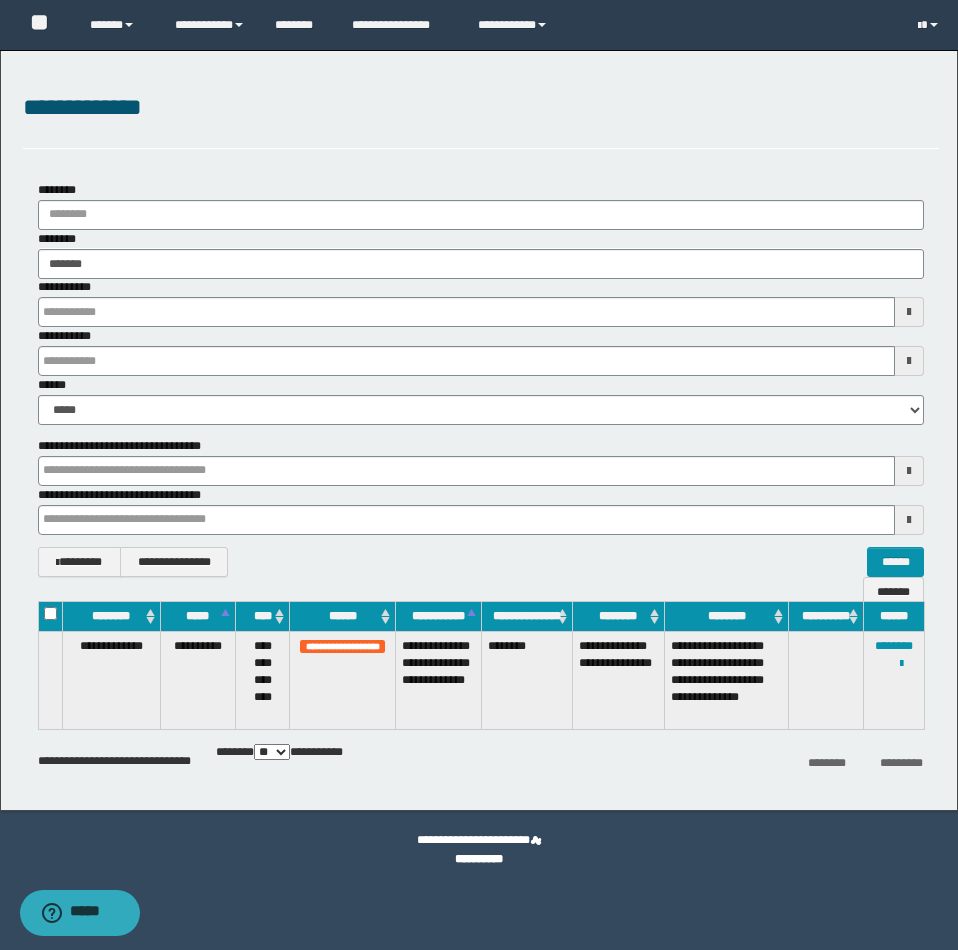 type on "*******" 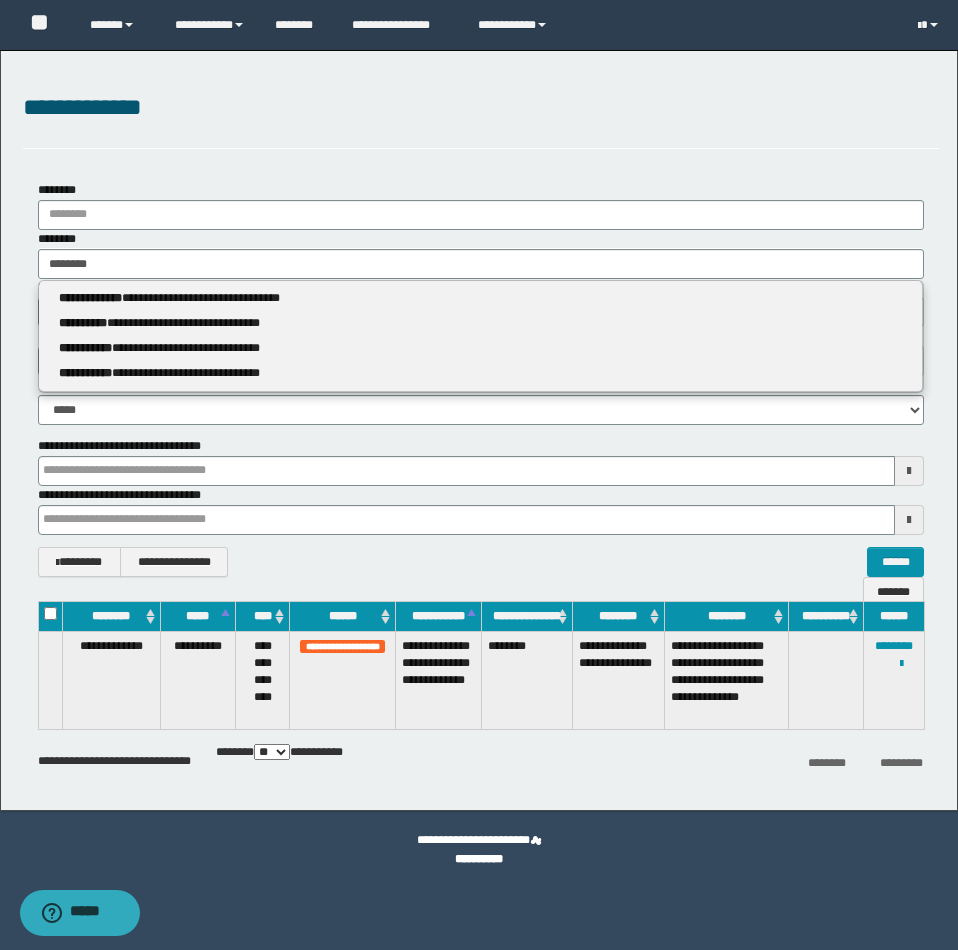 type on "*******" 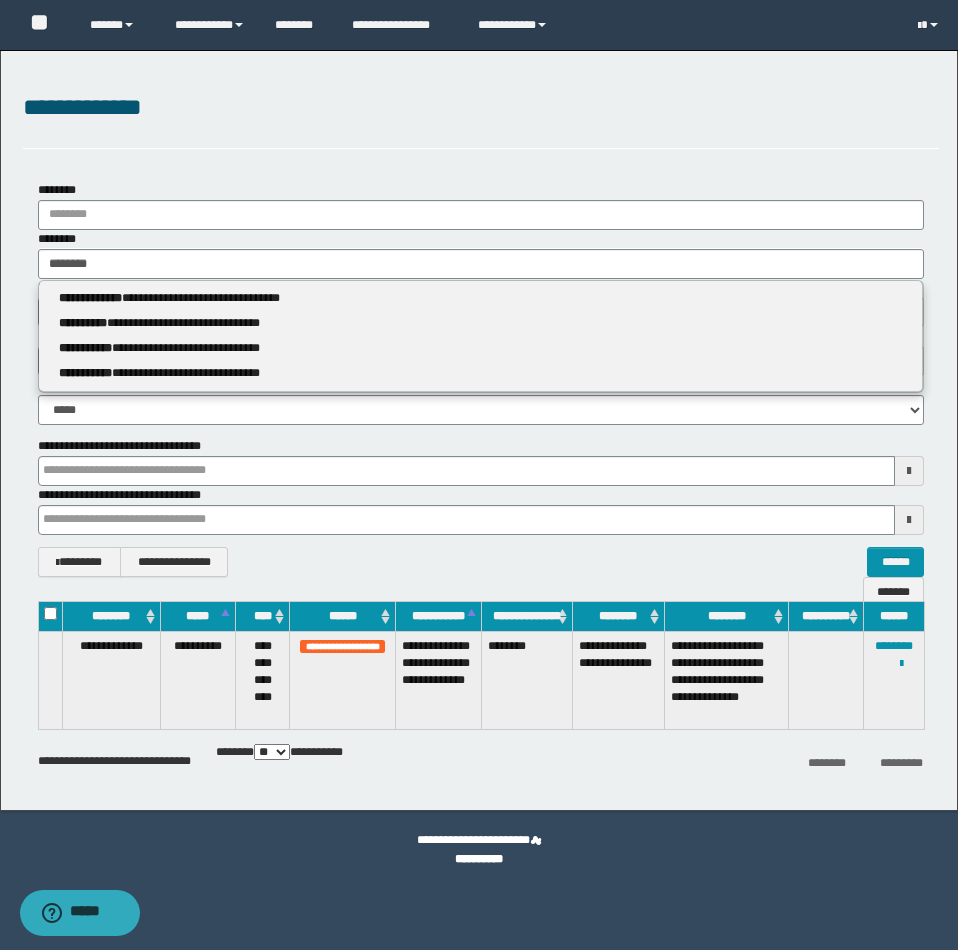type 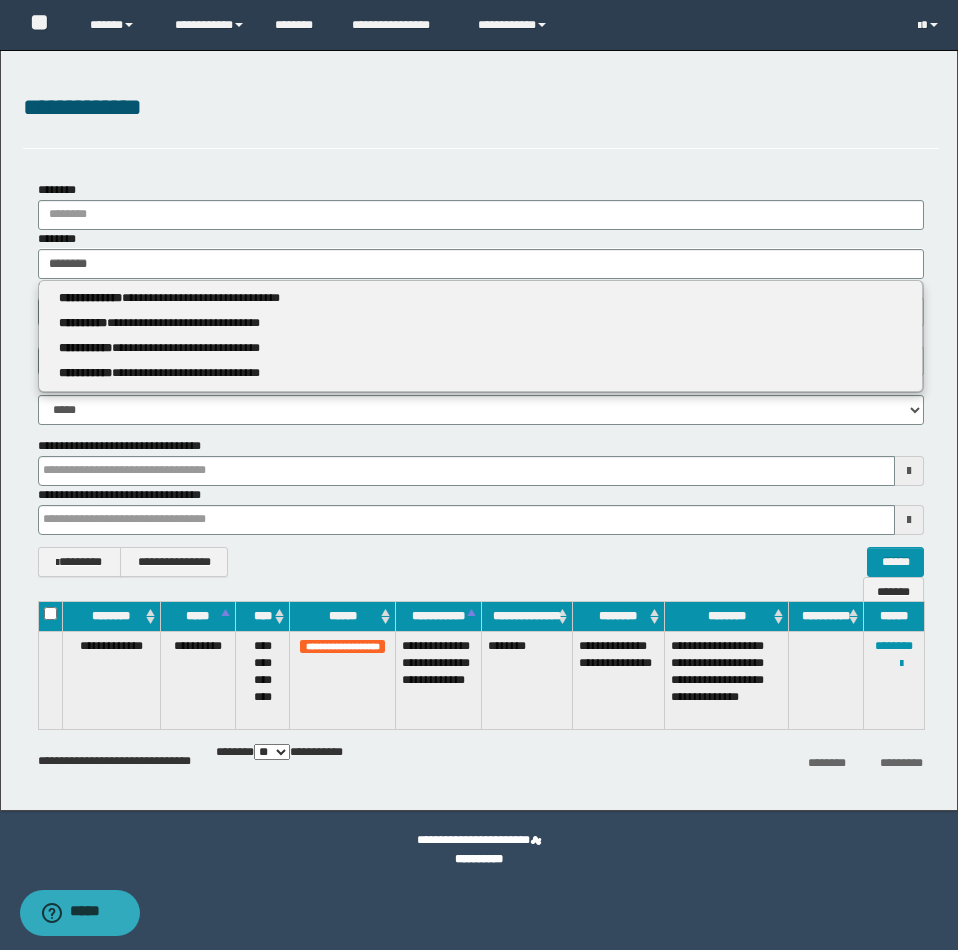 type on "*******" 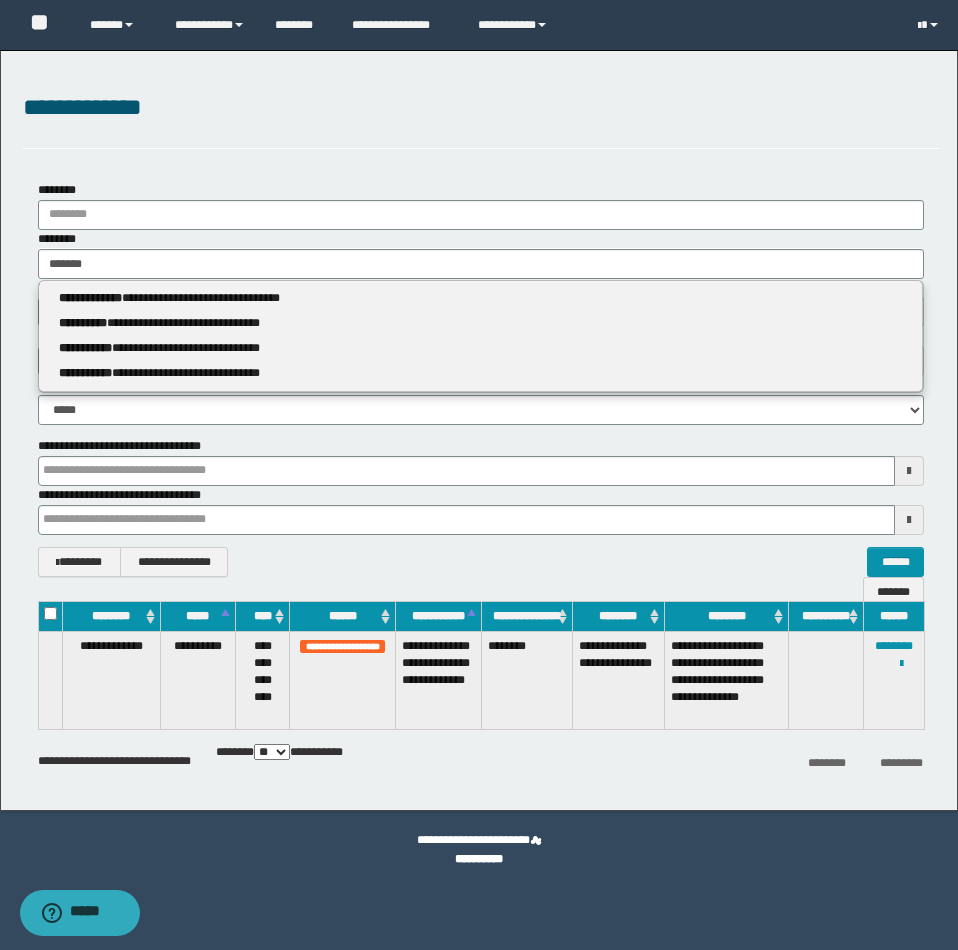 type on "*******" 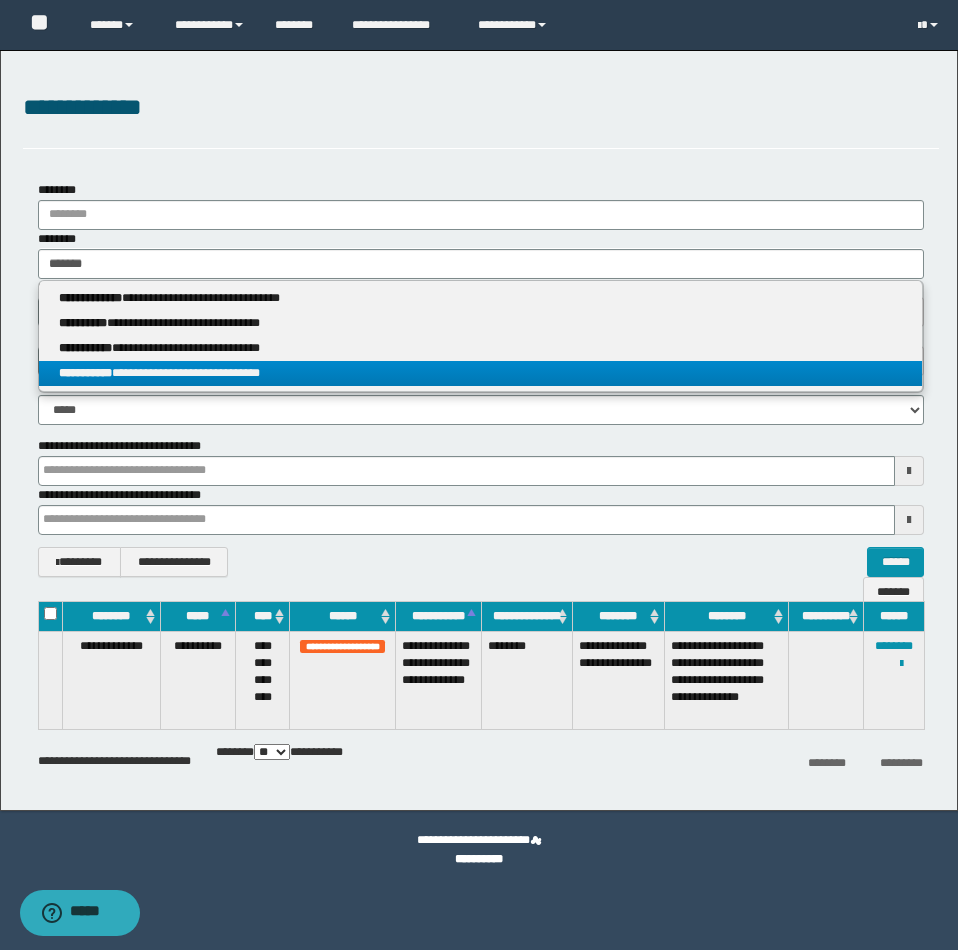 type on "*******" 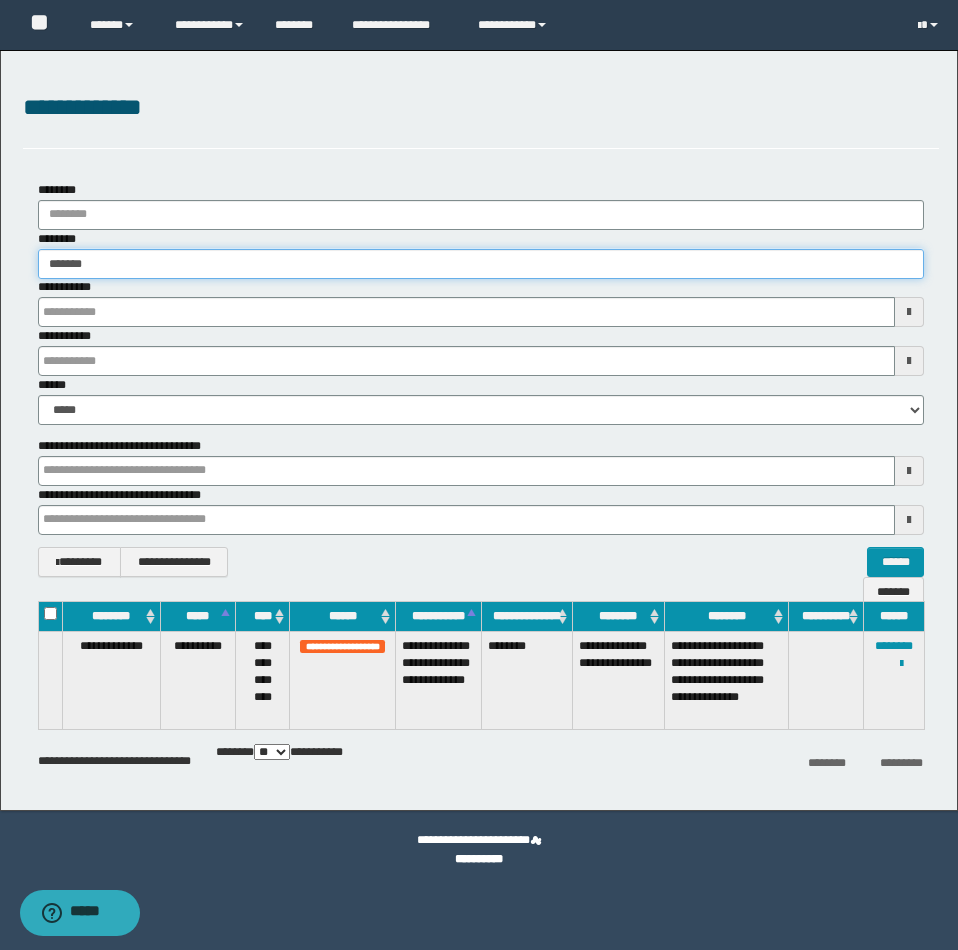 click on "*******" at bounding box center [481, 264] 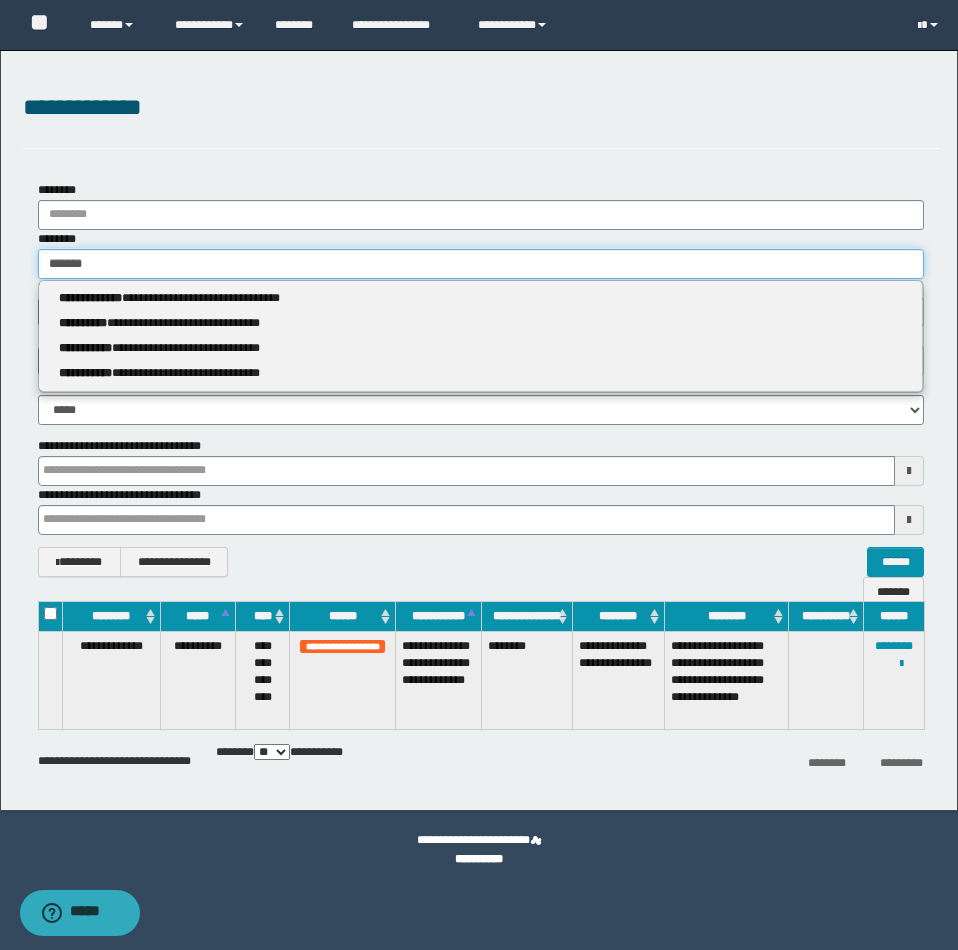 type 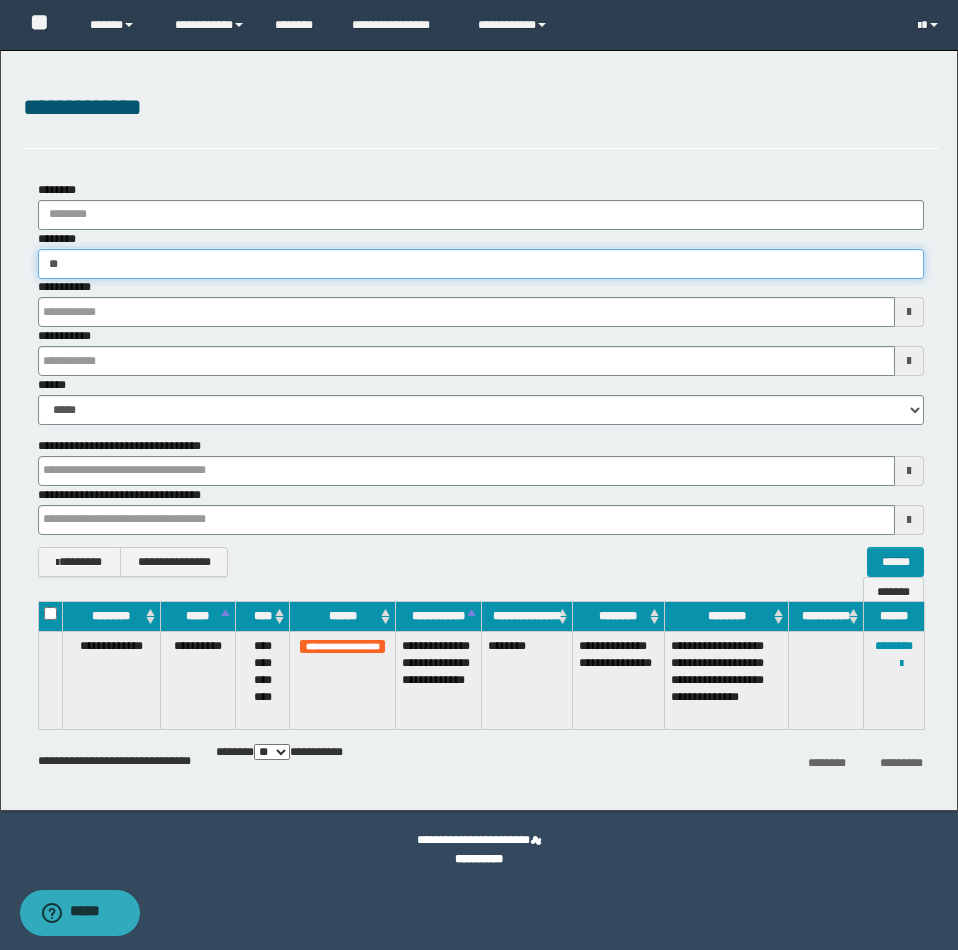 type on "*" 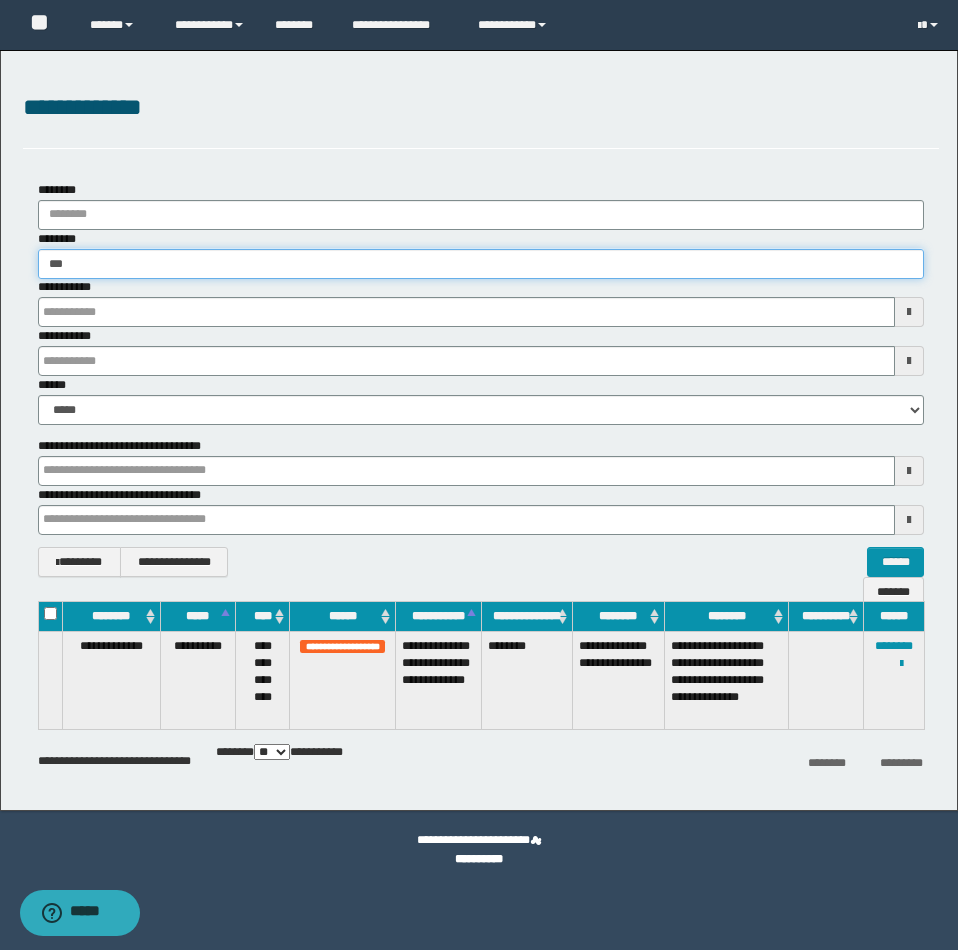 type on "***" 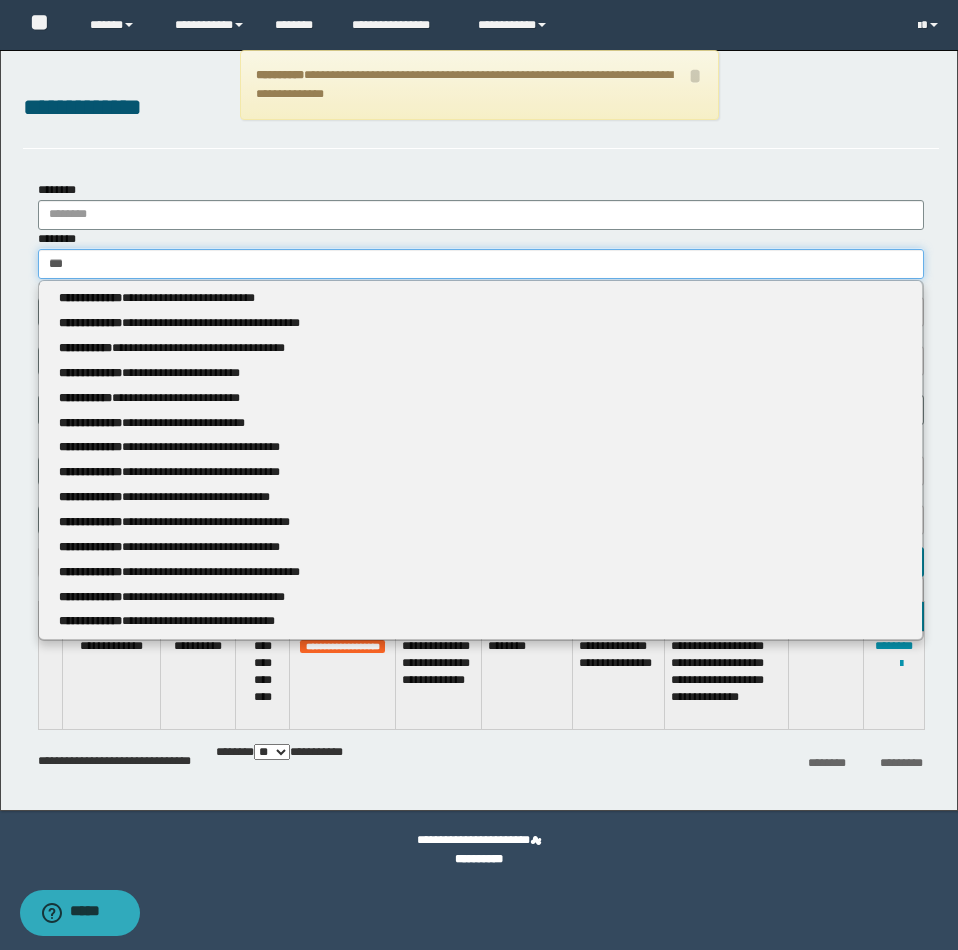 type 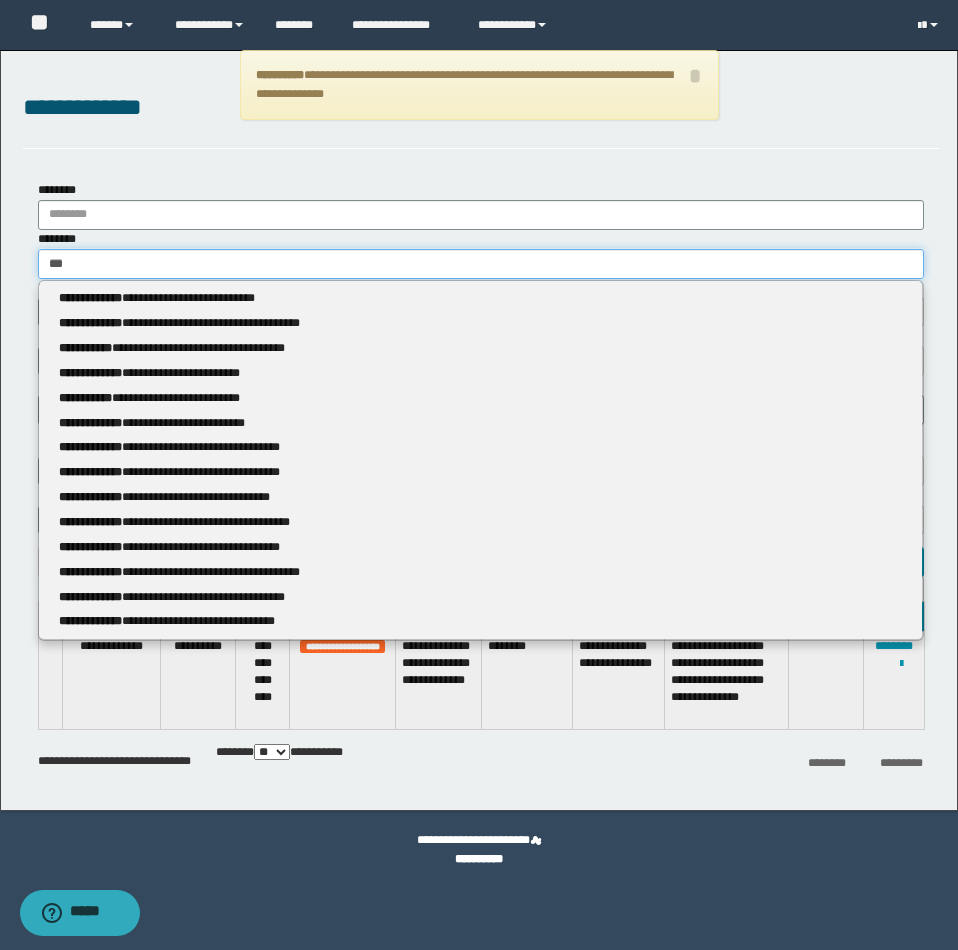 type on "**" 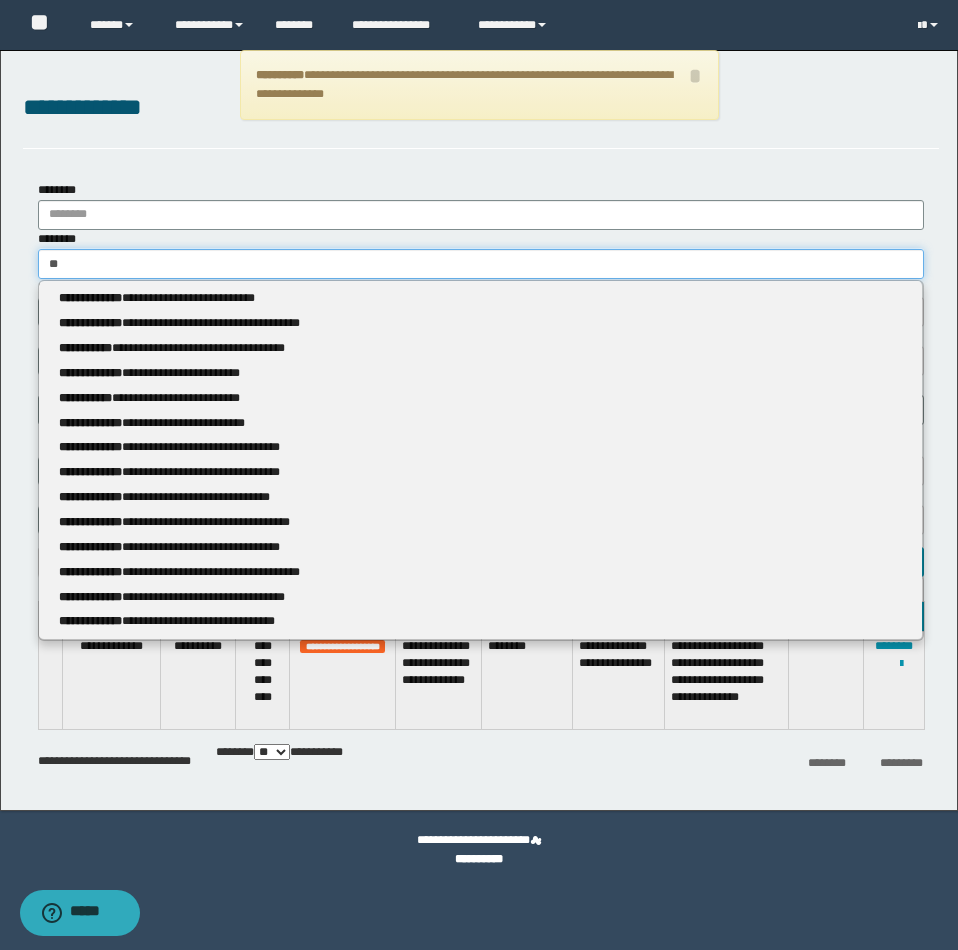 type on "**" 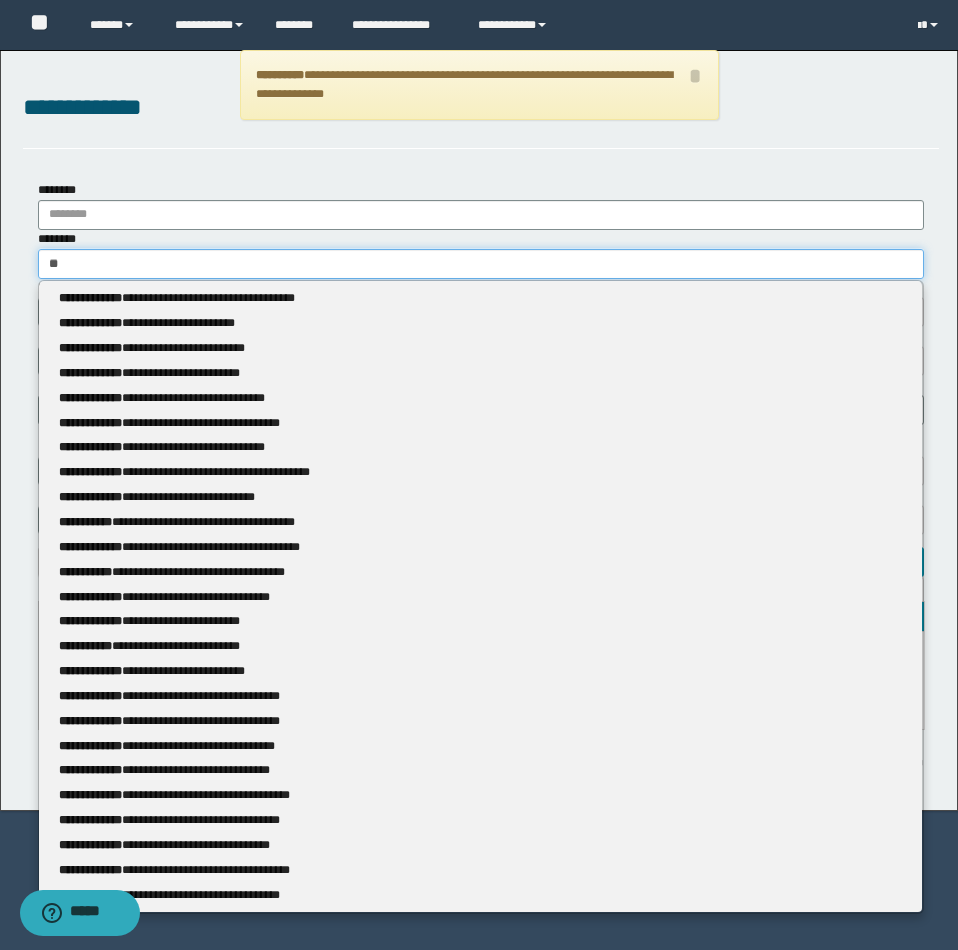 type 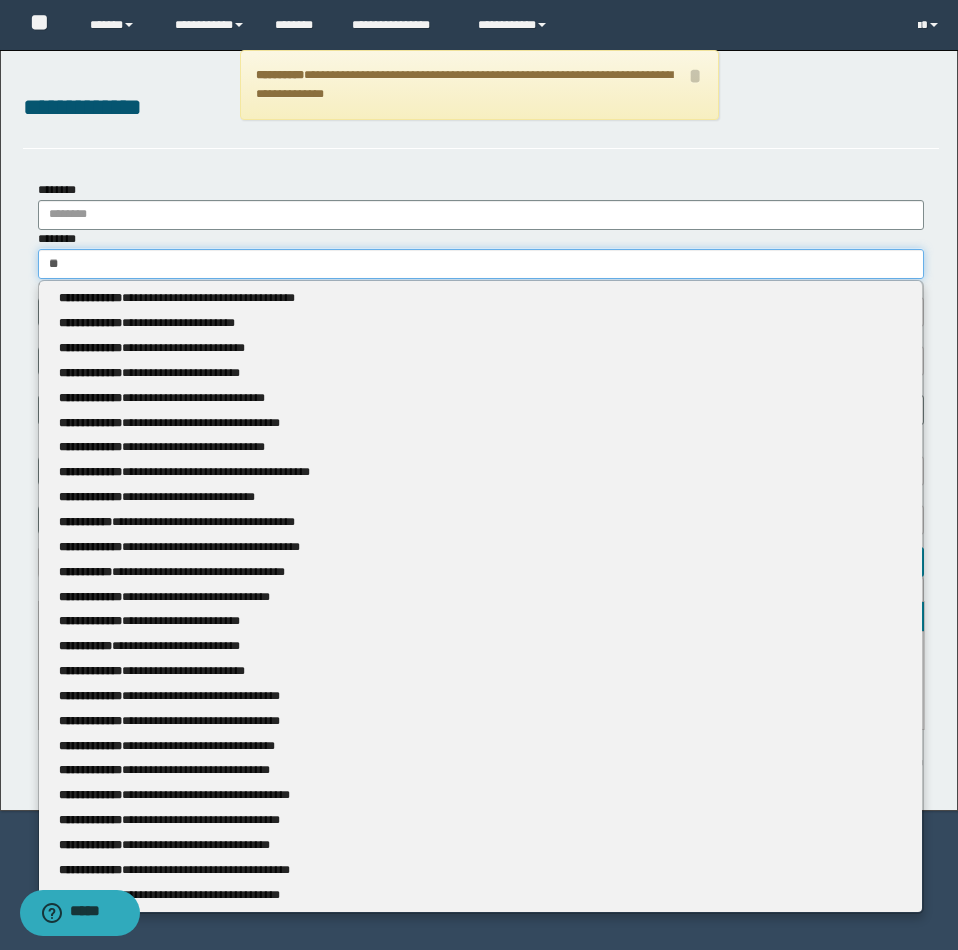 type on "***" 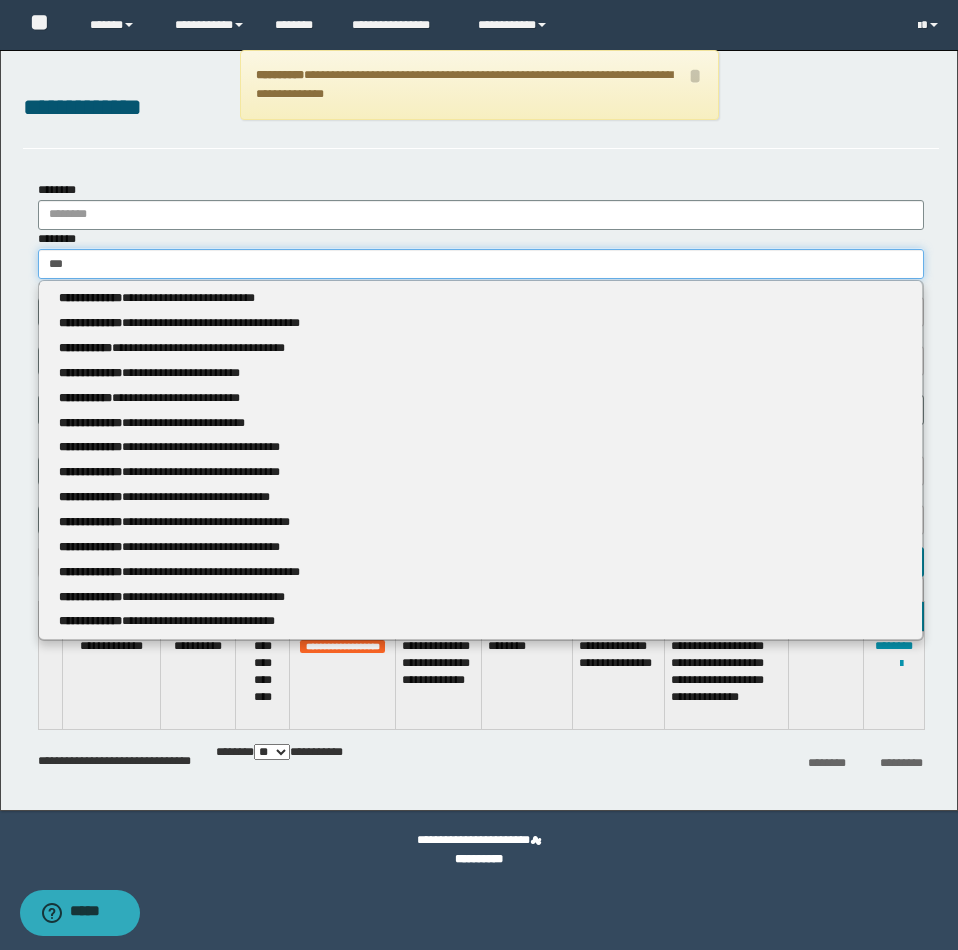 type on "***" 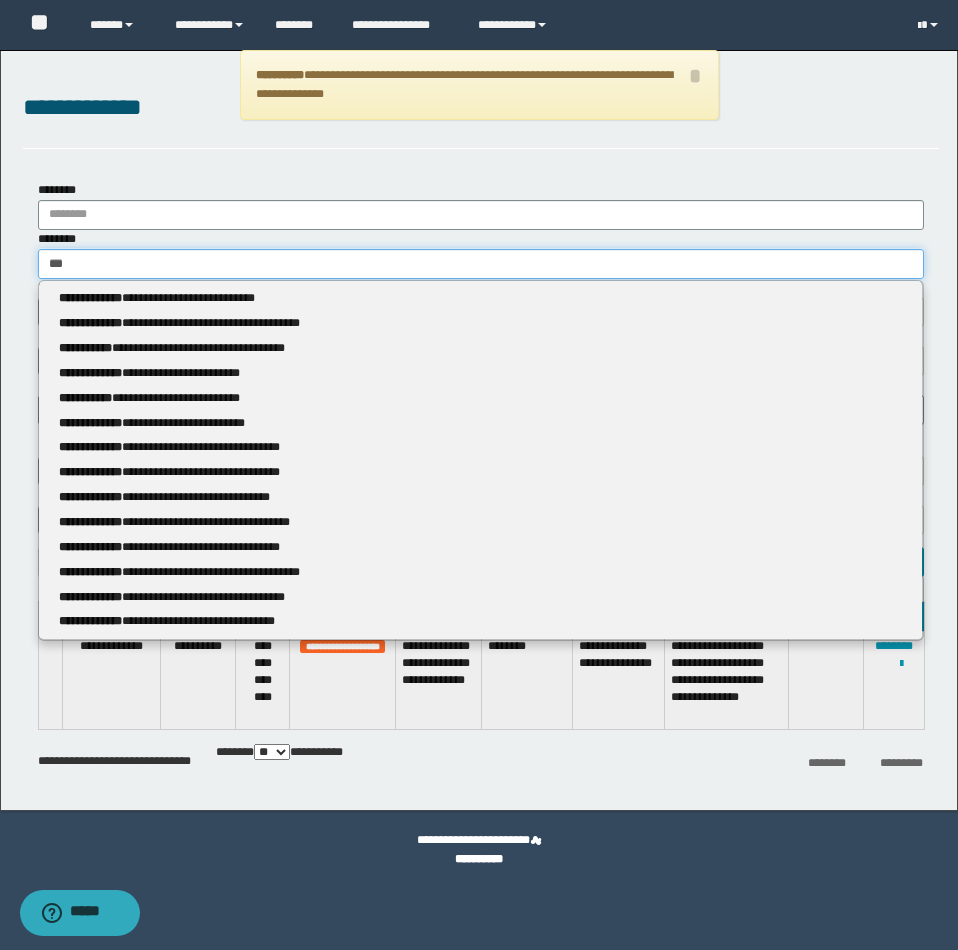 type 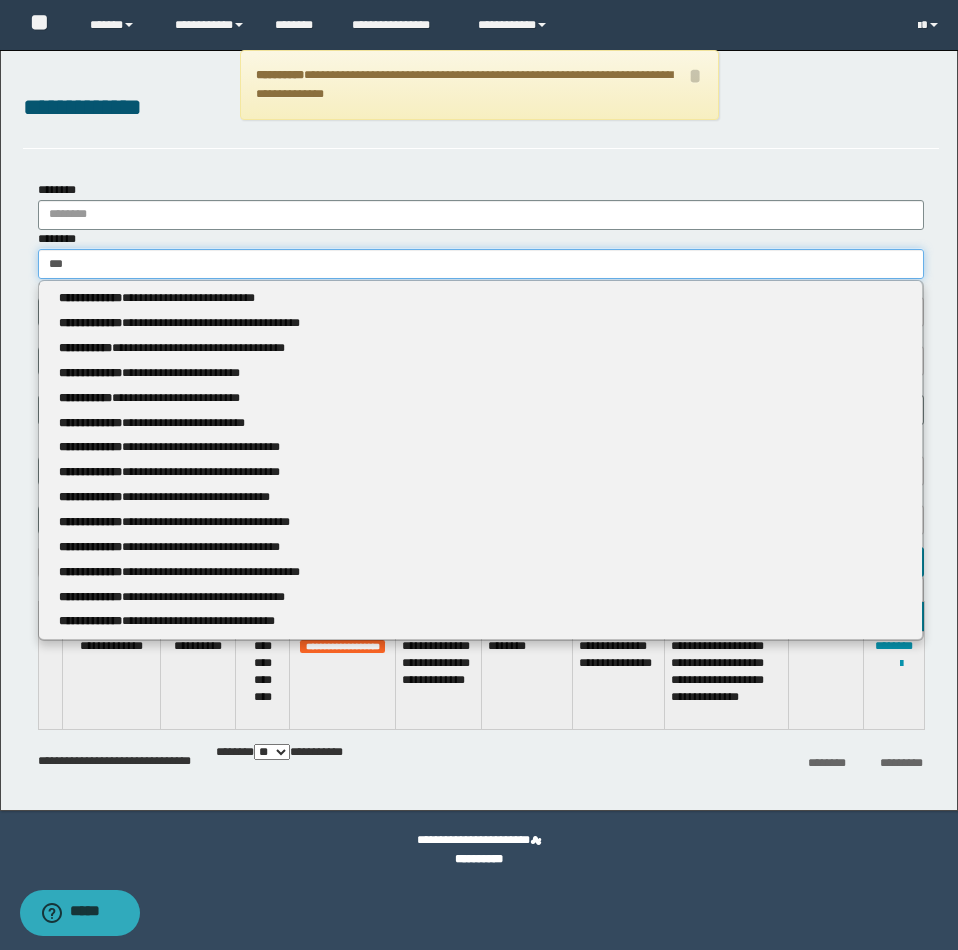 type on "****" 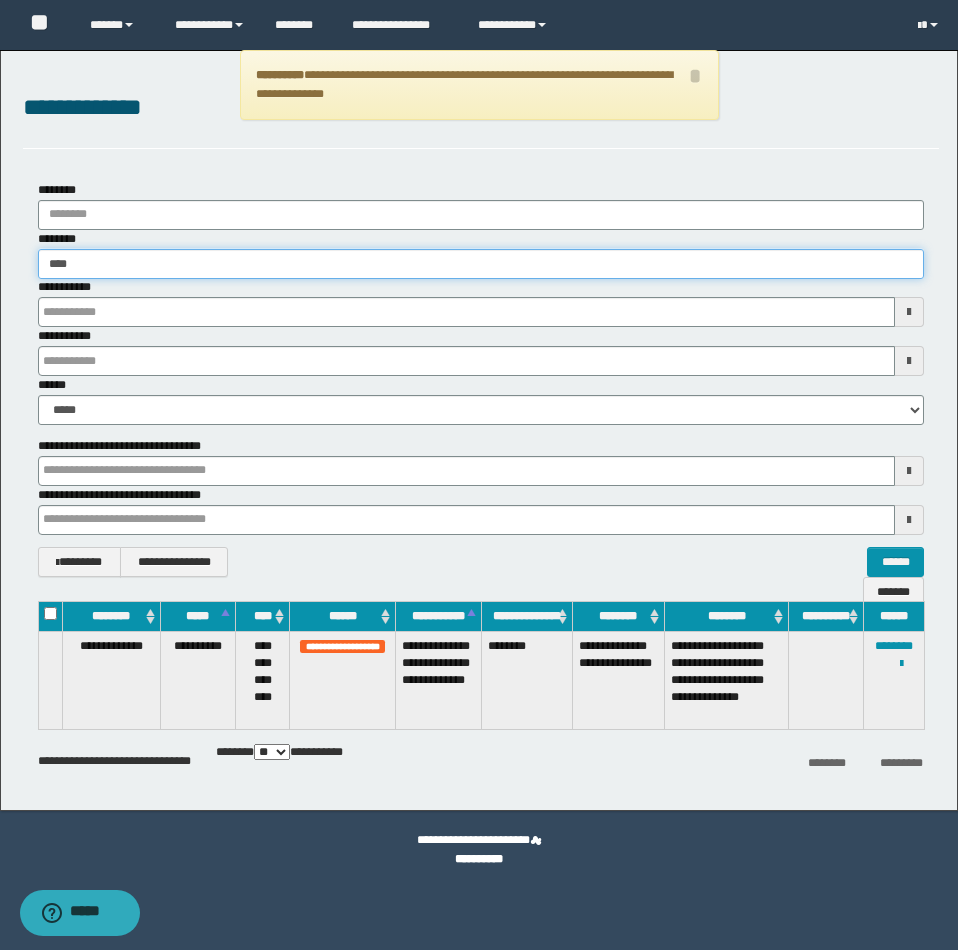 type on "****" 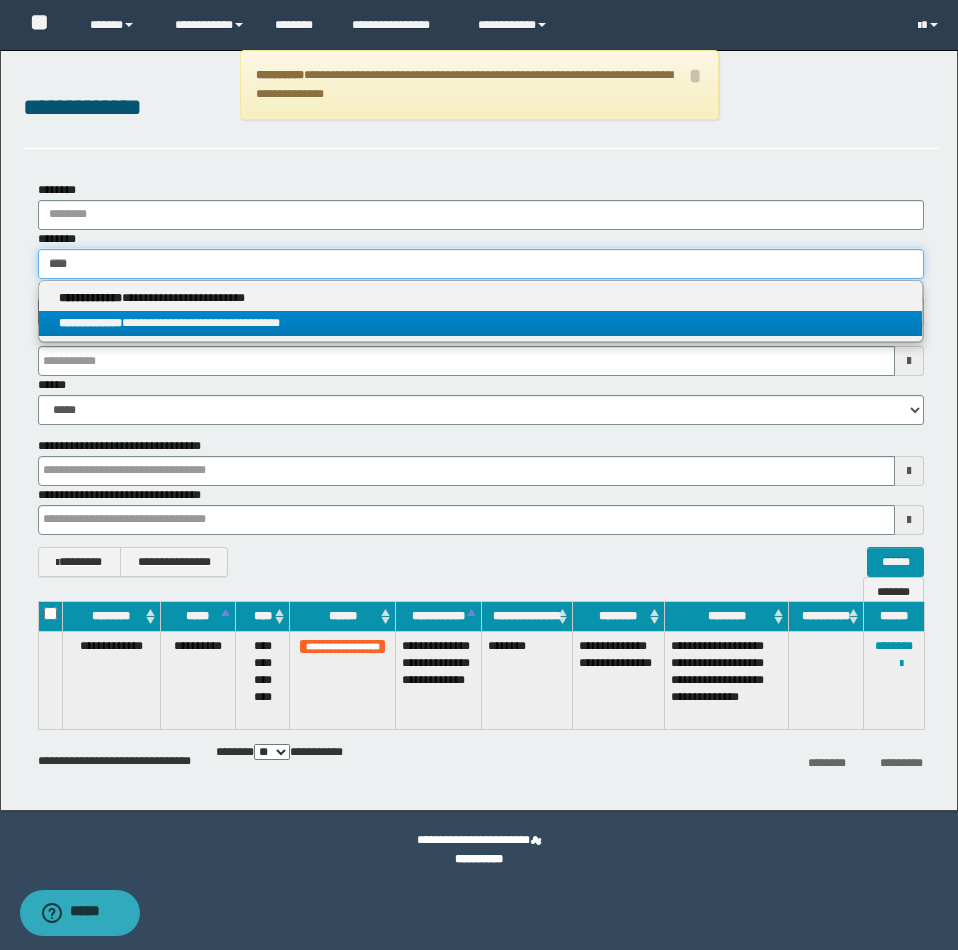 type on "****" 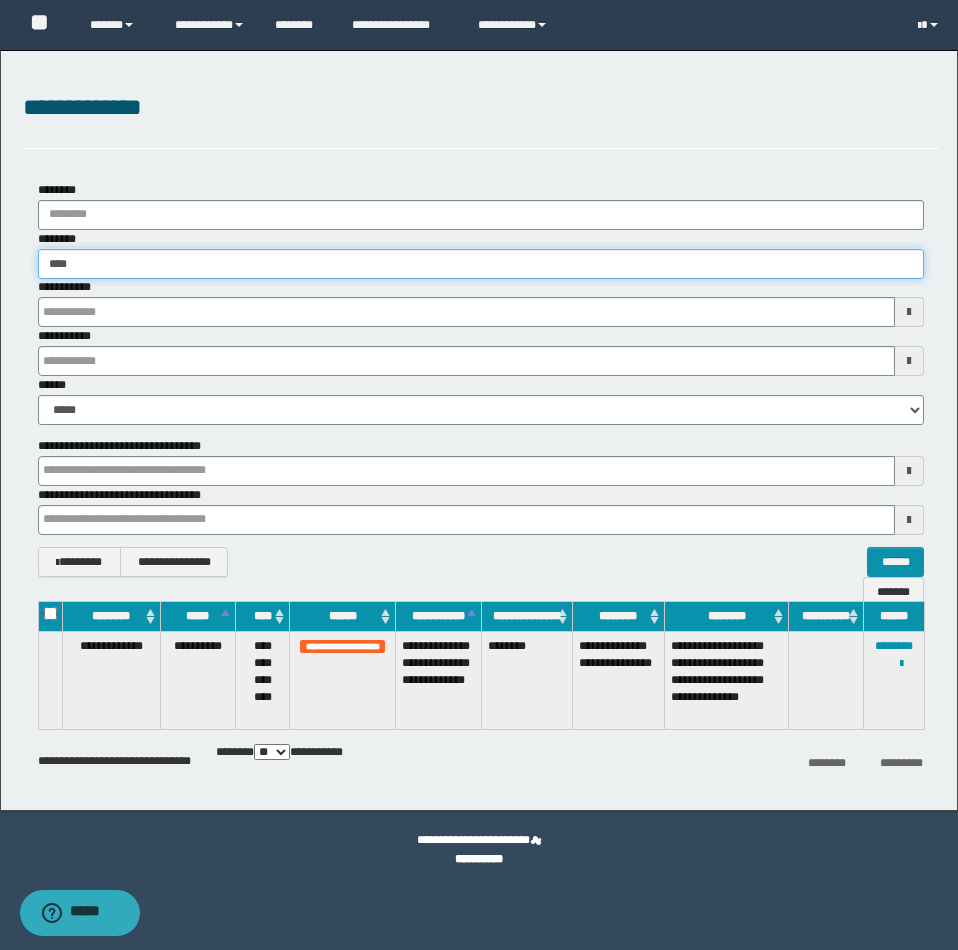 click on "****" at bounding box center [481, 264] 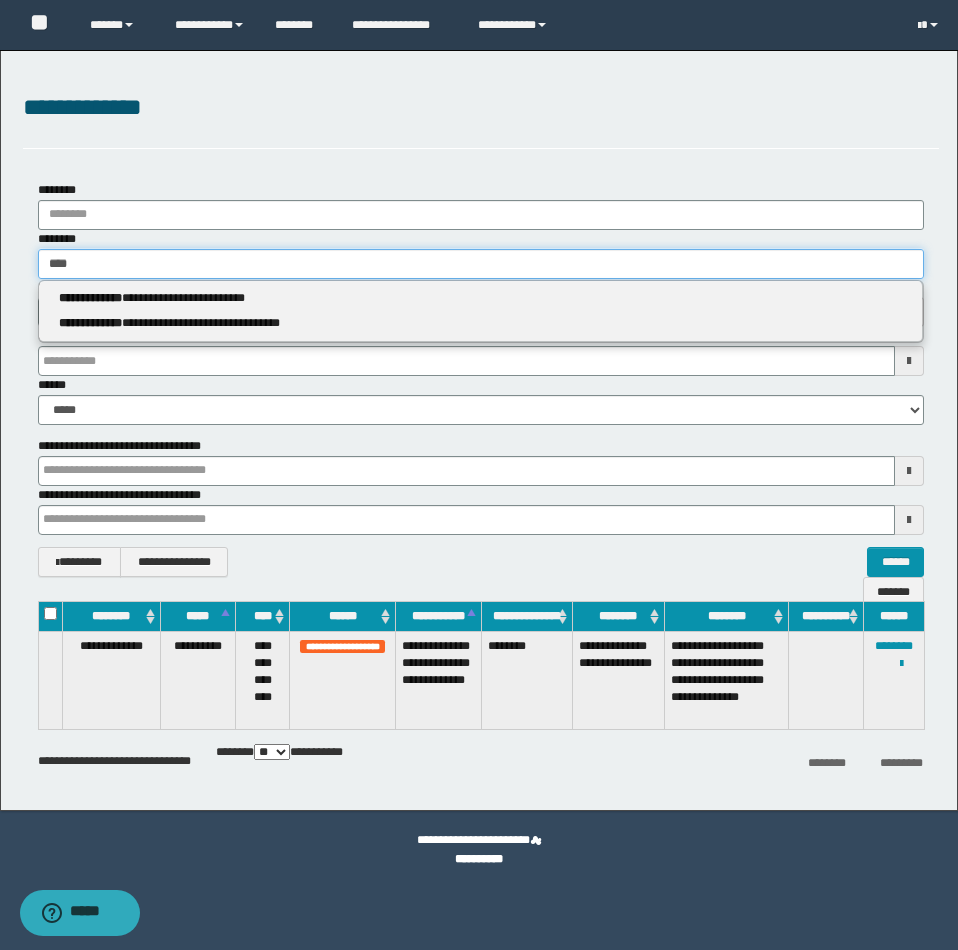 click on "****" at bounding box center [481, 264] 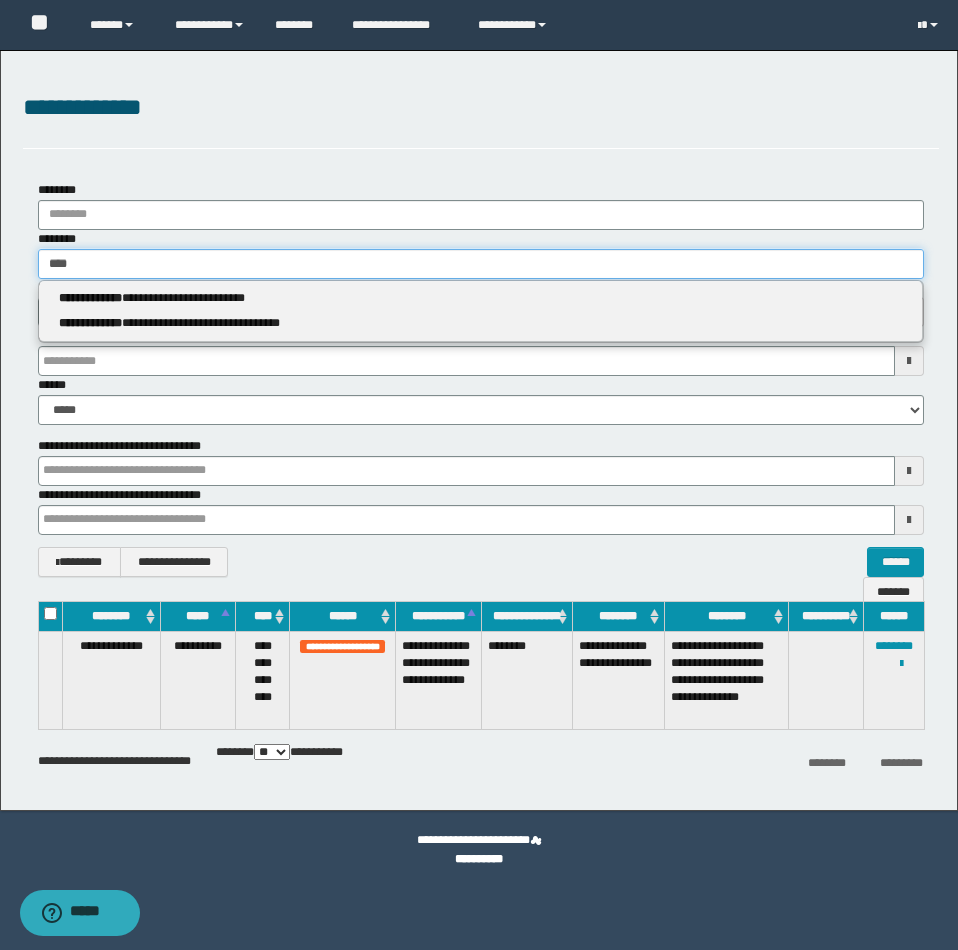 type 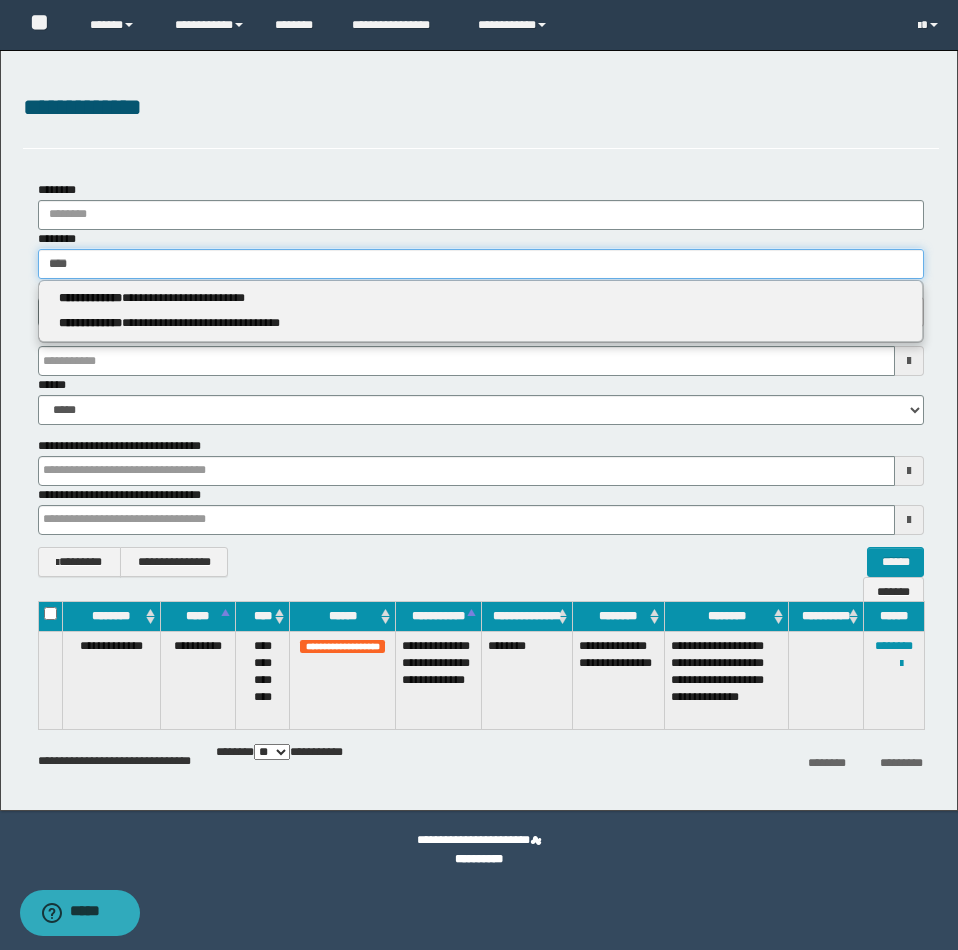type on "***" 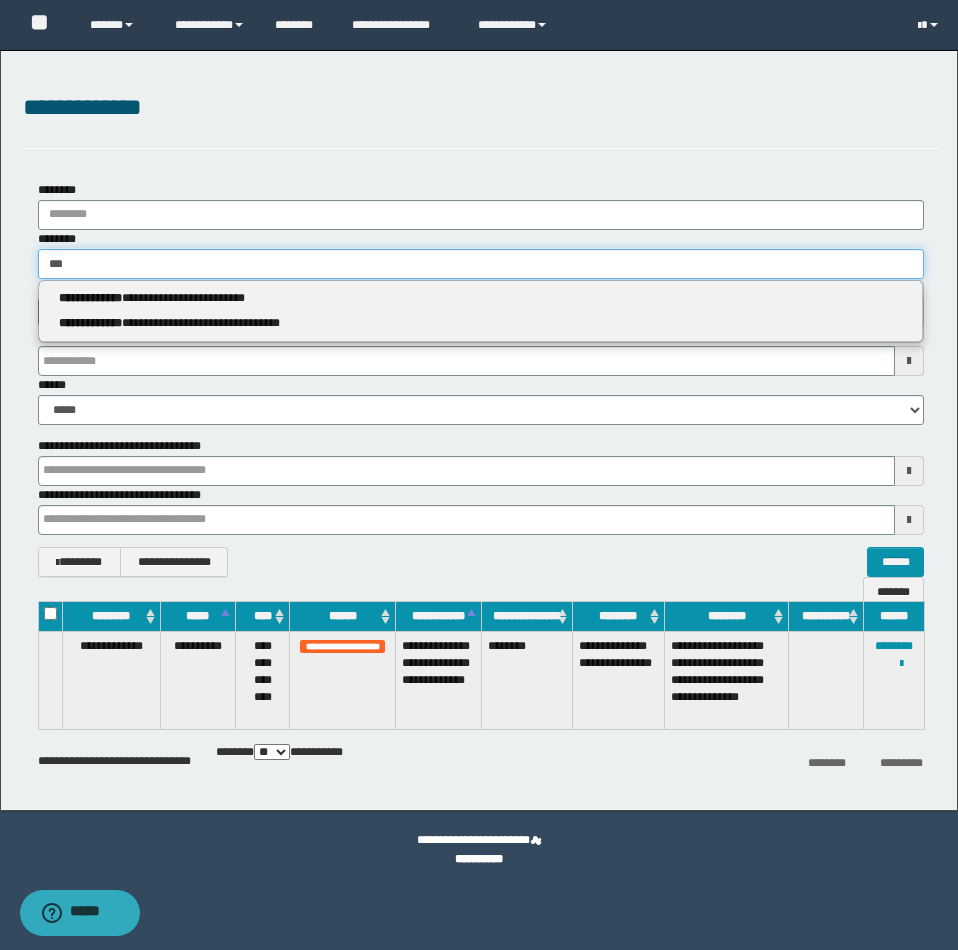 type on "***" 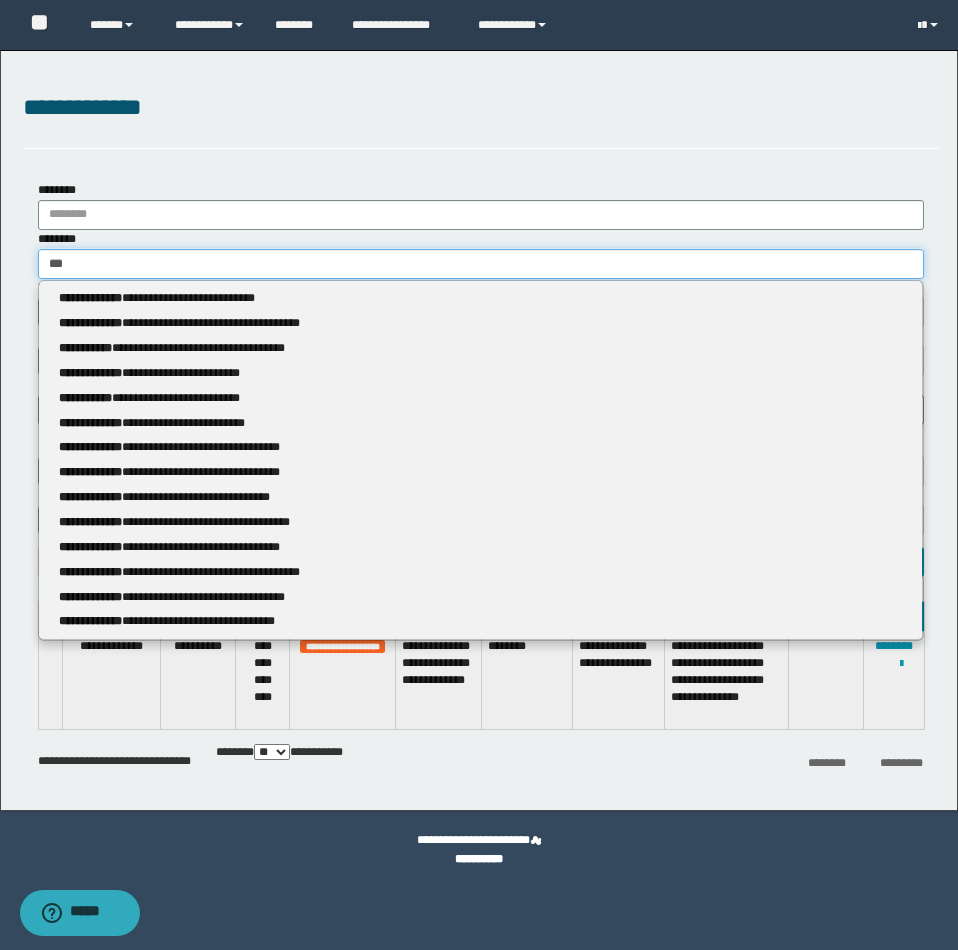 type 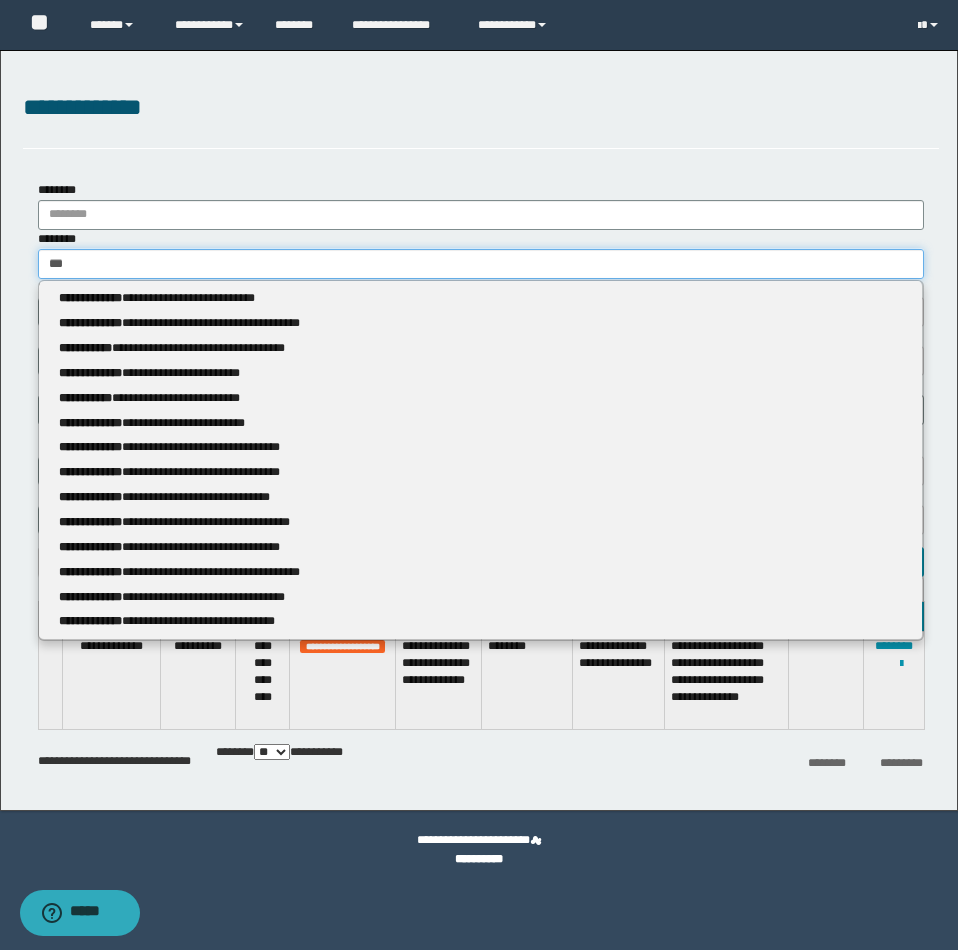 type on "**" 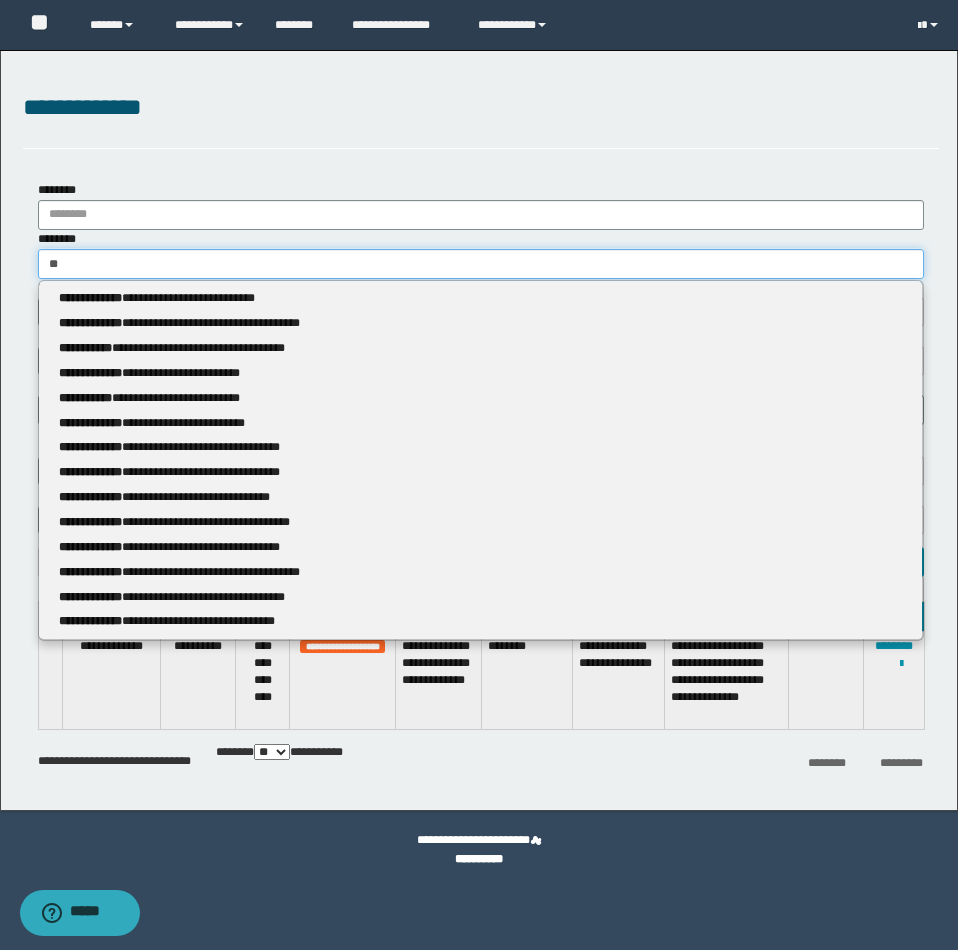 type on "**" 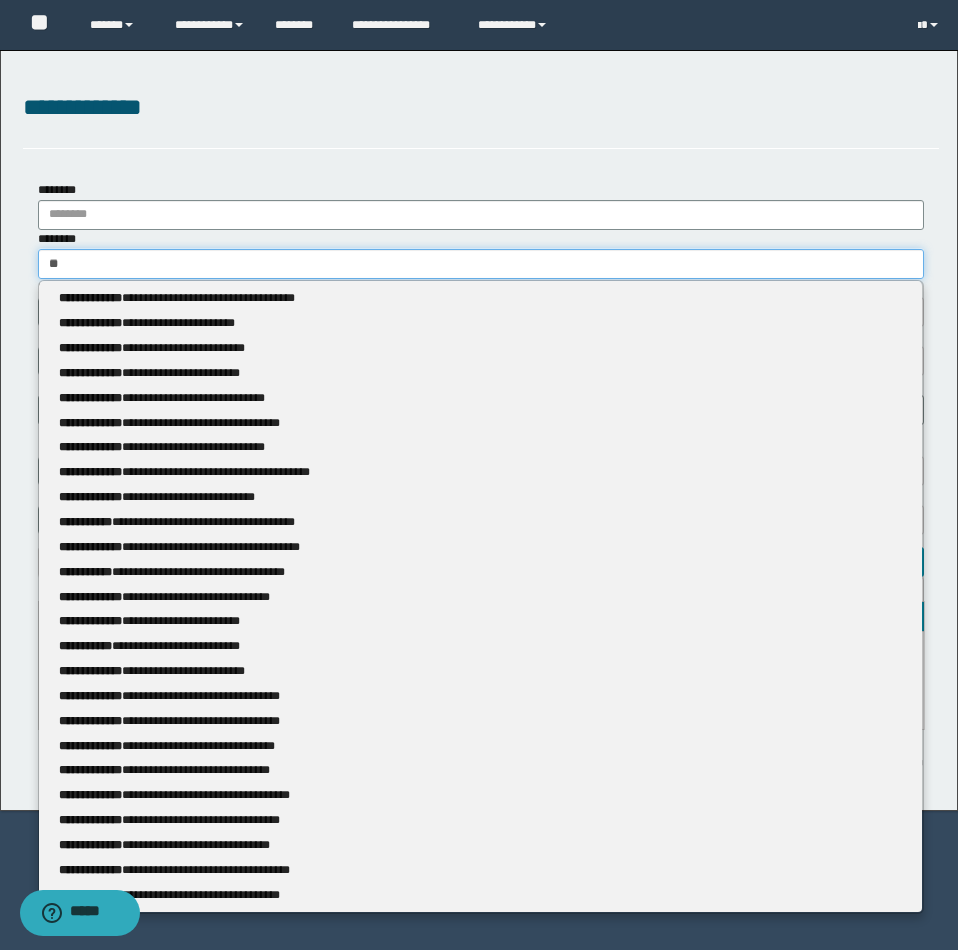 type 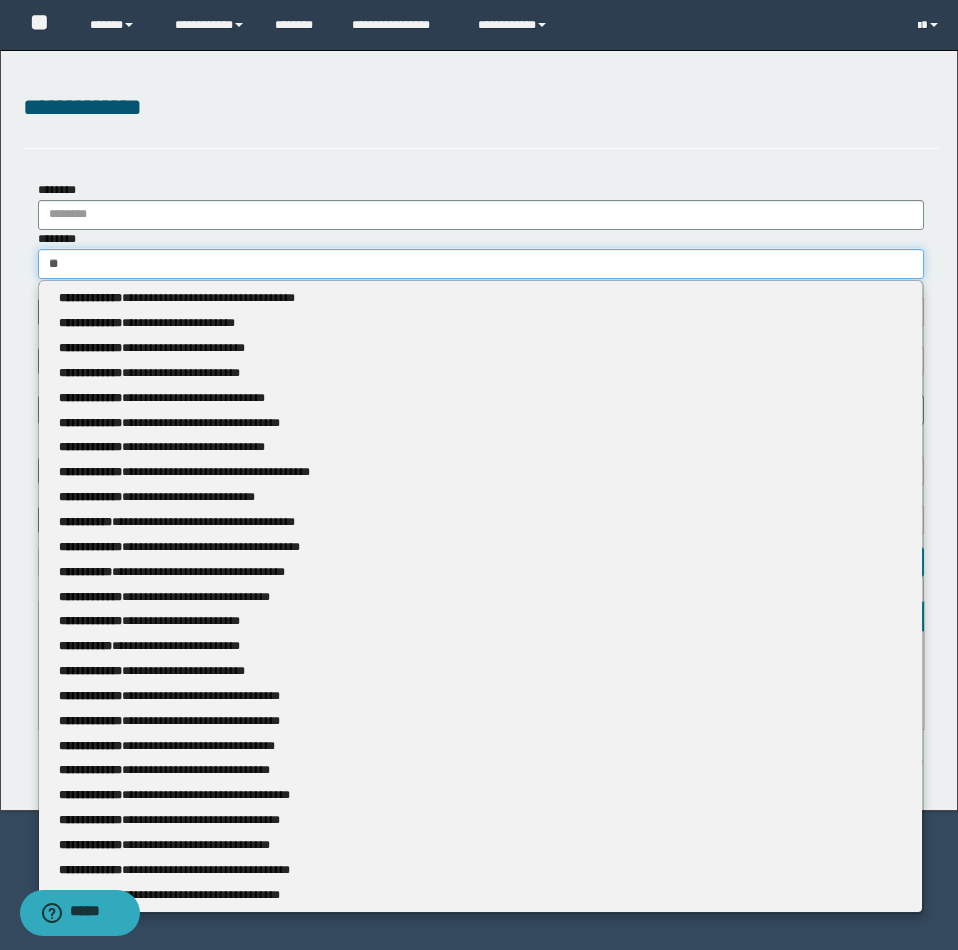 type on "*" 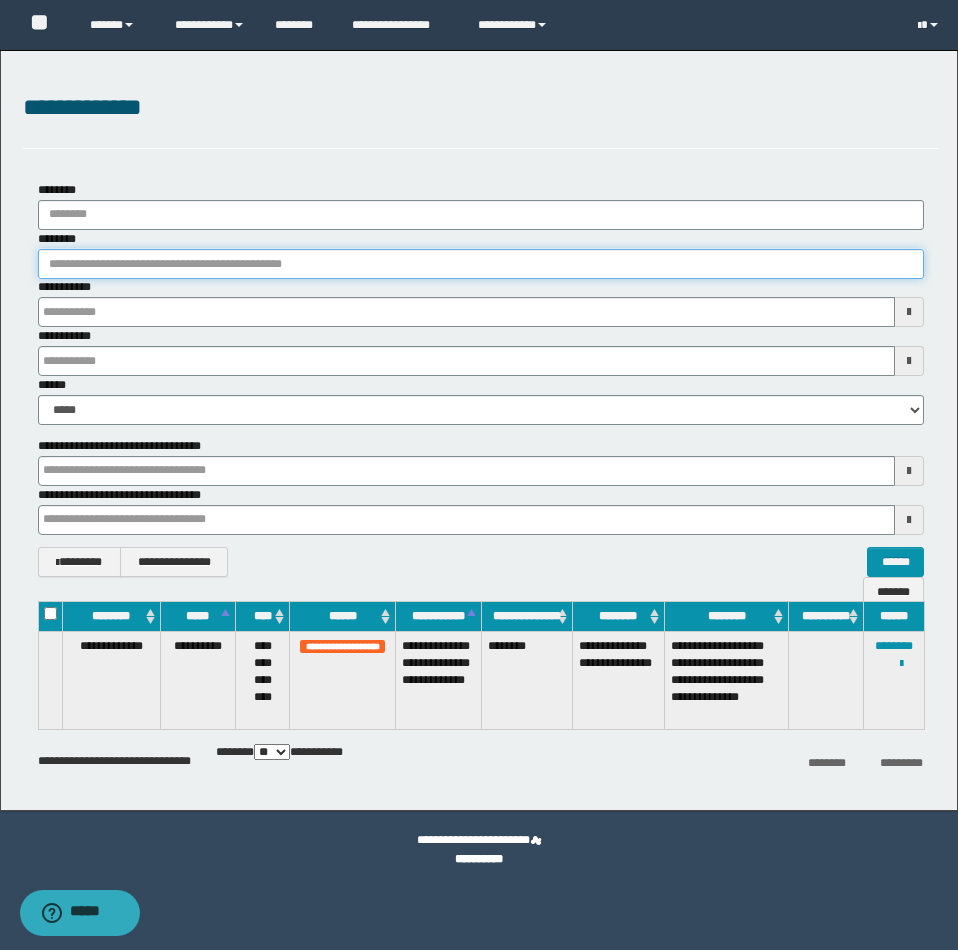 click on "********" at bounding box center (481, 264) 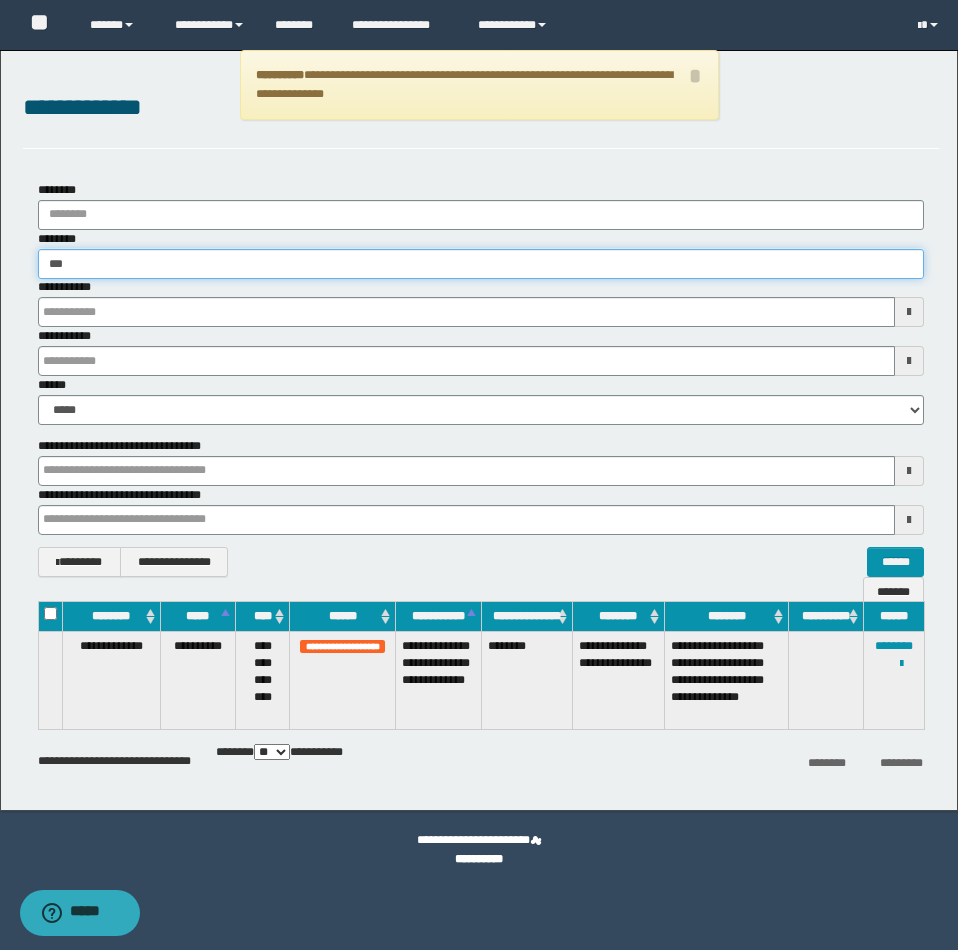 type on "****" 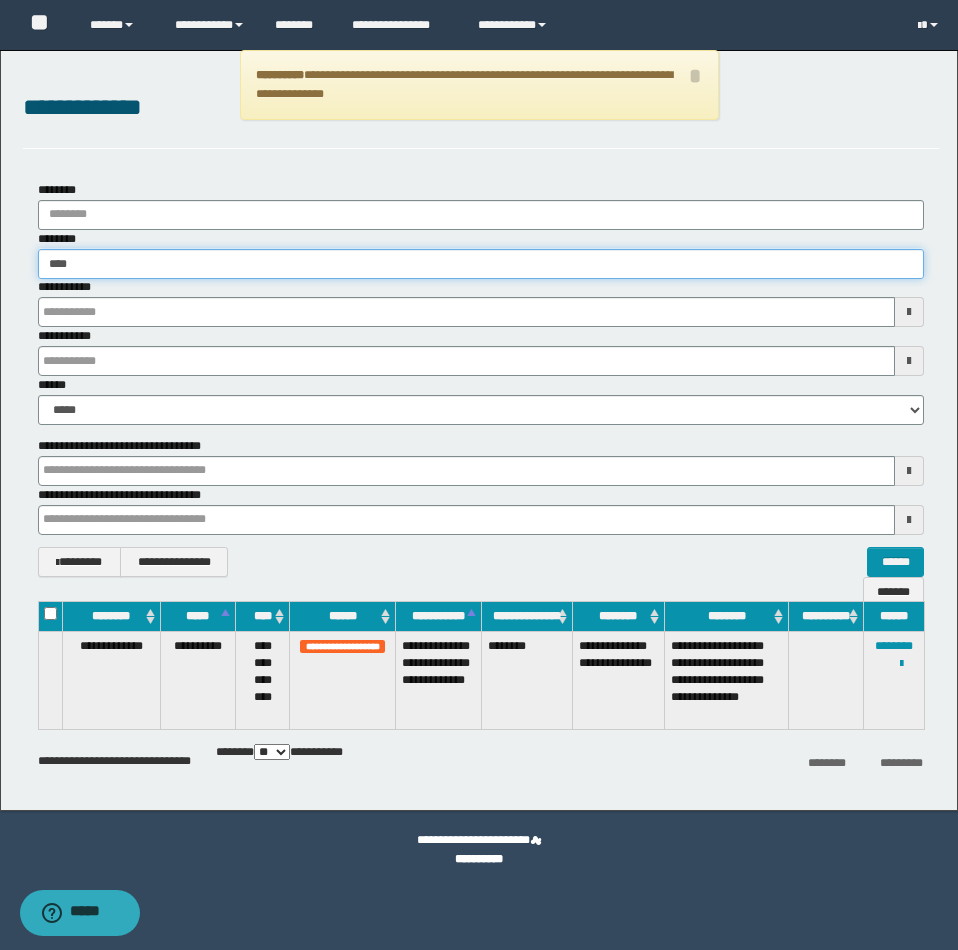 type on "****" 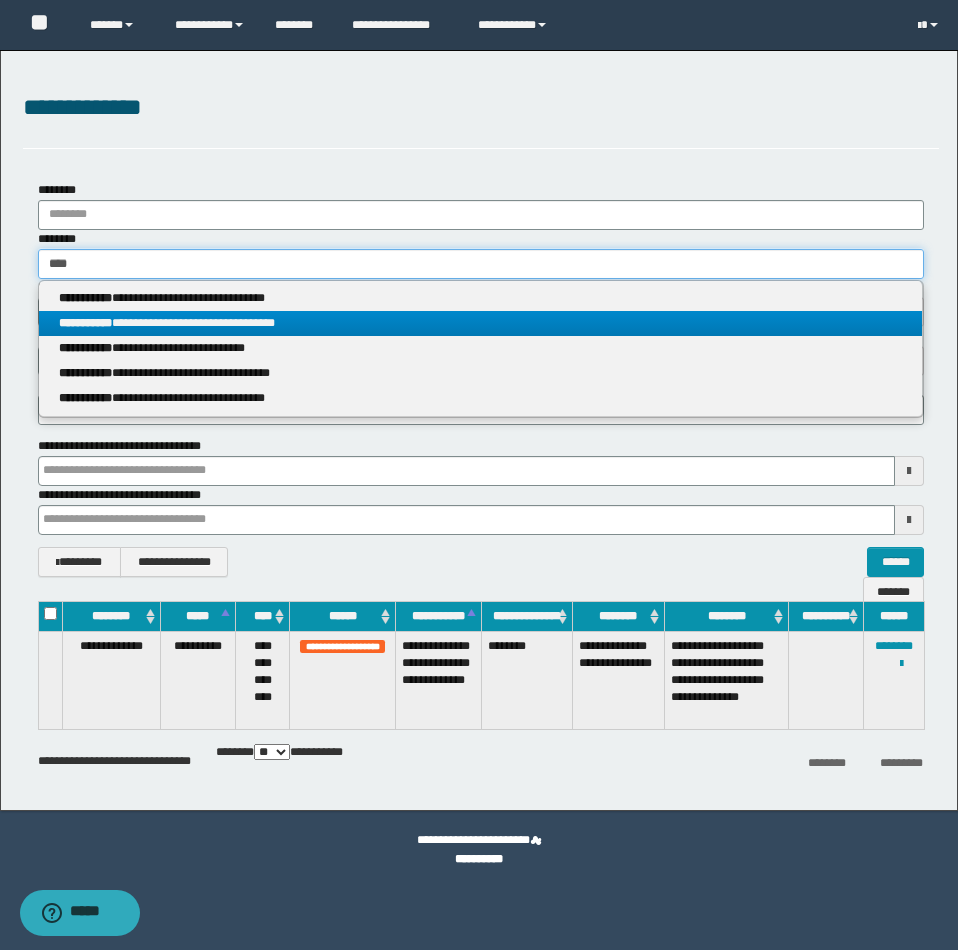 type on "****" 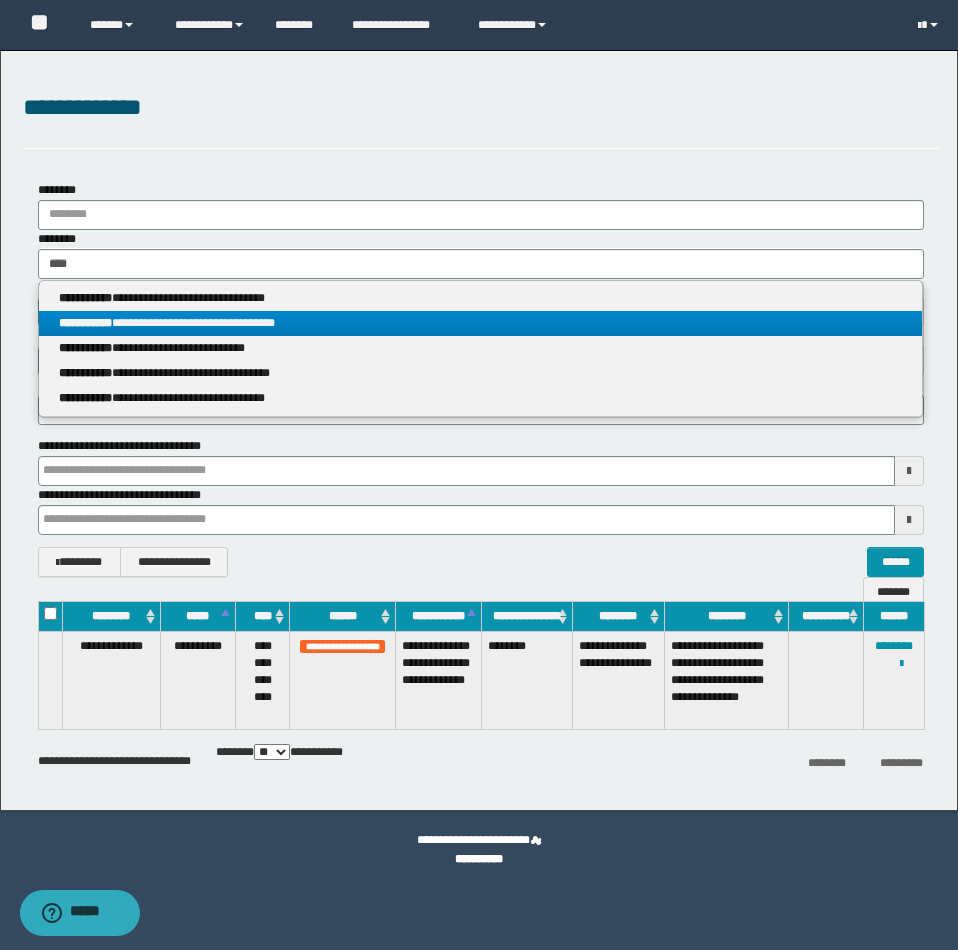 click on "**********" at bounding box center (480, 323) 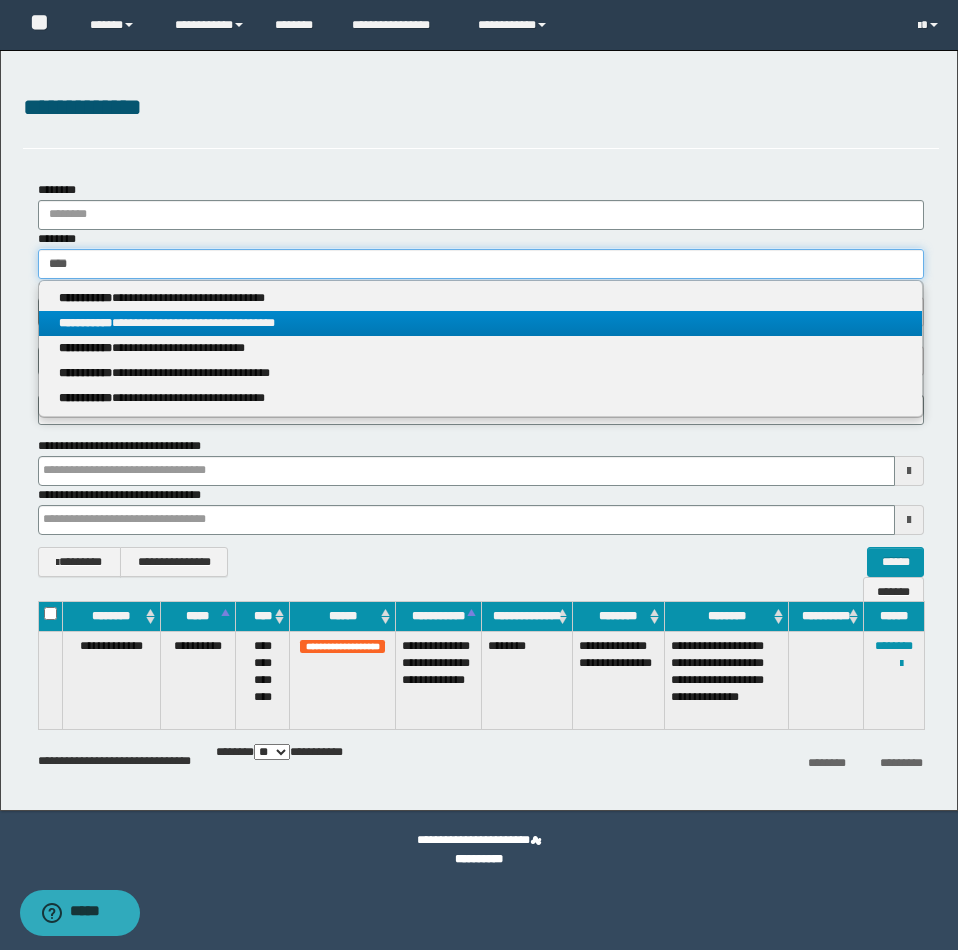 type 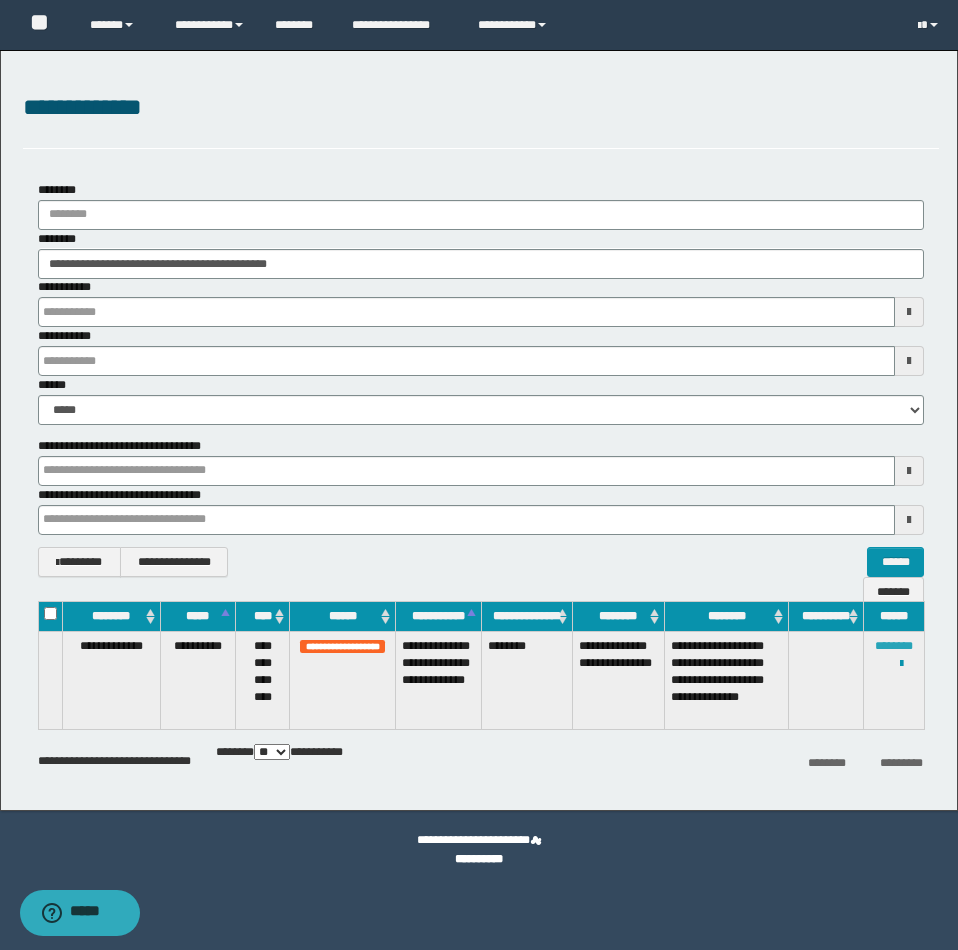 click on "********" at bounding box center (894, 646) 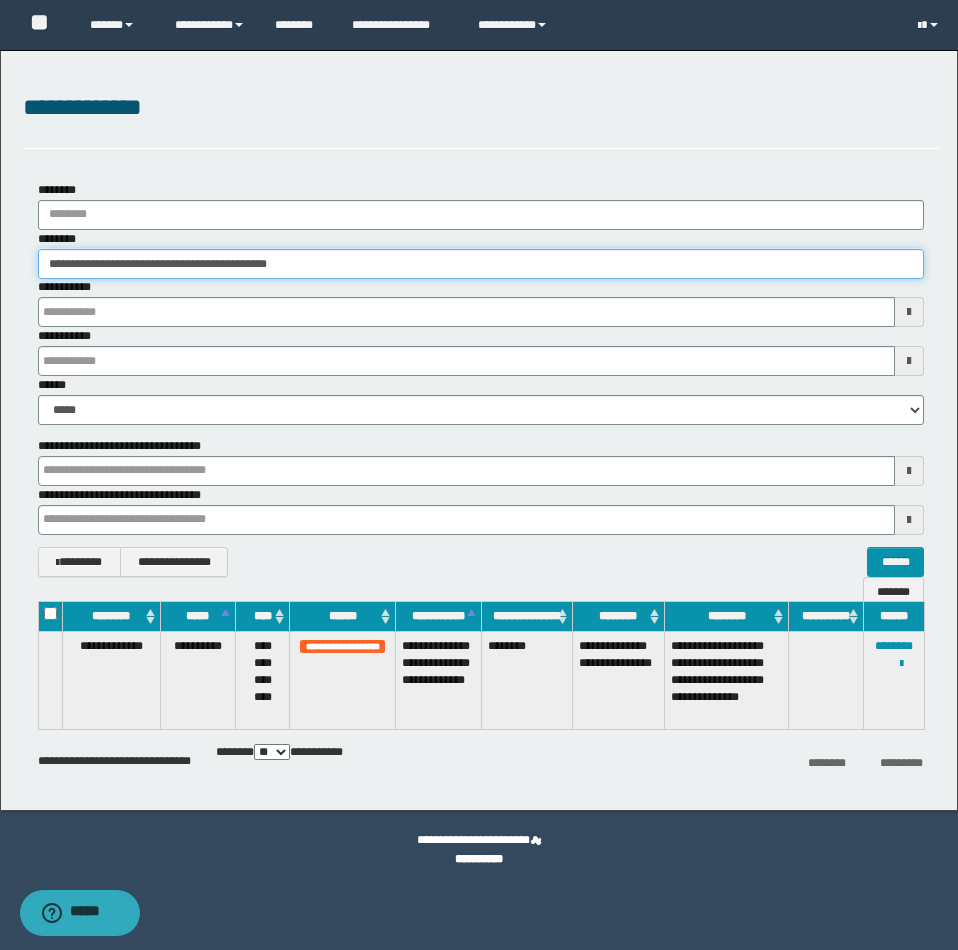click on "**********" at bounding box center (481, 264) 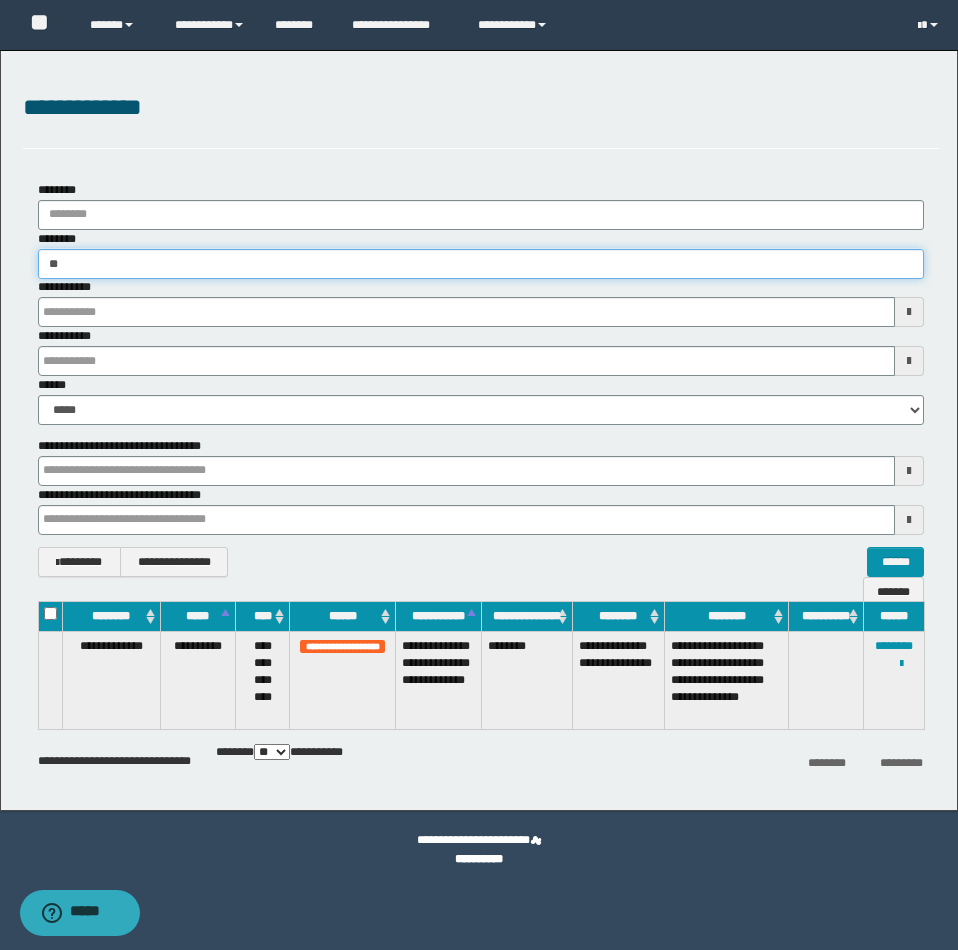 type on "*" 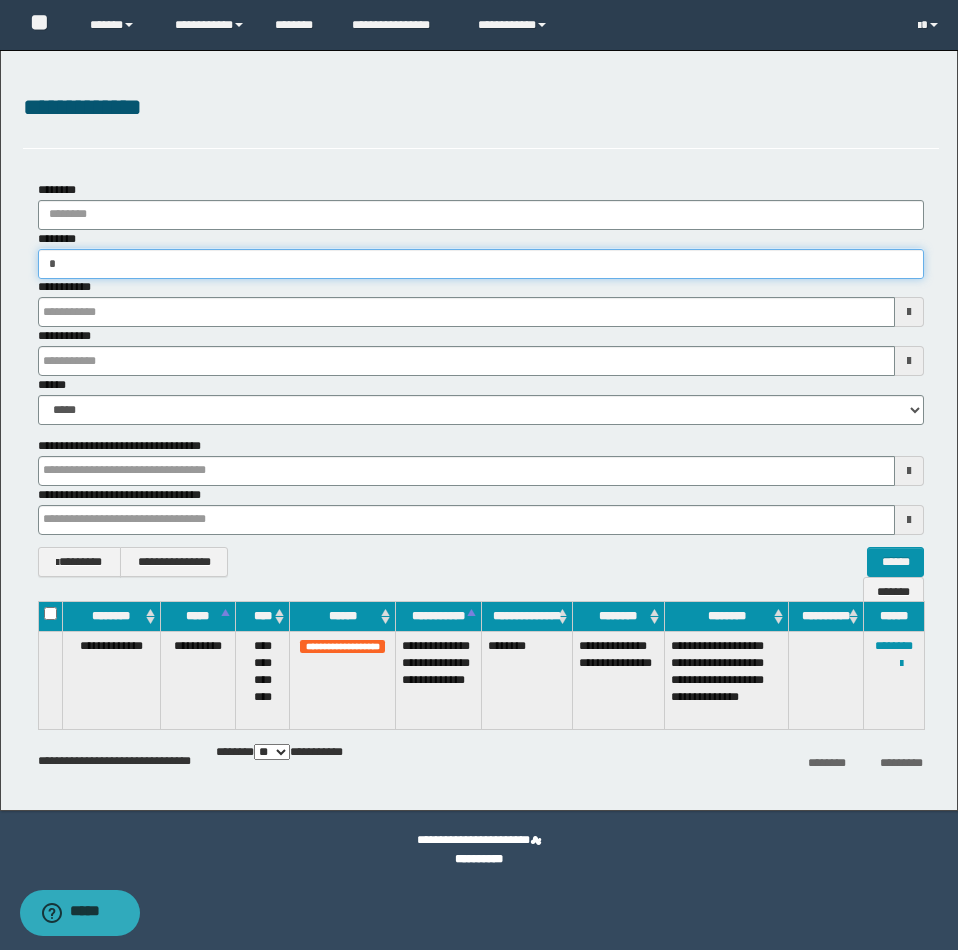 type on "**" 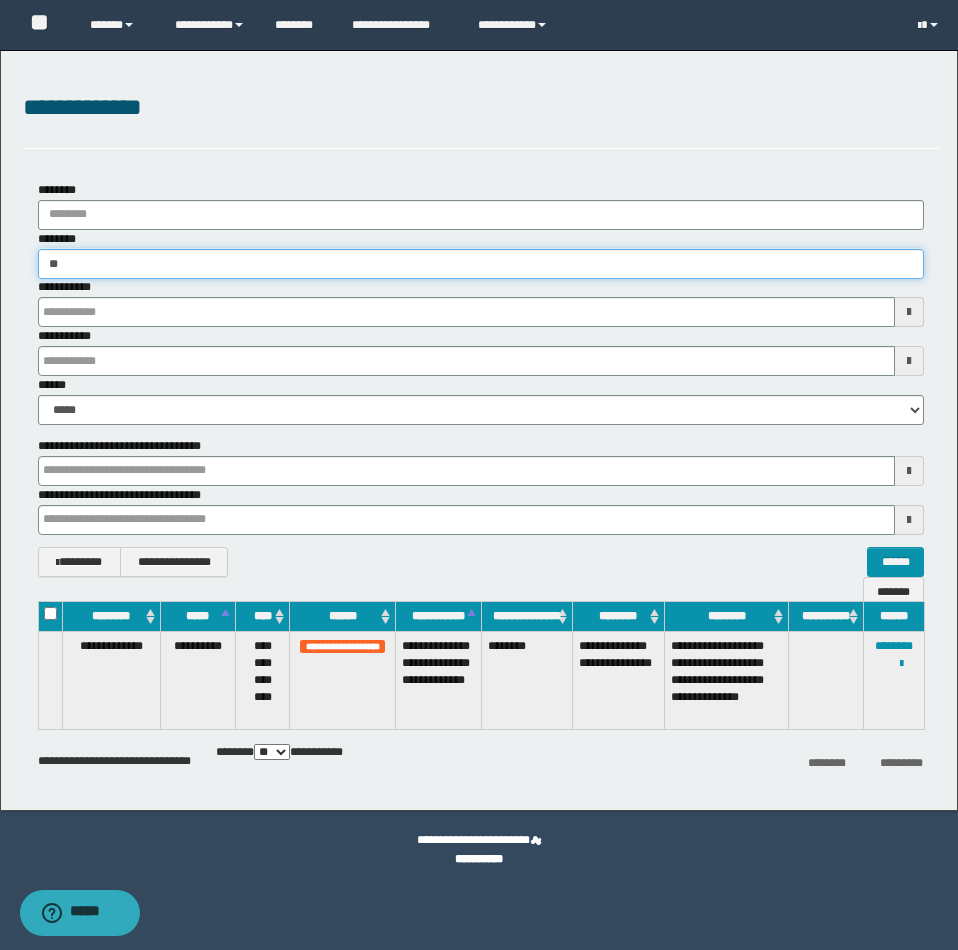 type on "**" 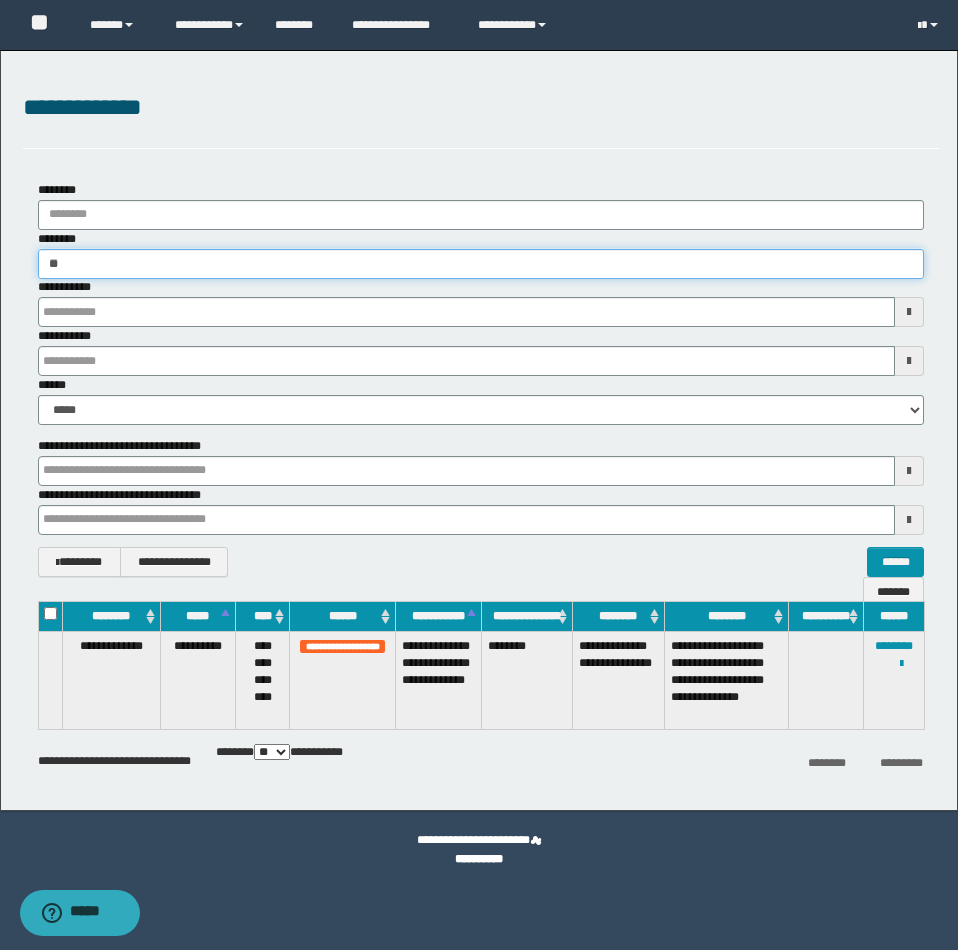 type 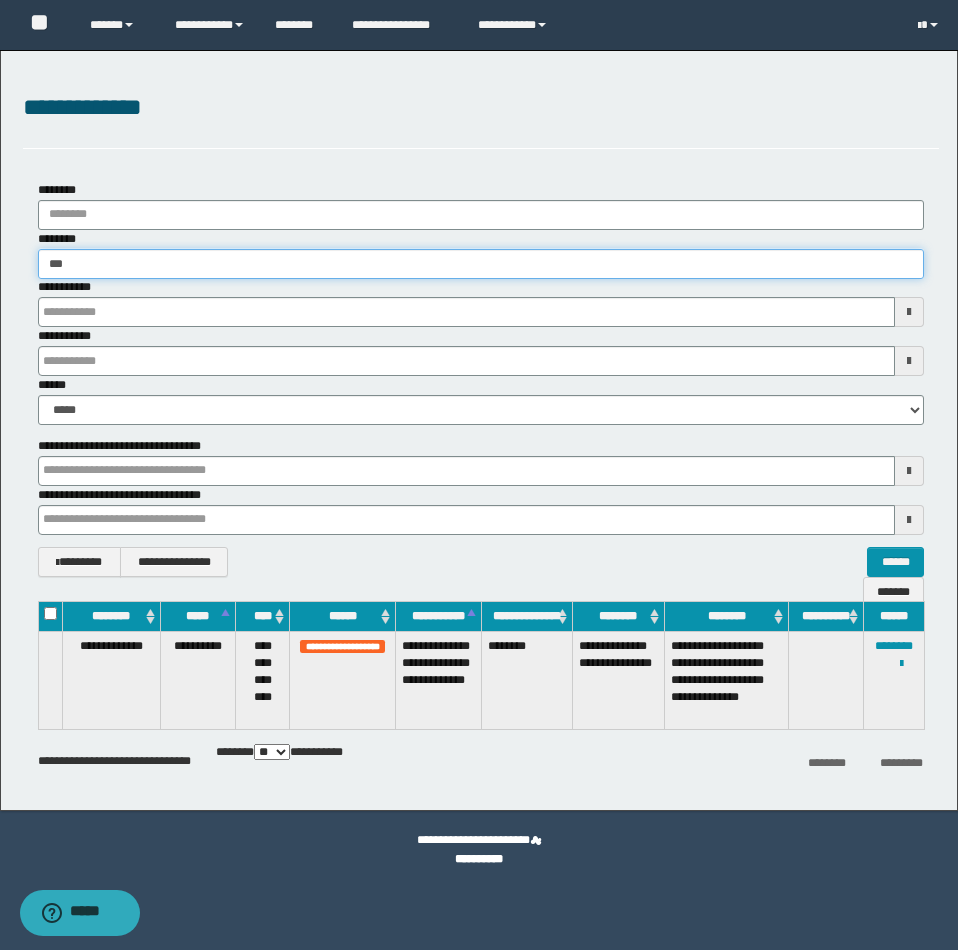 type on "***" 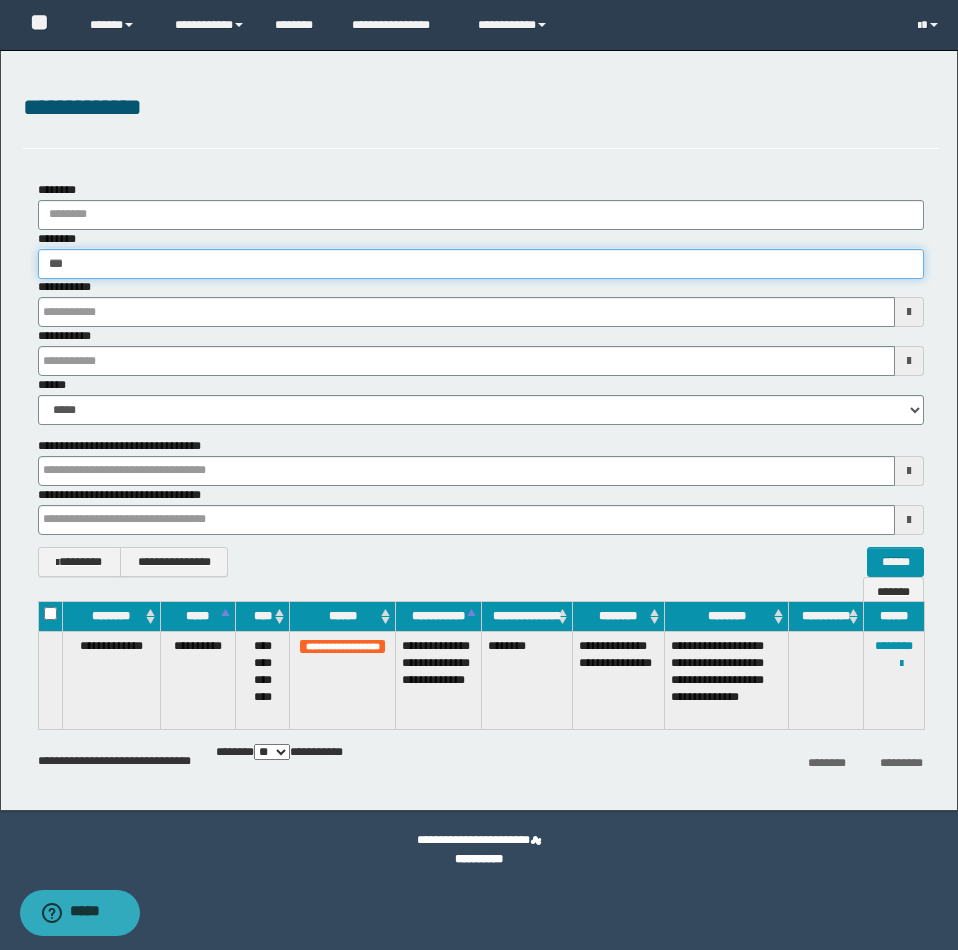type 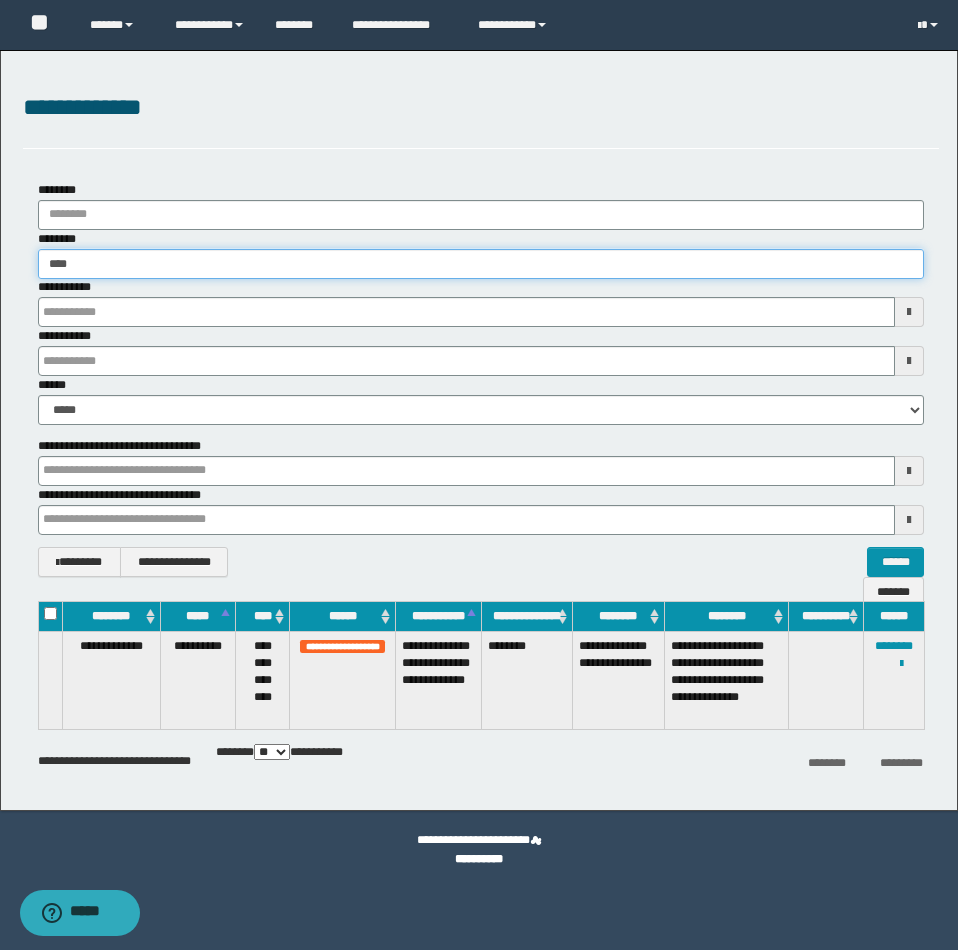 type on "****" 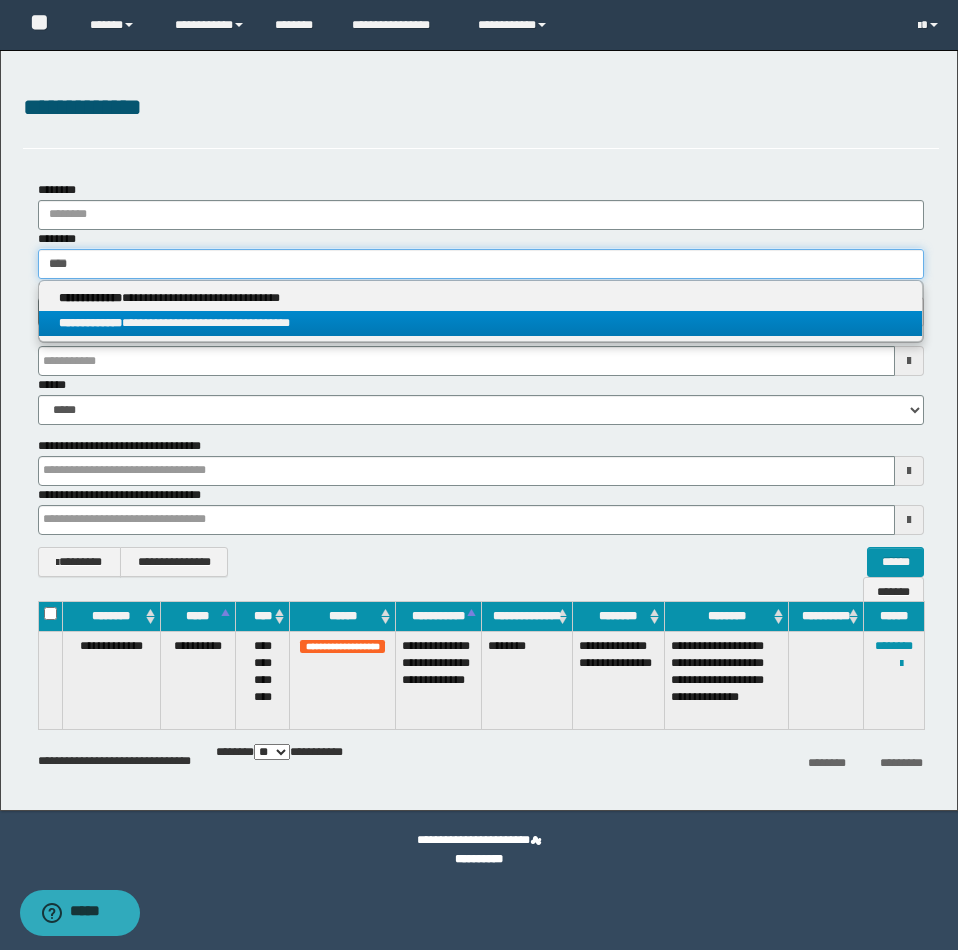 type on "****" 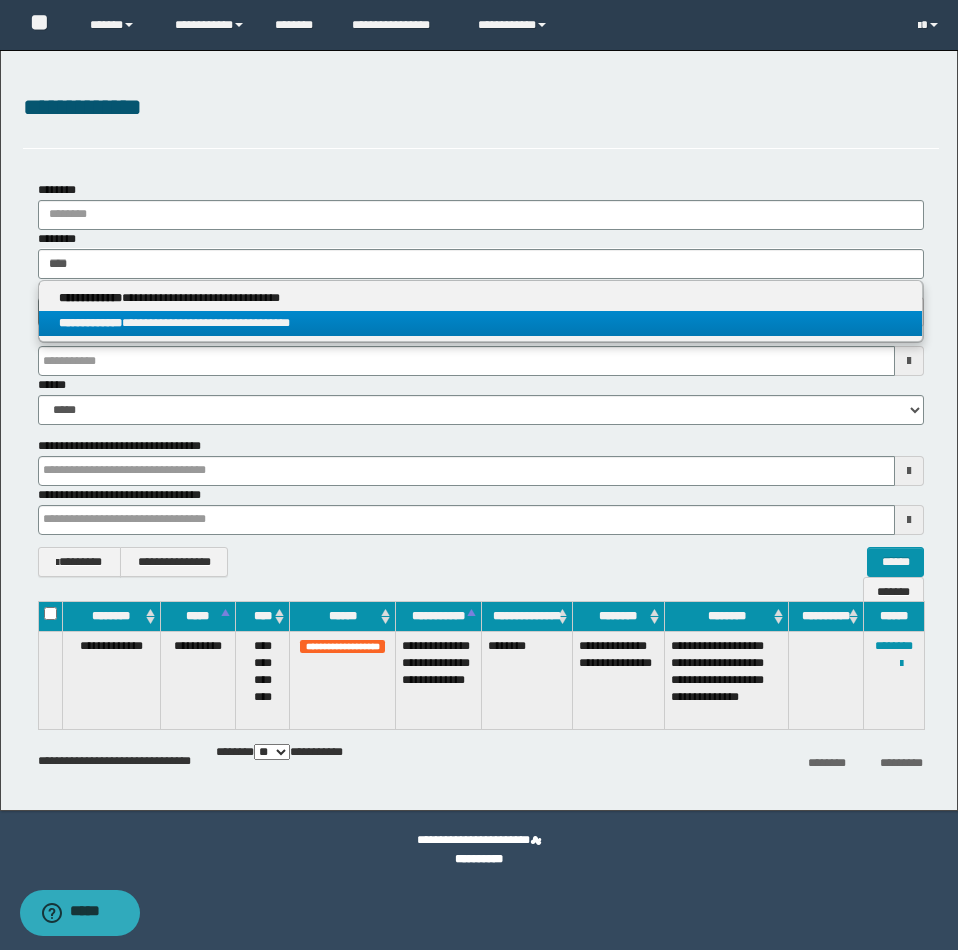 click on "**********" at bounding box center (480, 323) 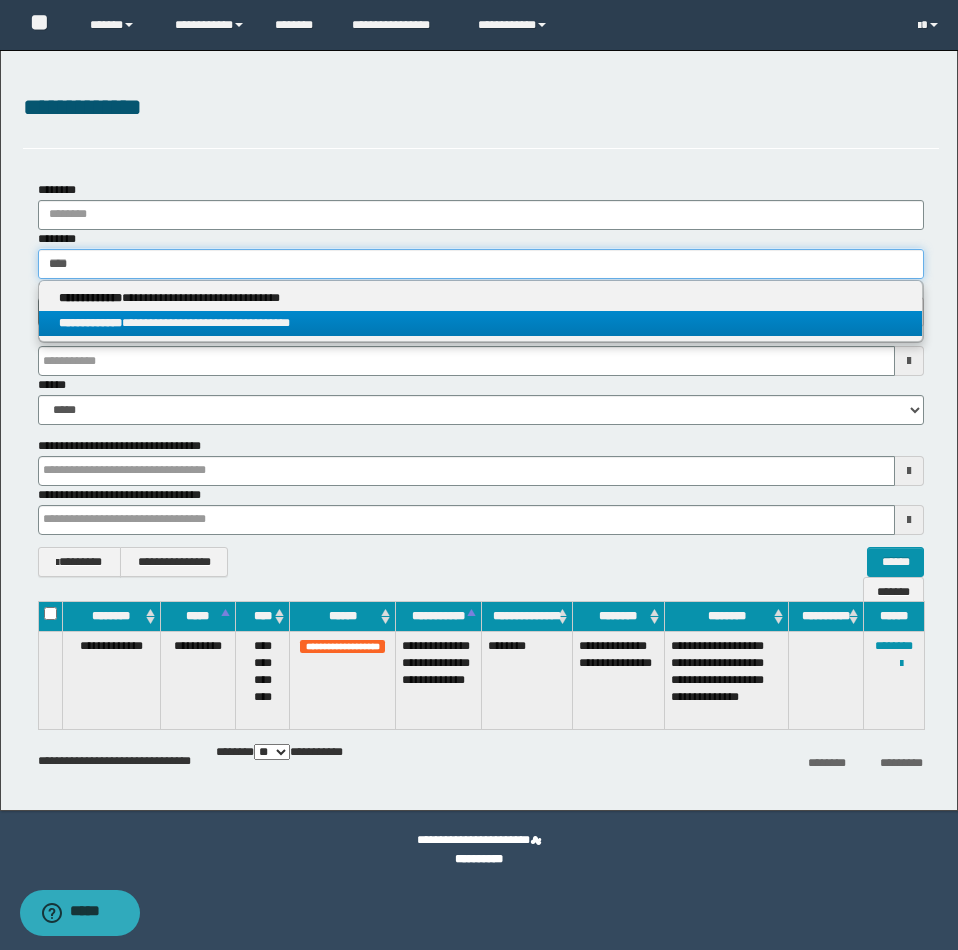 type 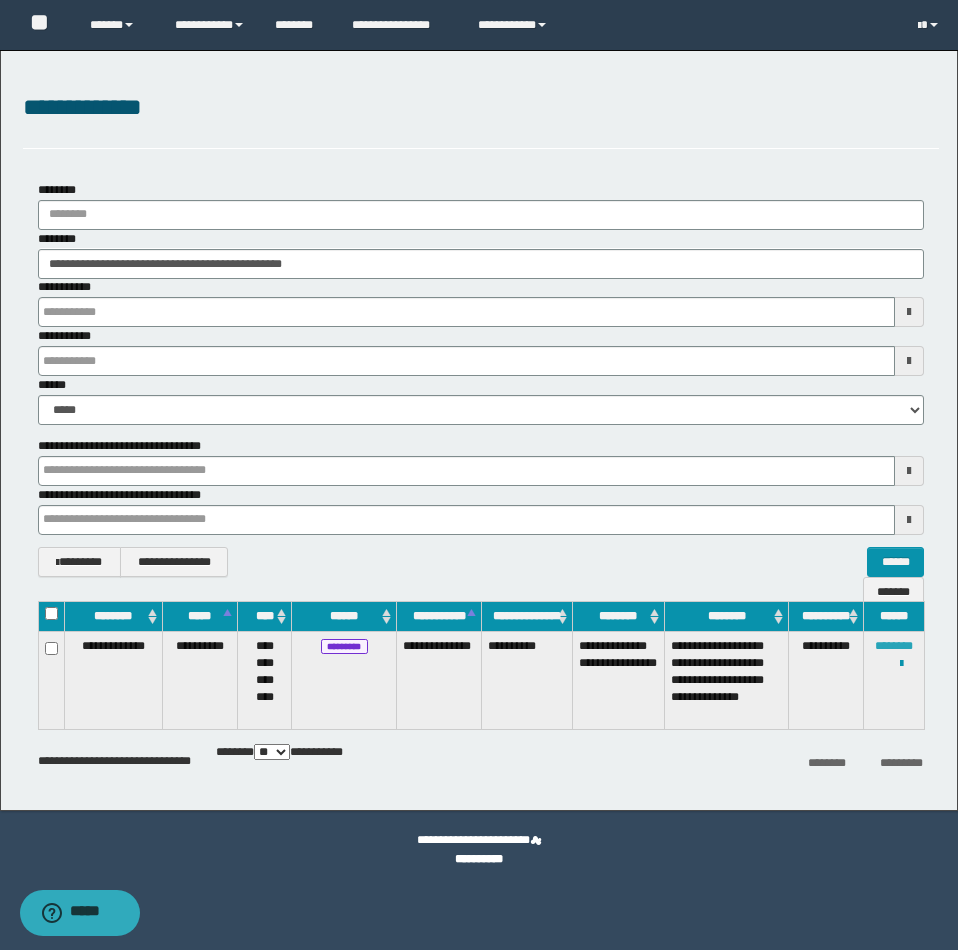 click on "********" at bounding box center [894, 646] 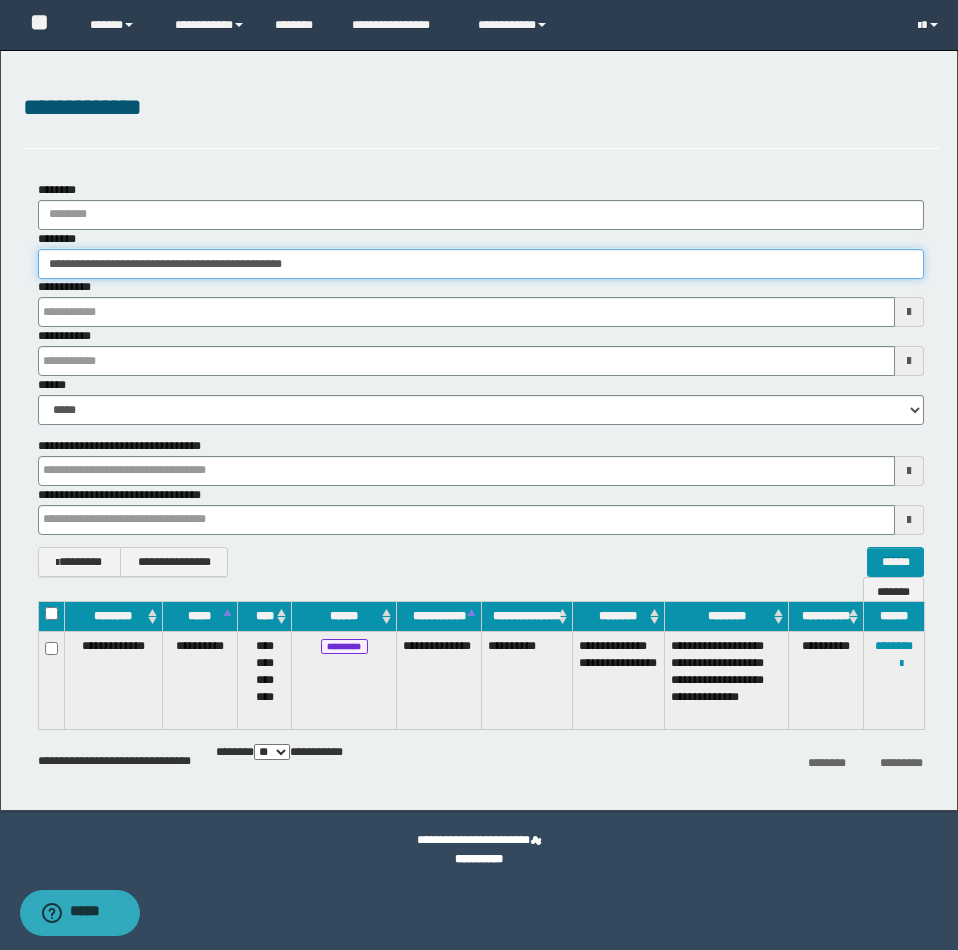 click on "**********" at bounding box center [481, 264] 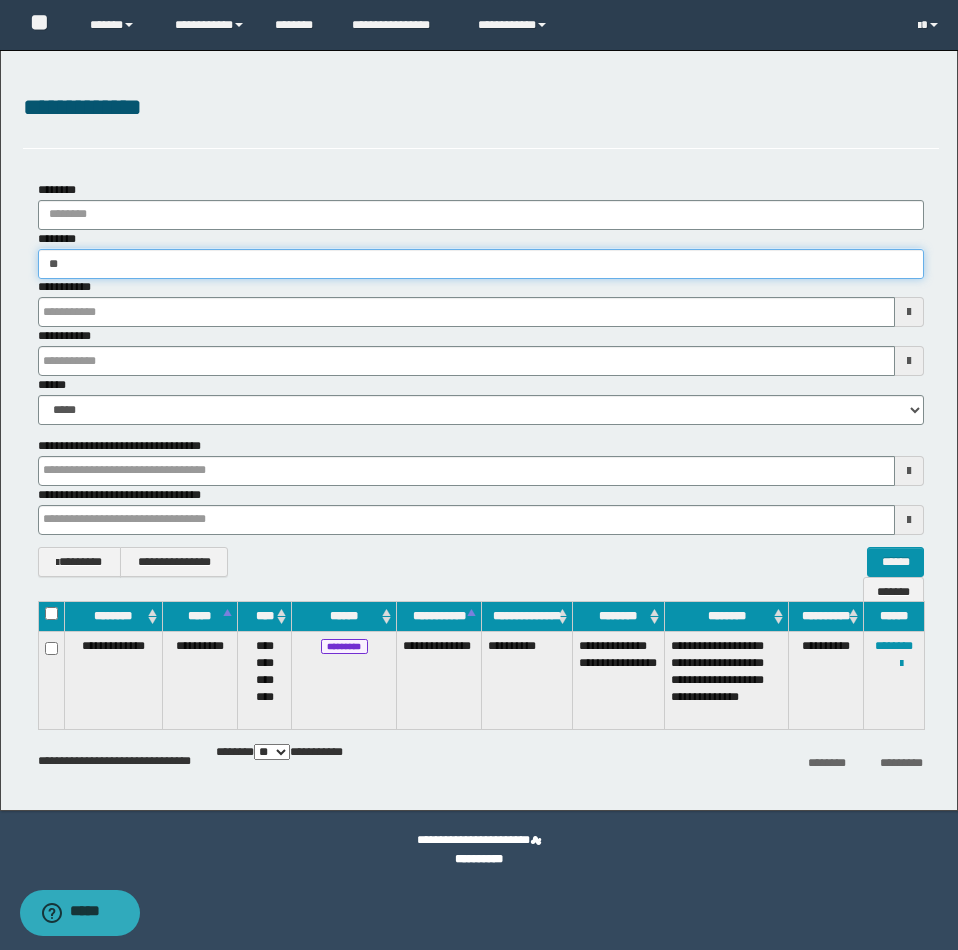 type on "*" 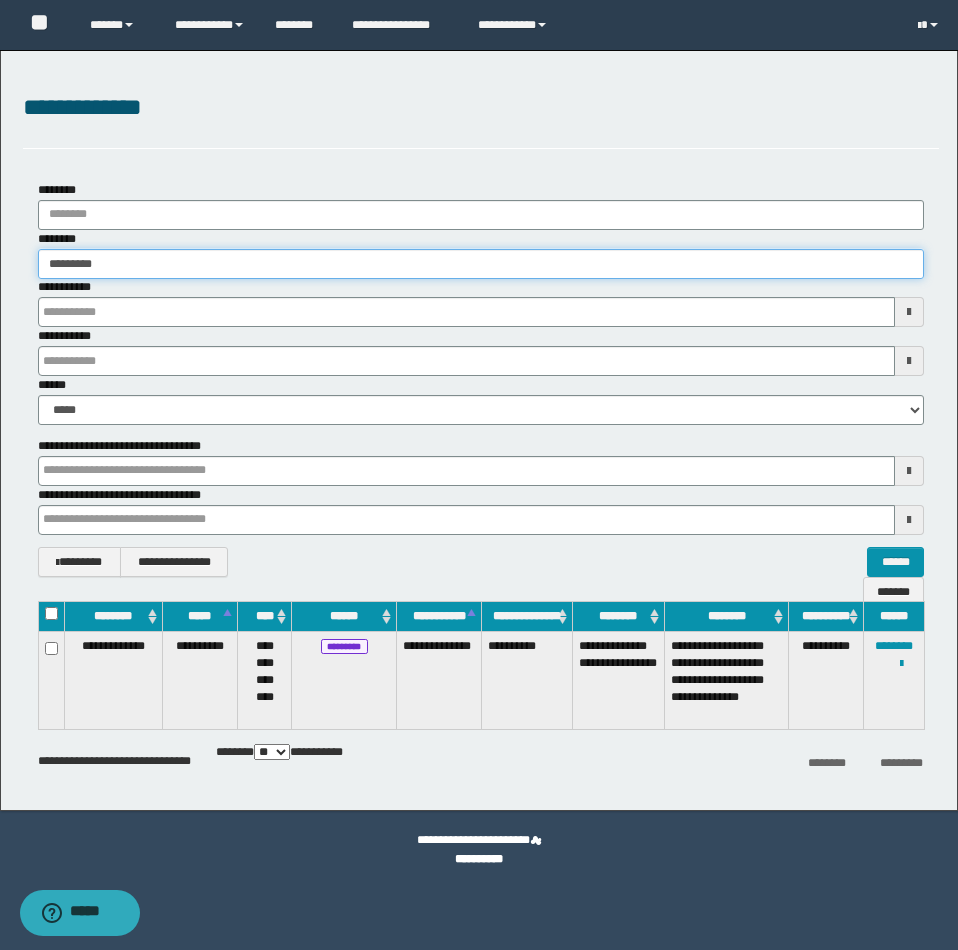 type on "*******" 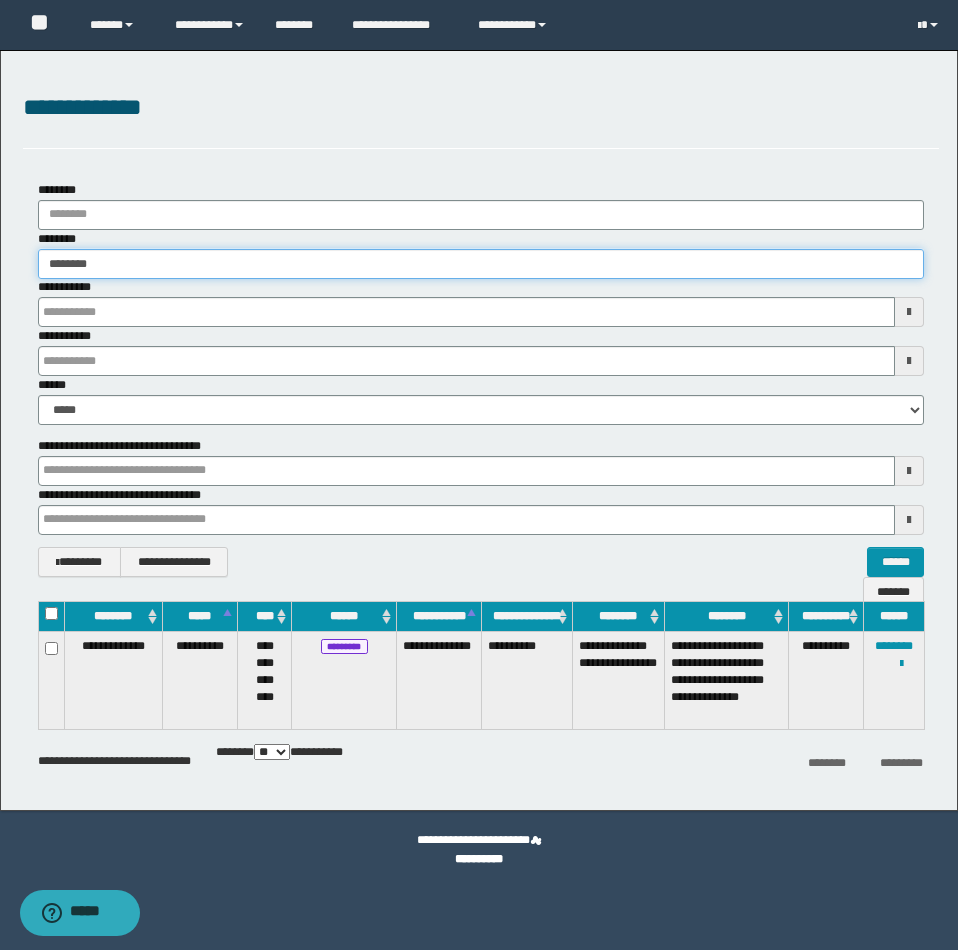 type on "*******" 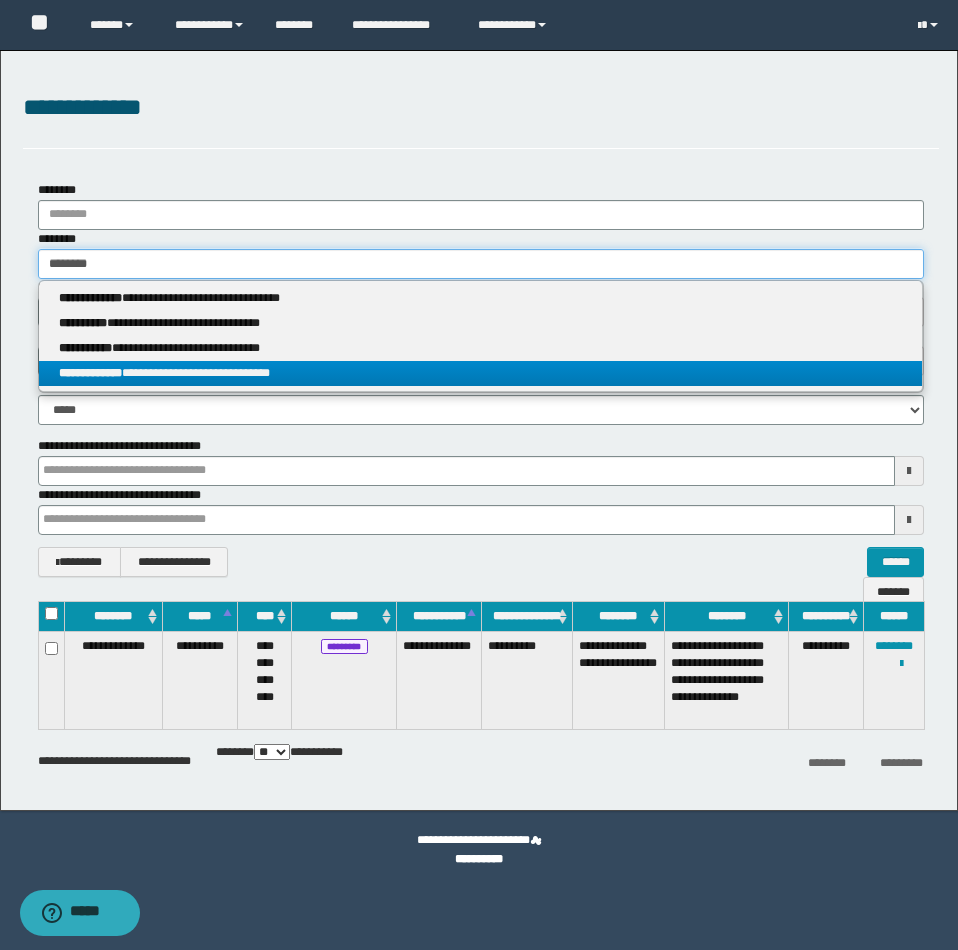 type on "*******" 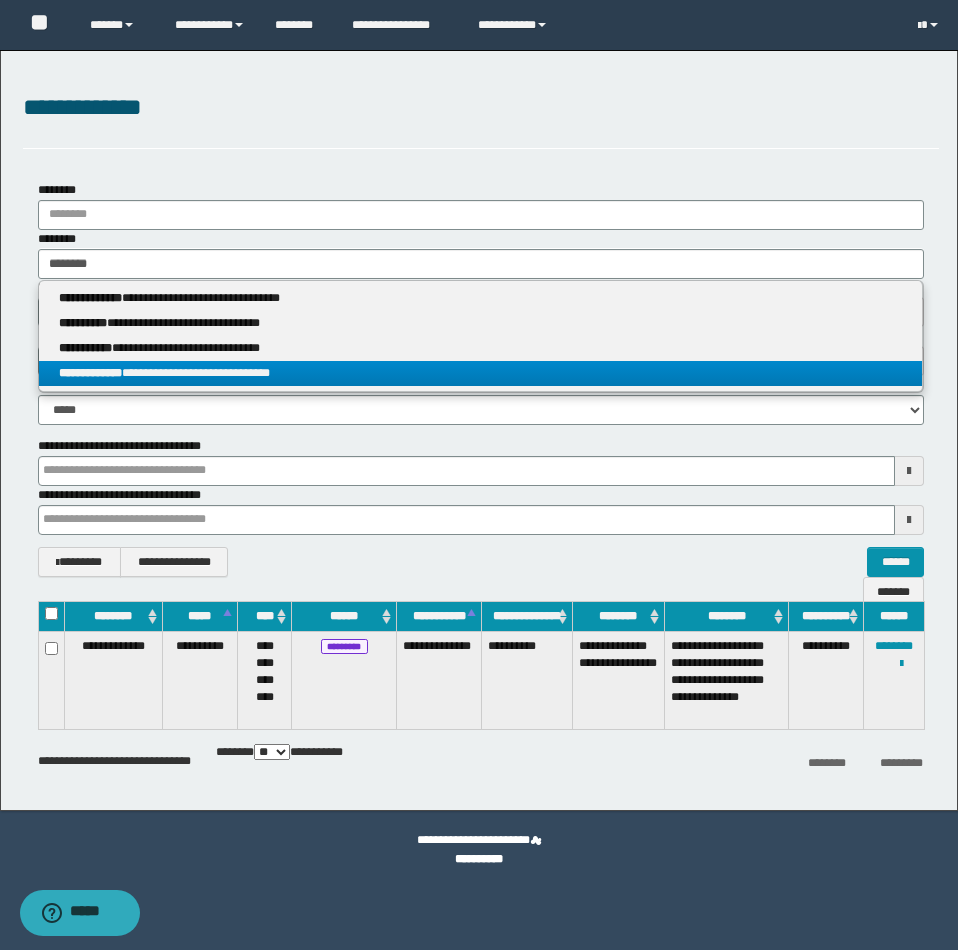 click on "**********" at bounding box center (480, 373) 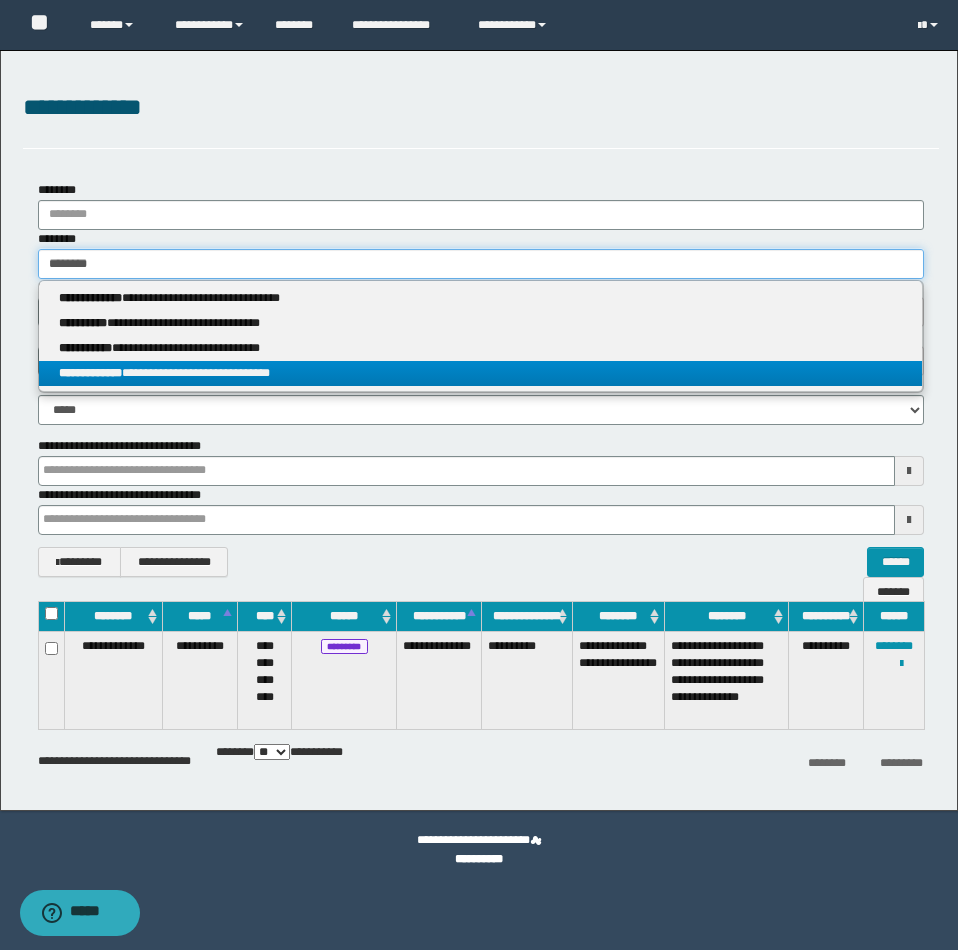 type 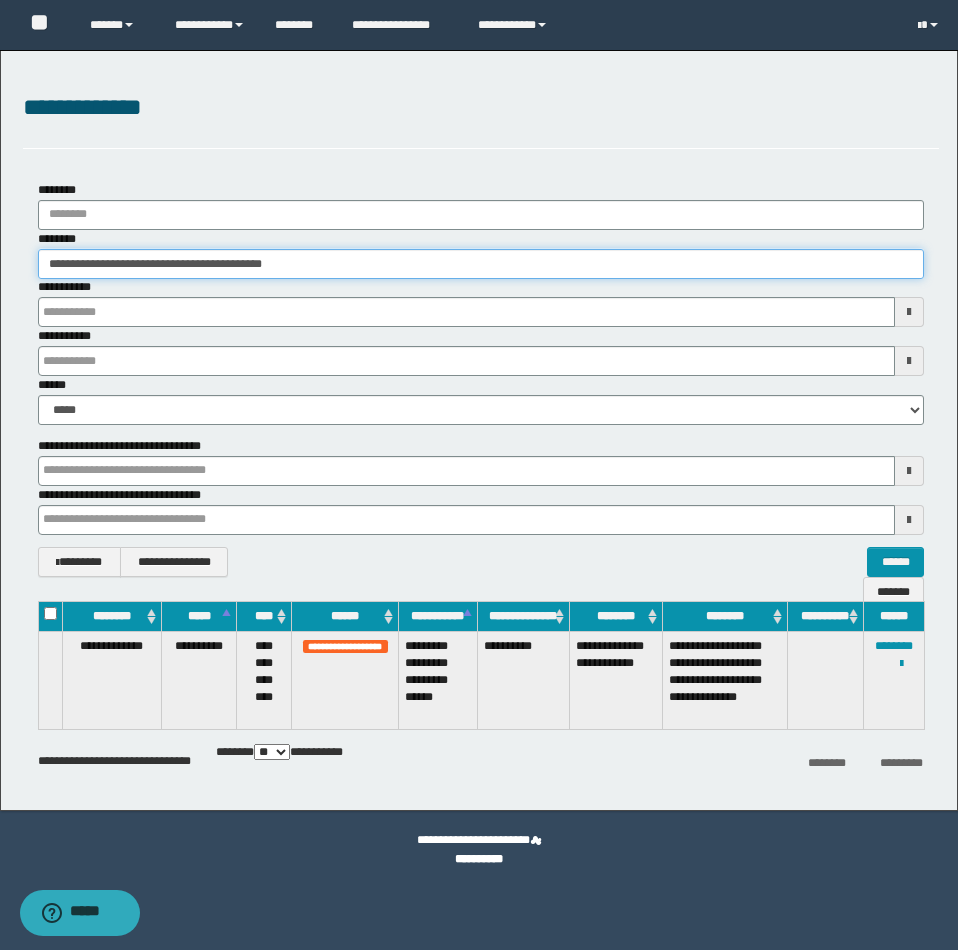 drag, startPoint x: 45, startPoint y: 264, endPoint x: 473, endPoint y: 265, distance: 428.00116 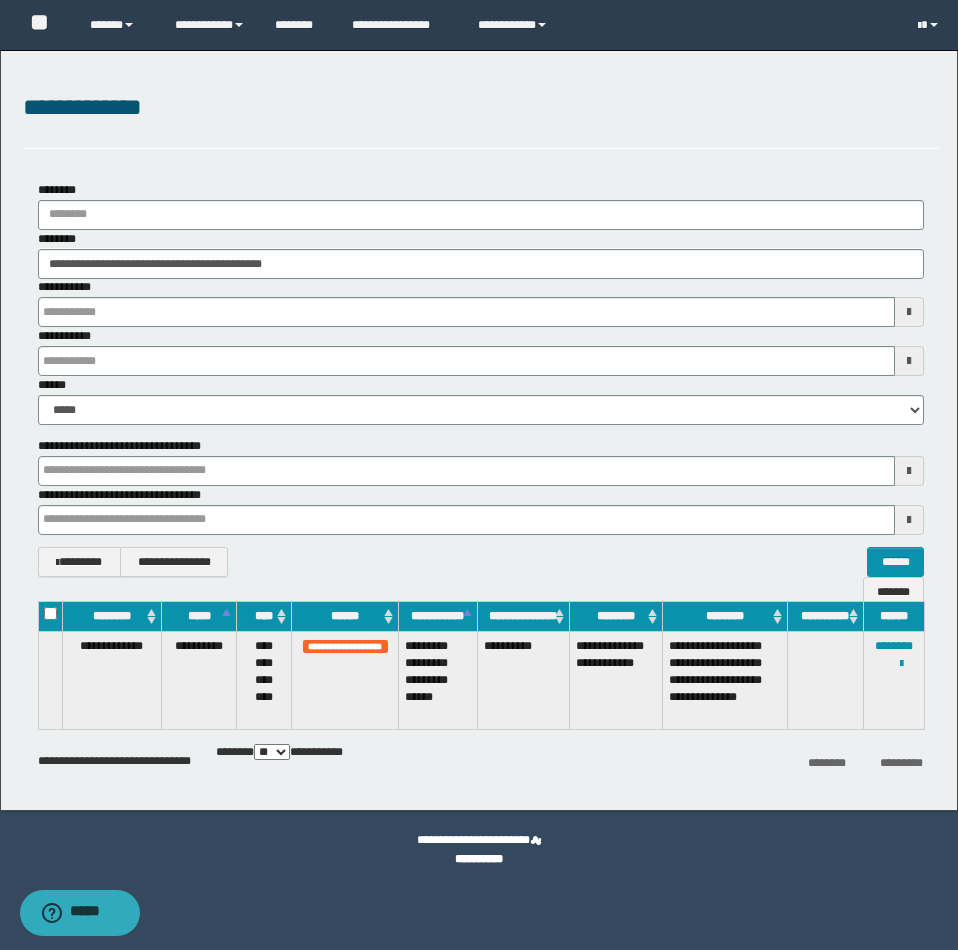 click at bounding box center (0, 0) 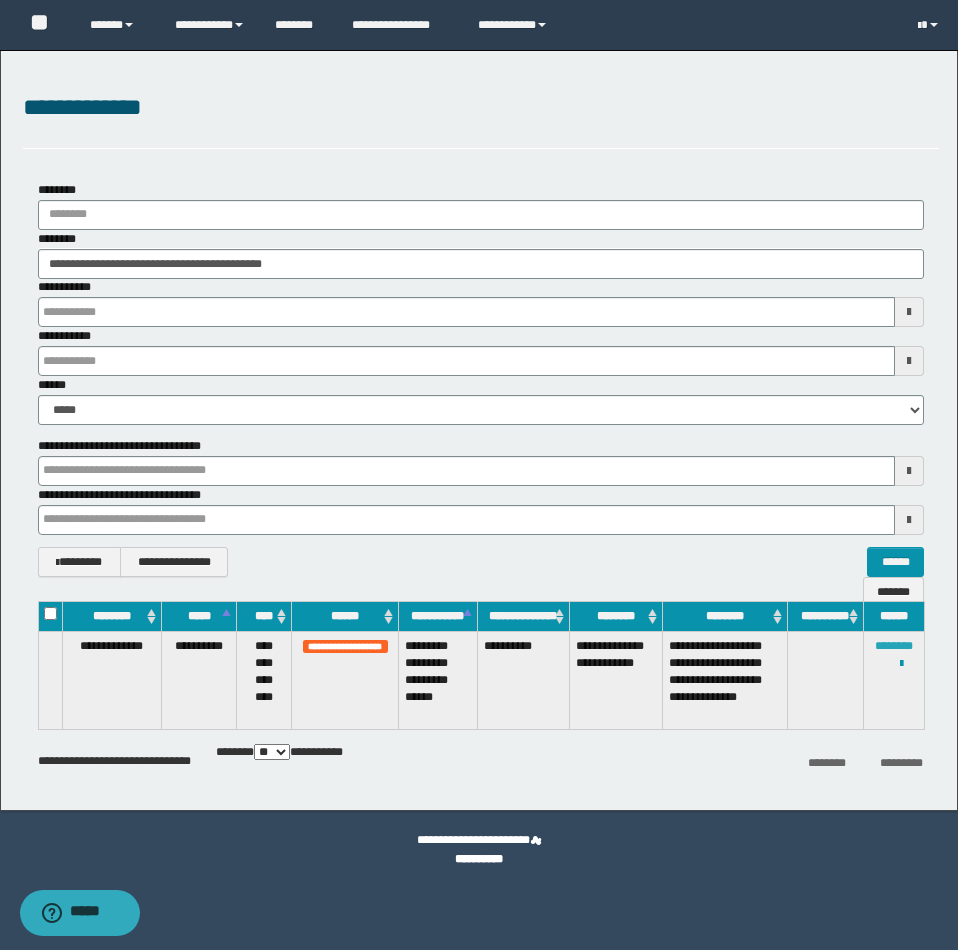 click on "********" at bounding box center (894, 646) 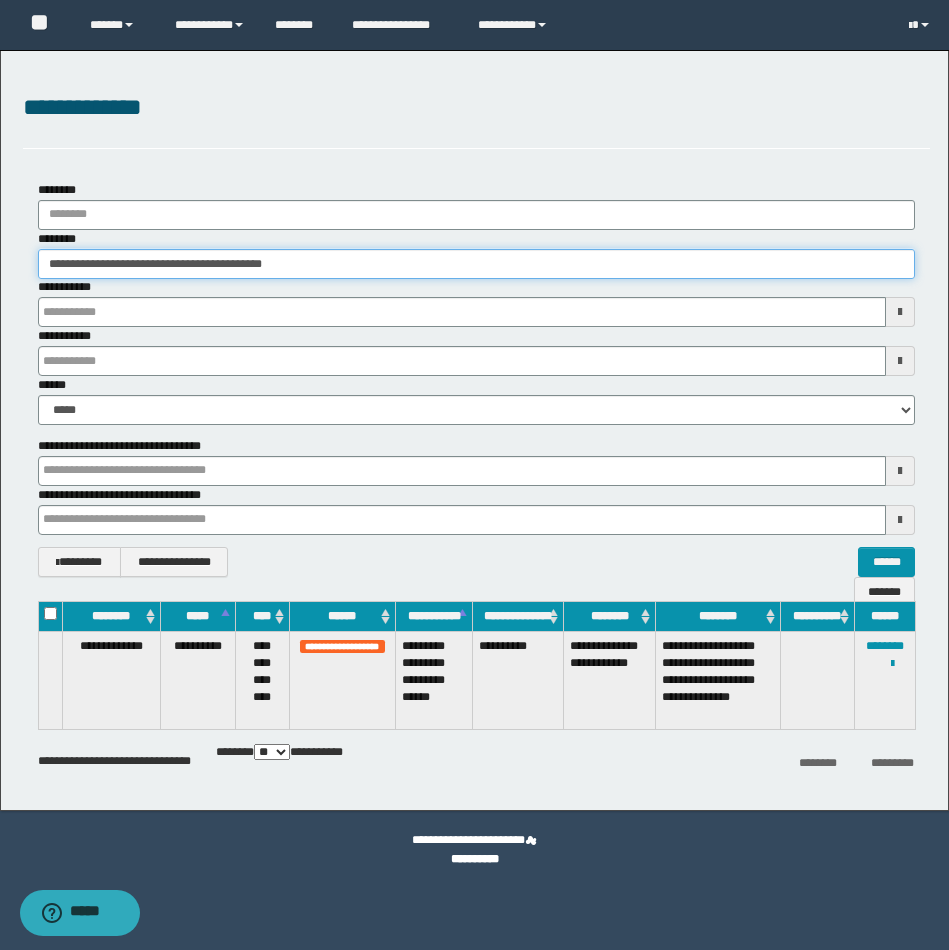 click on "**********" at bounding box center [476, 264] 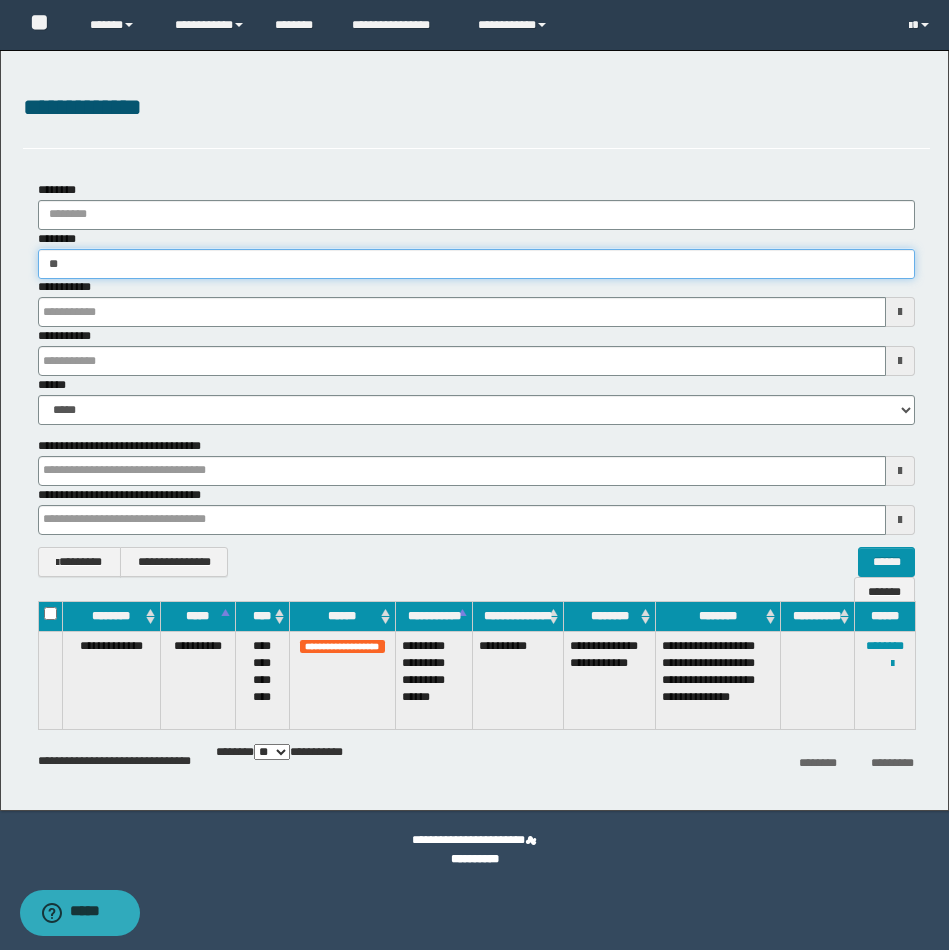 type on "*" 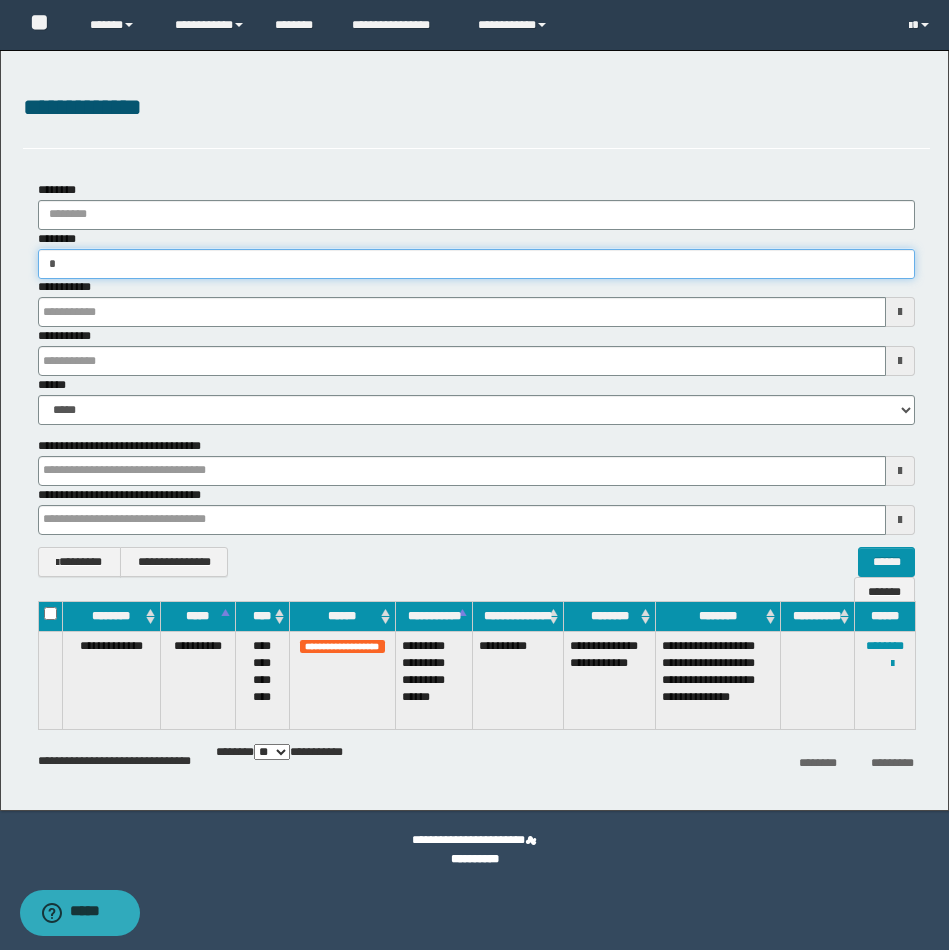 type on "**" 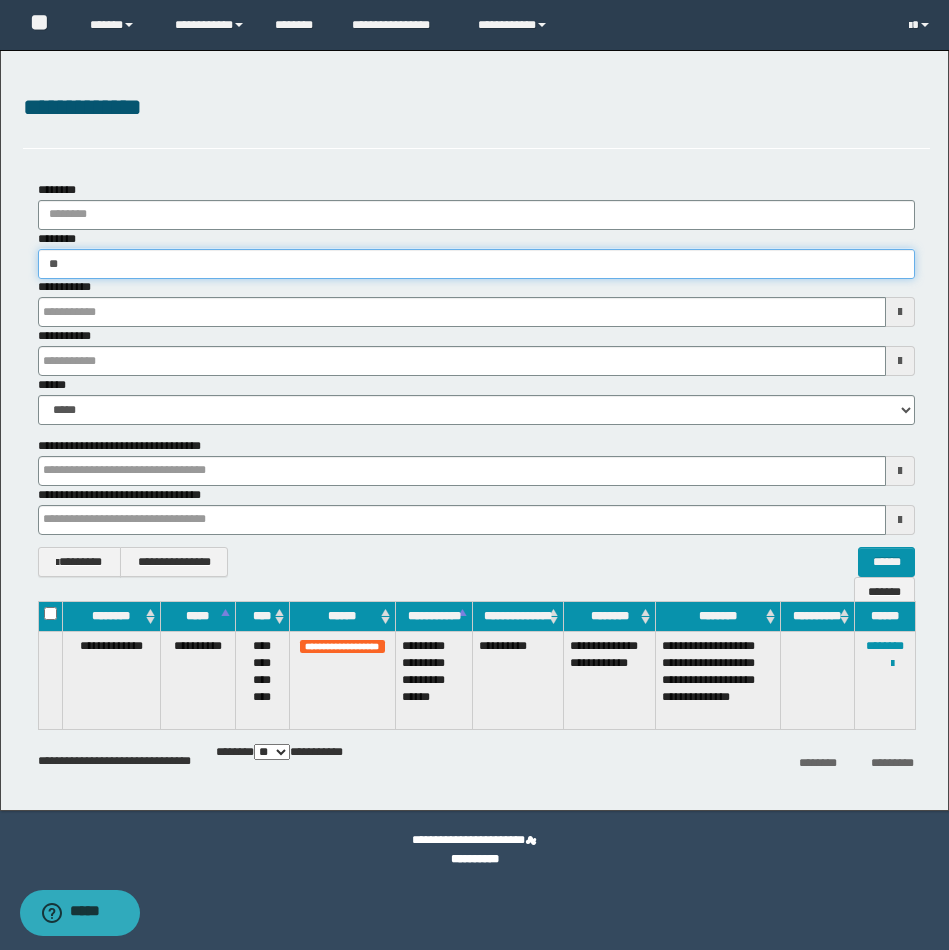 type on "**" 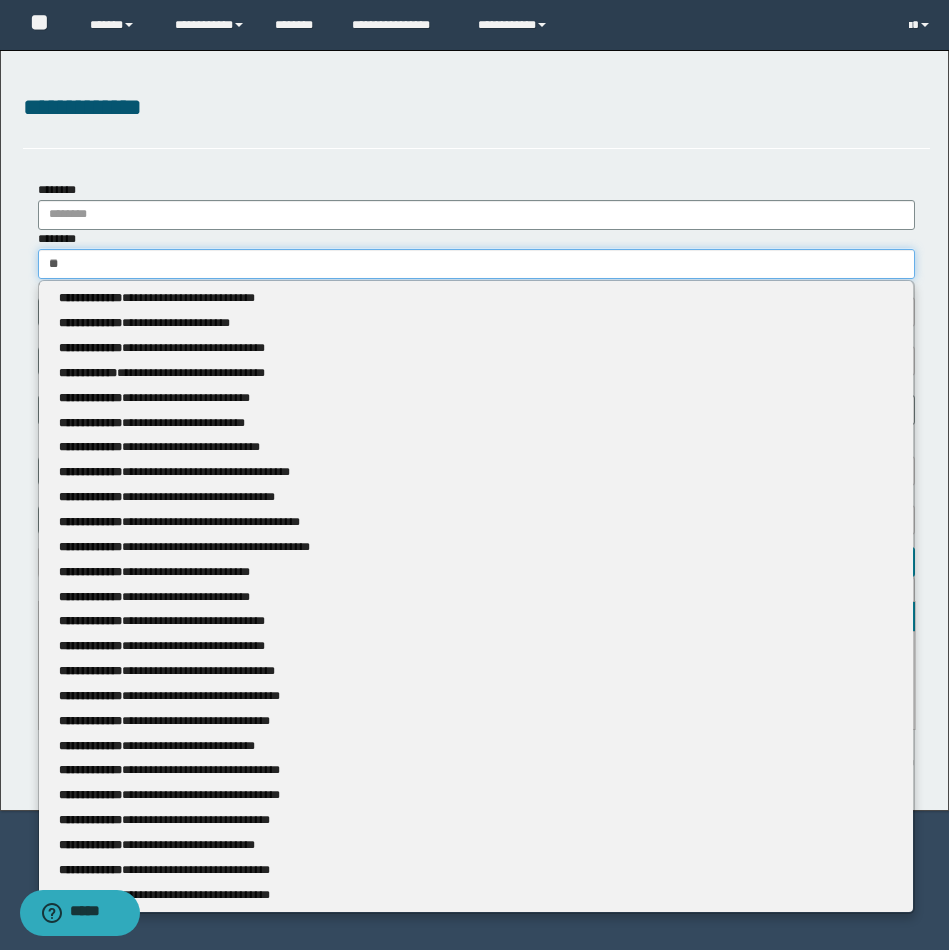 type 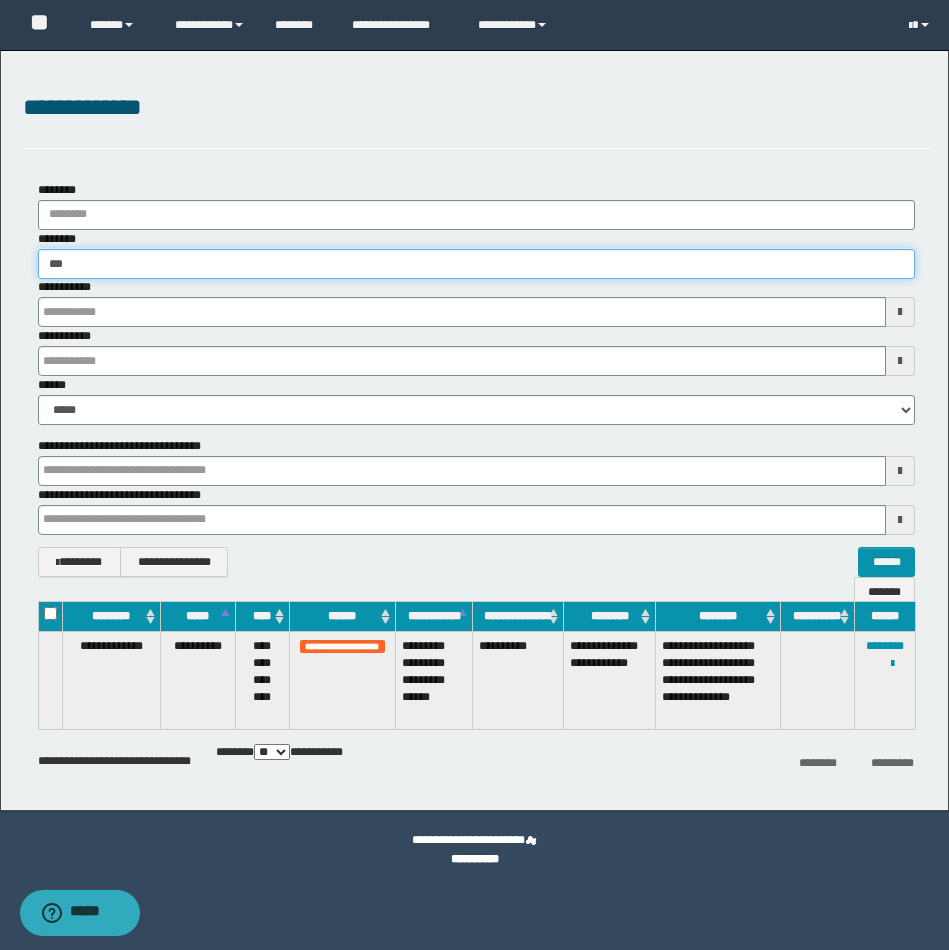 type on "****" 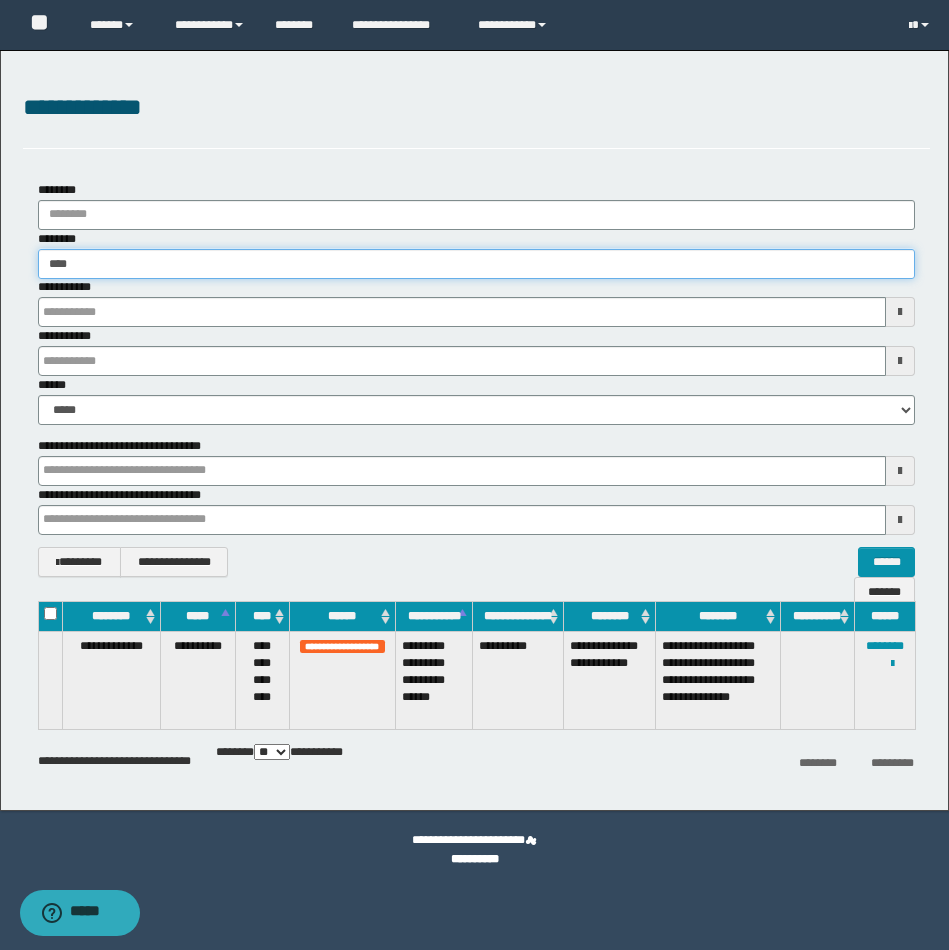 type on "****" 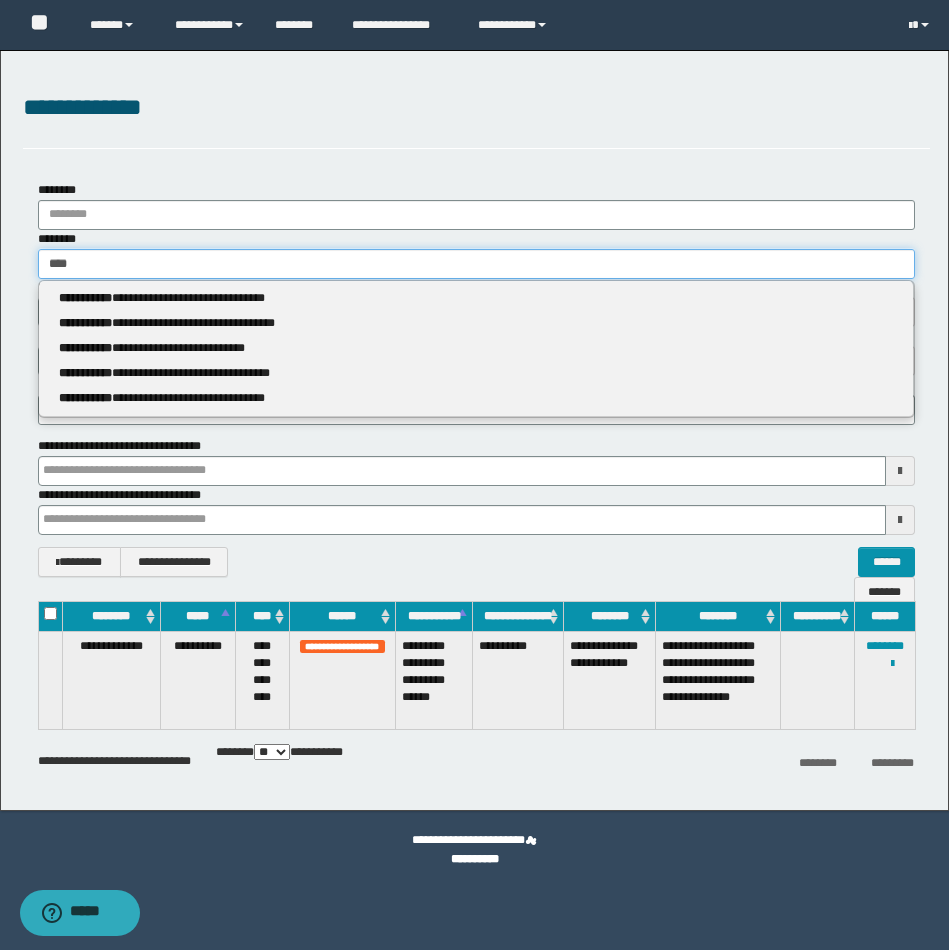 type 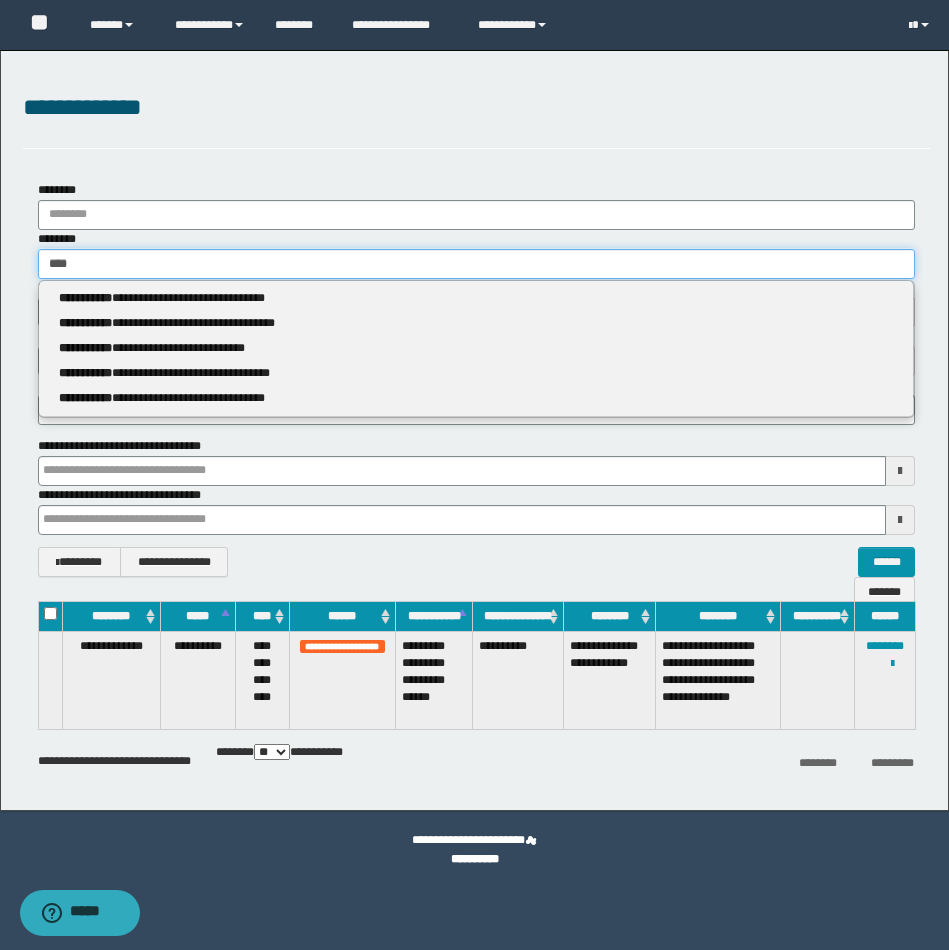 type on "*****" 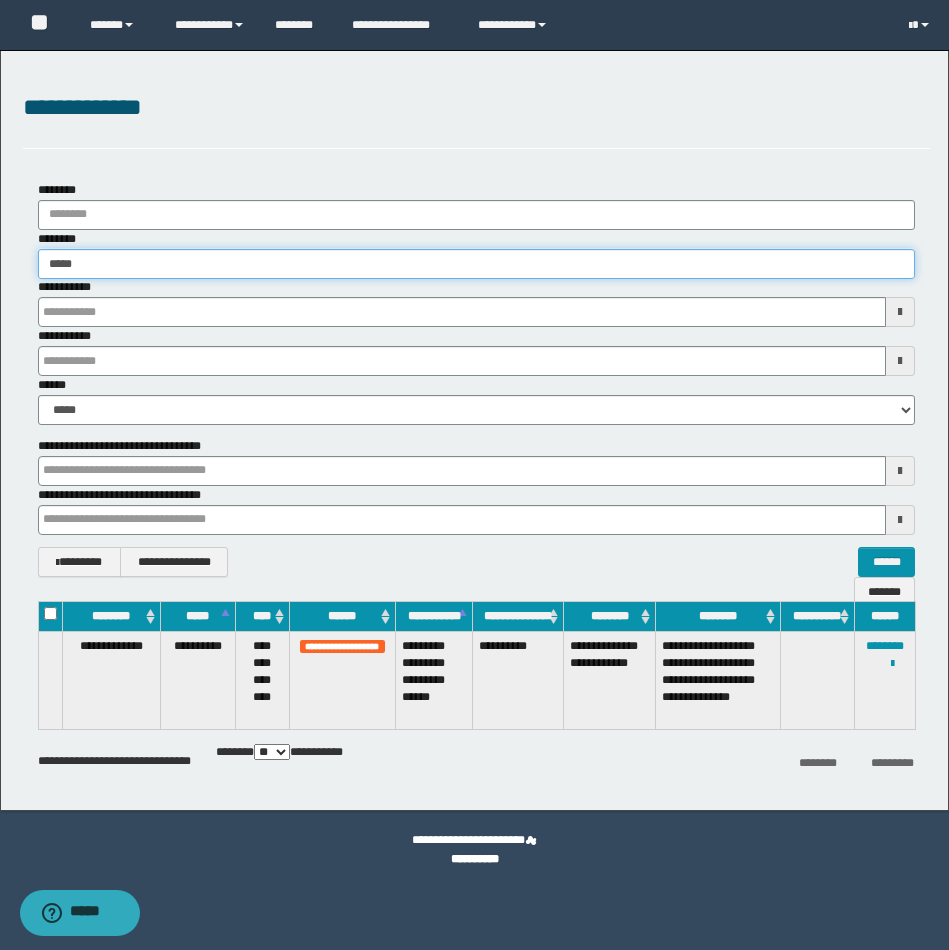 type on "*****" 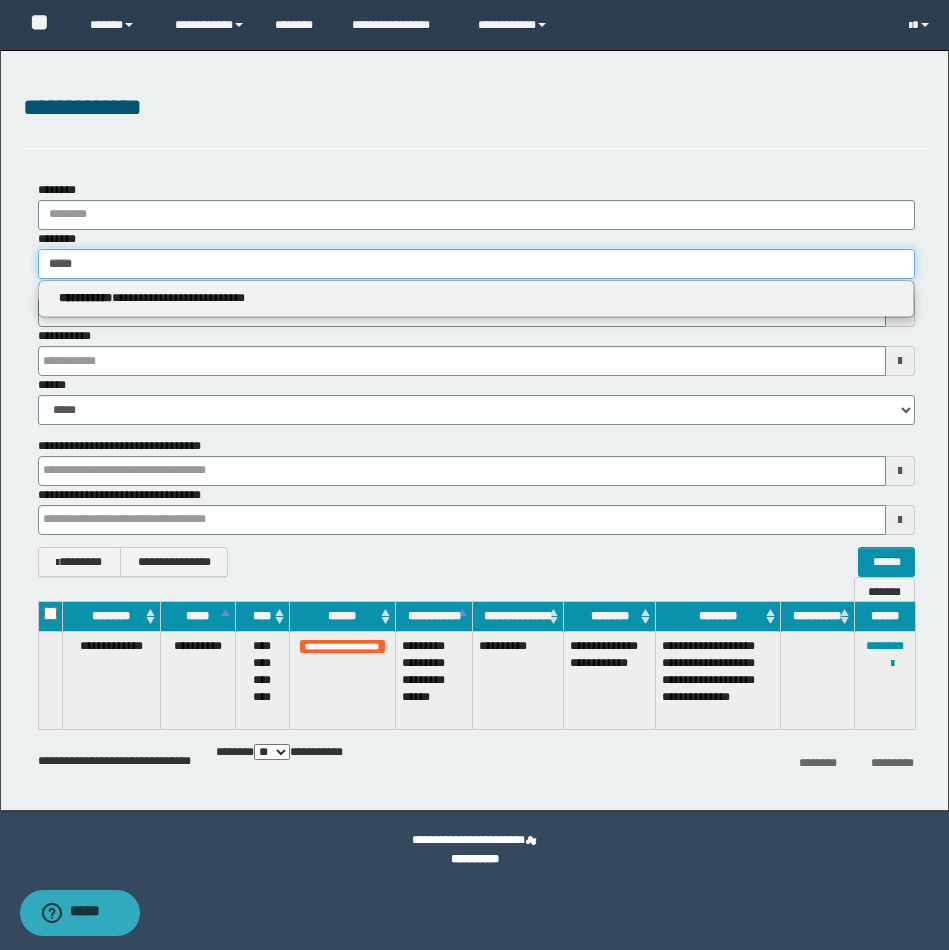 type 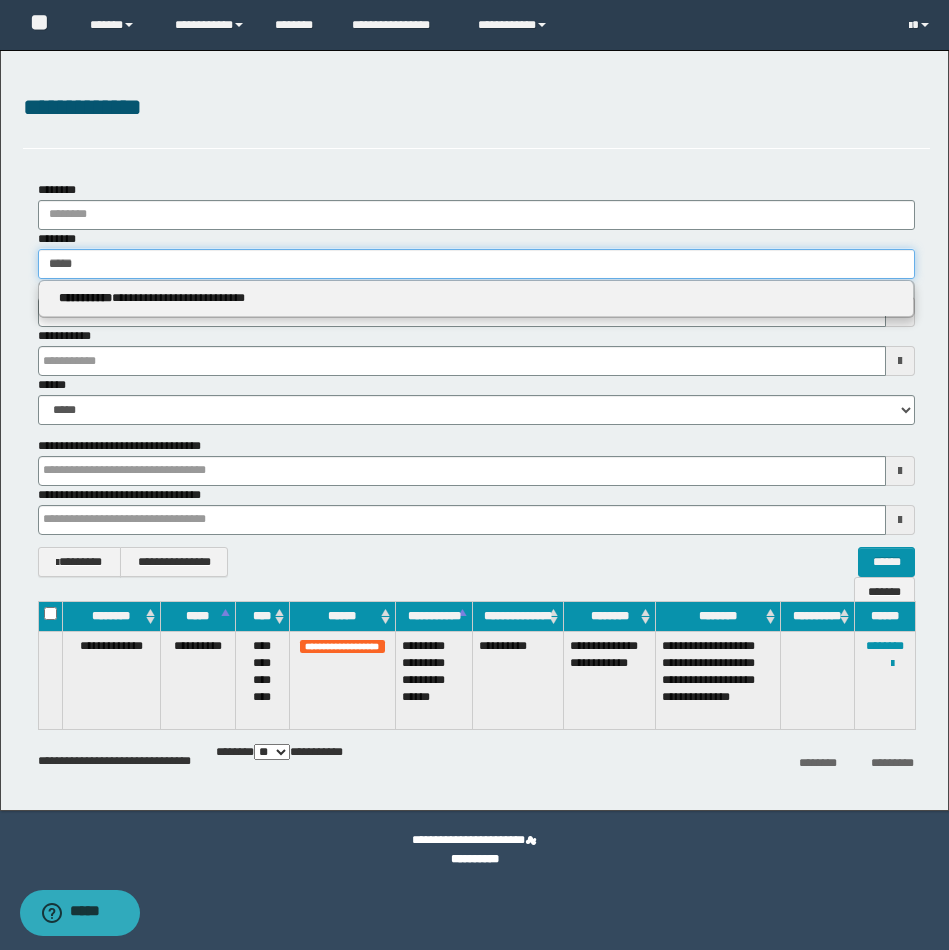 type on "******" 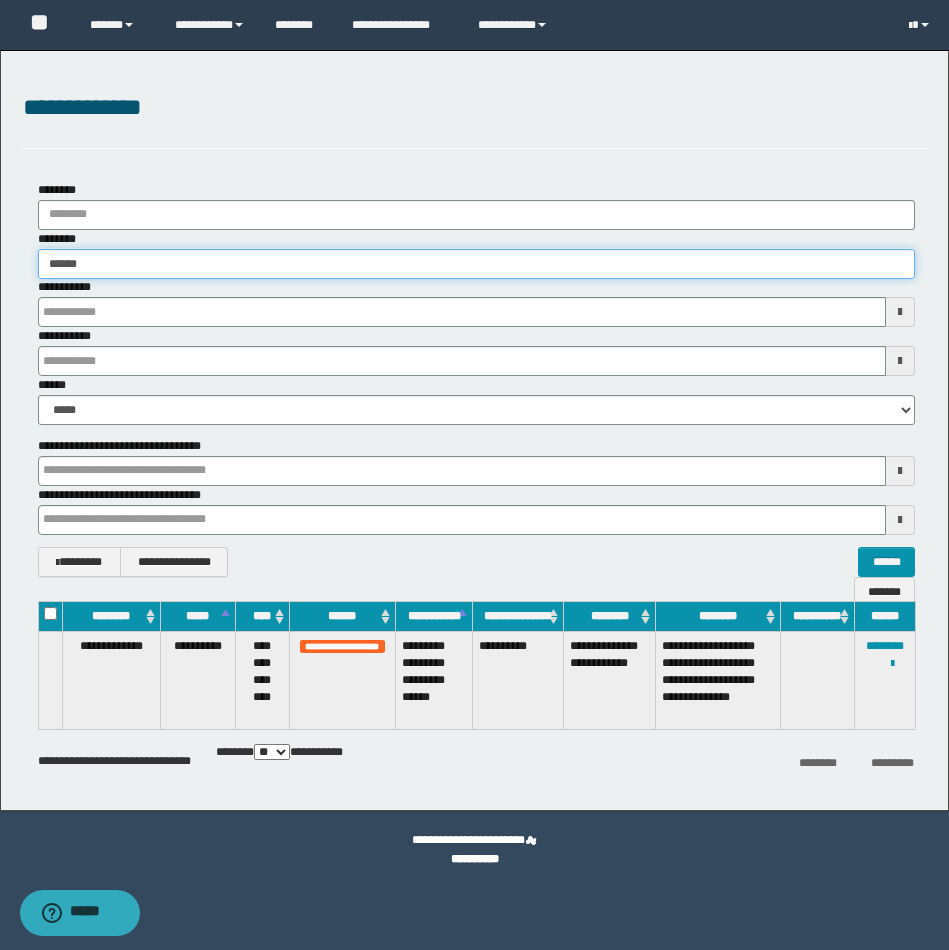 type on "******" 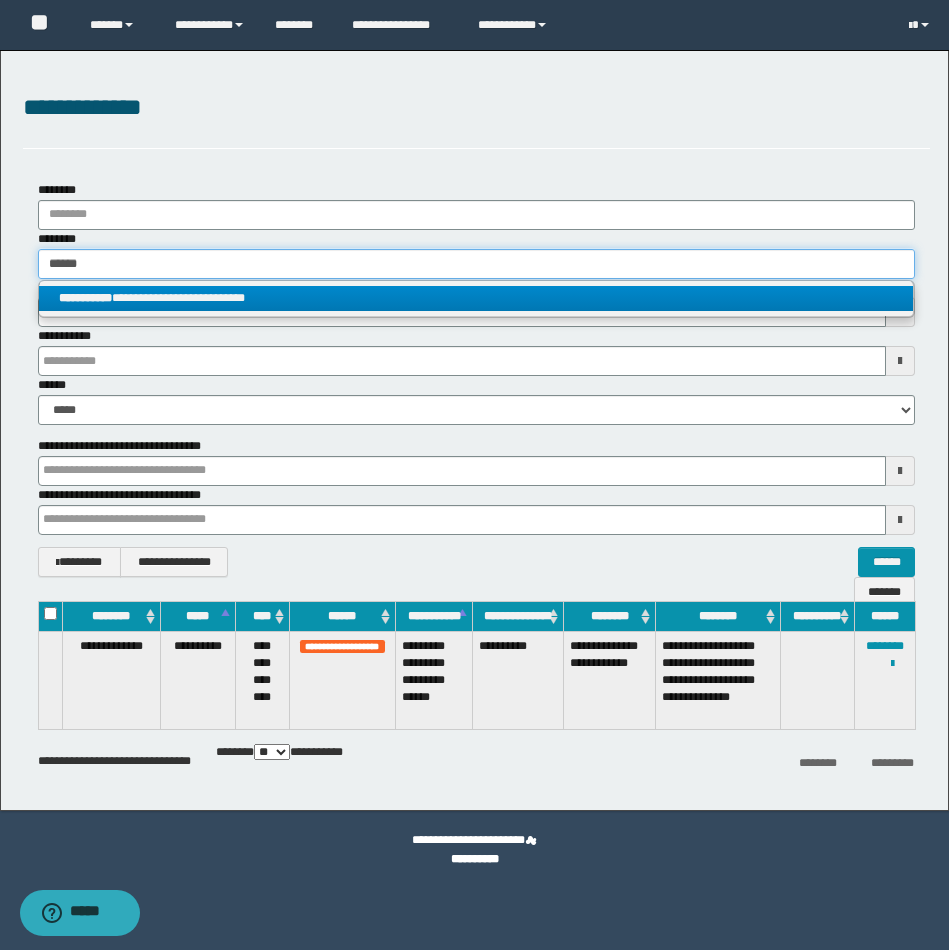 type on "******" 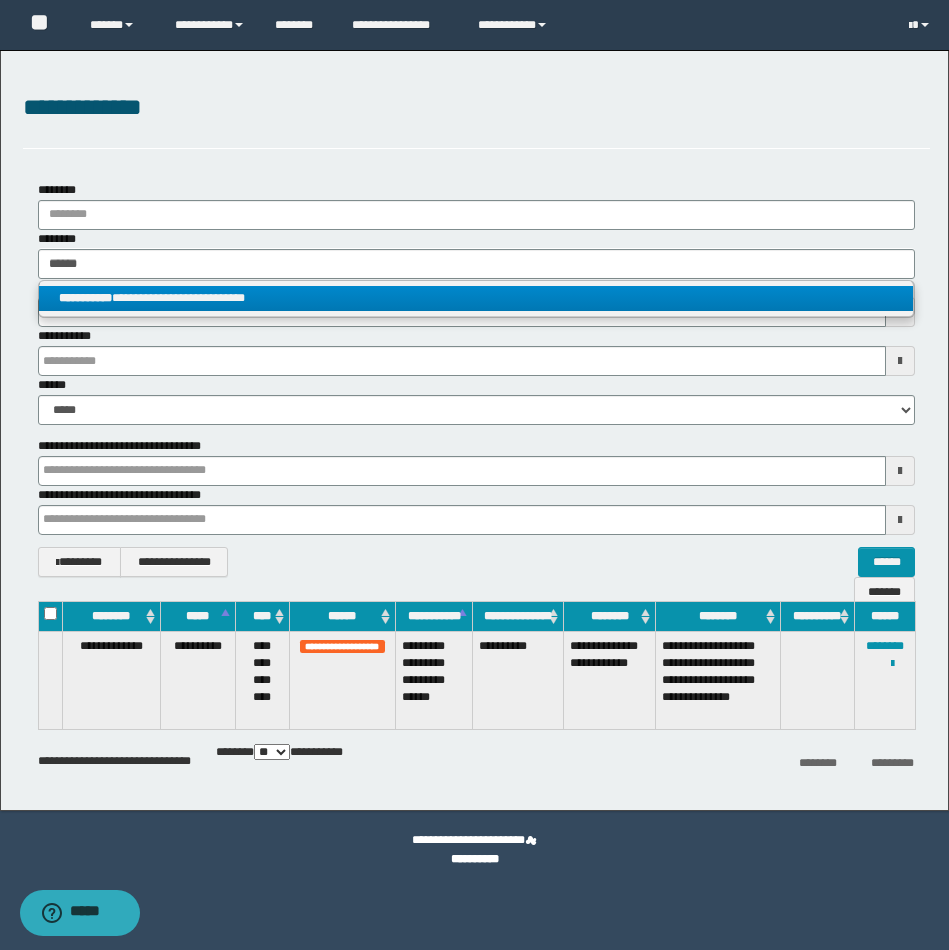 click on "**********" at bounding box center [476, 298] 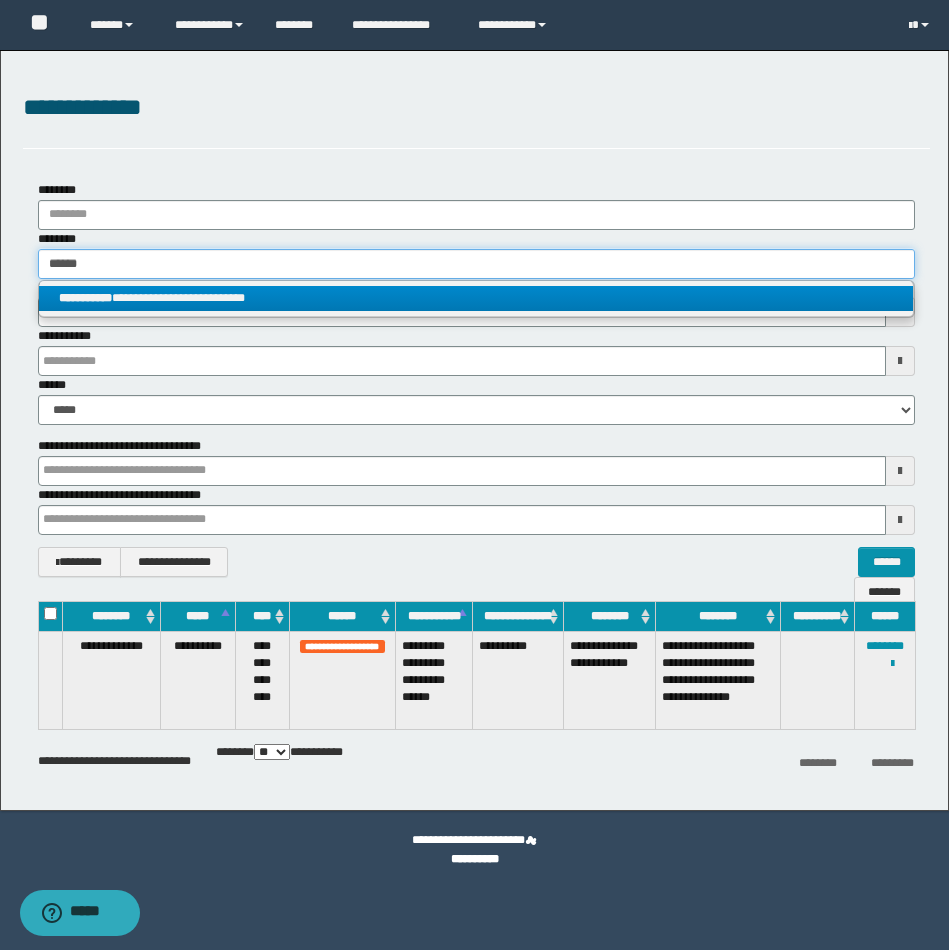 type 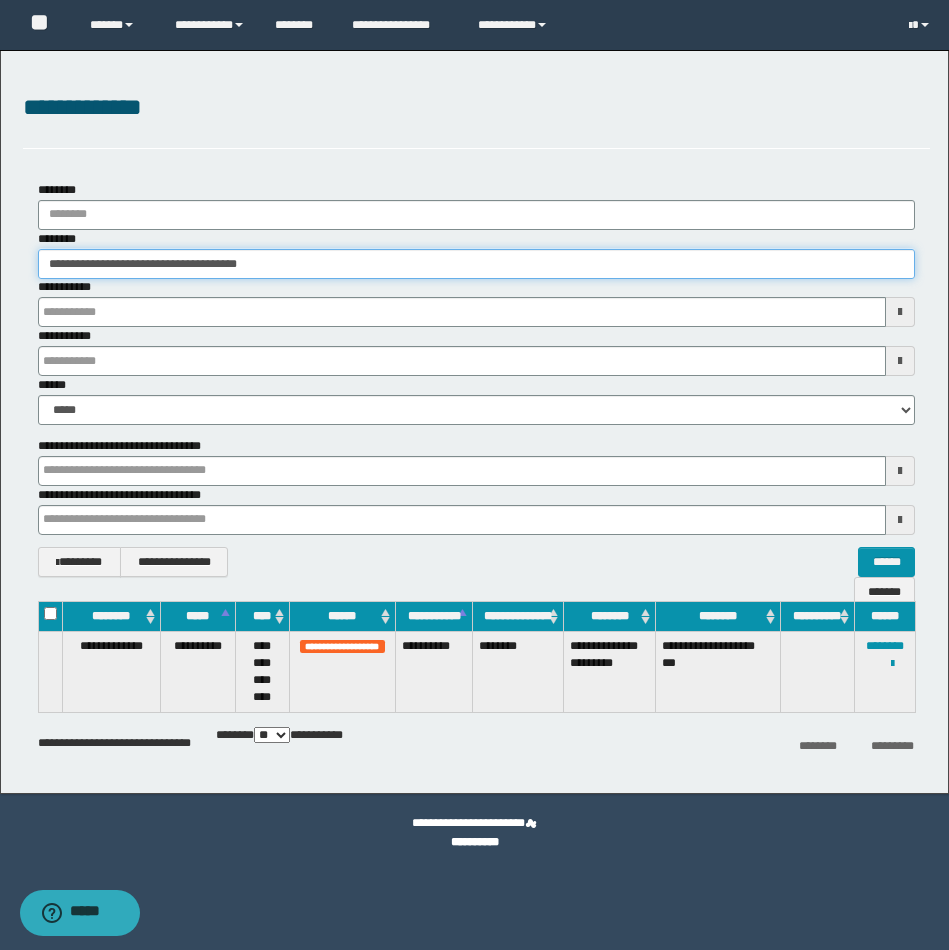 click on "**********" at bounding box center (476, 264) 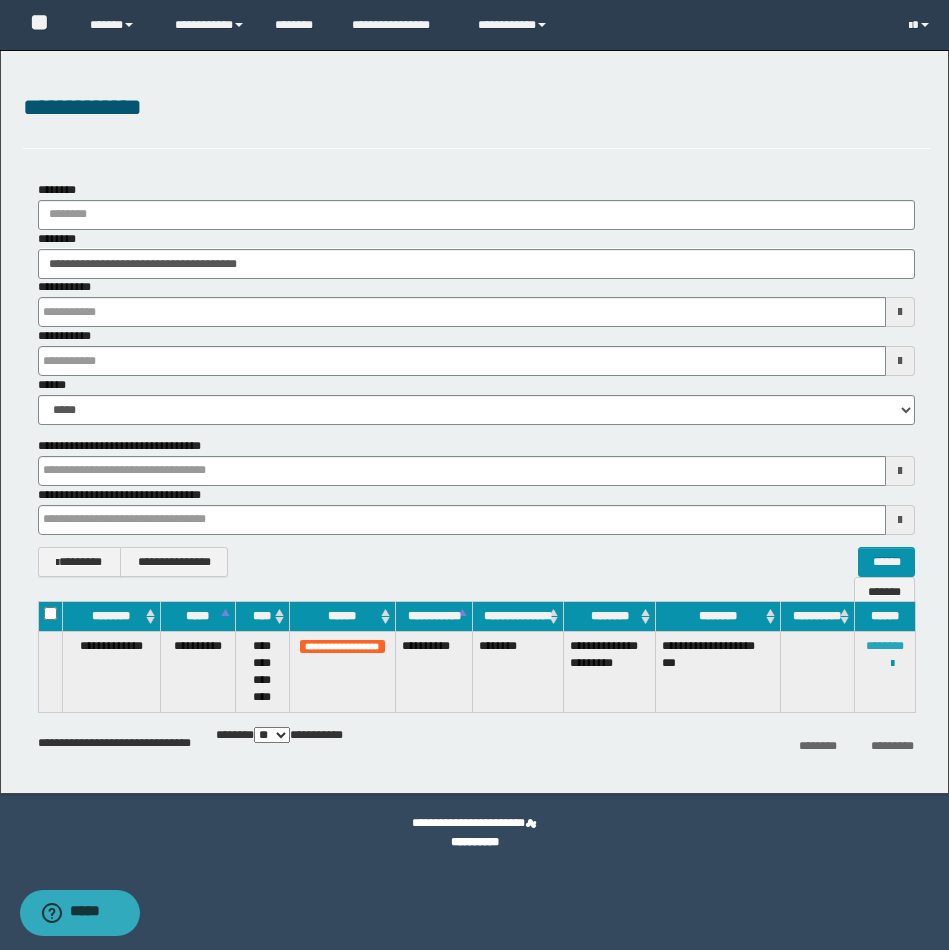 click on "********" at bounding box center [885, 646] 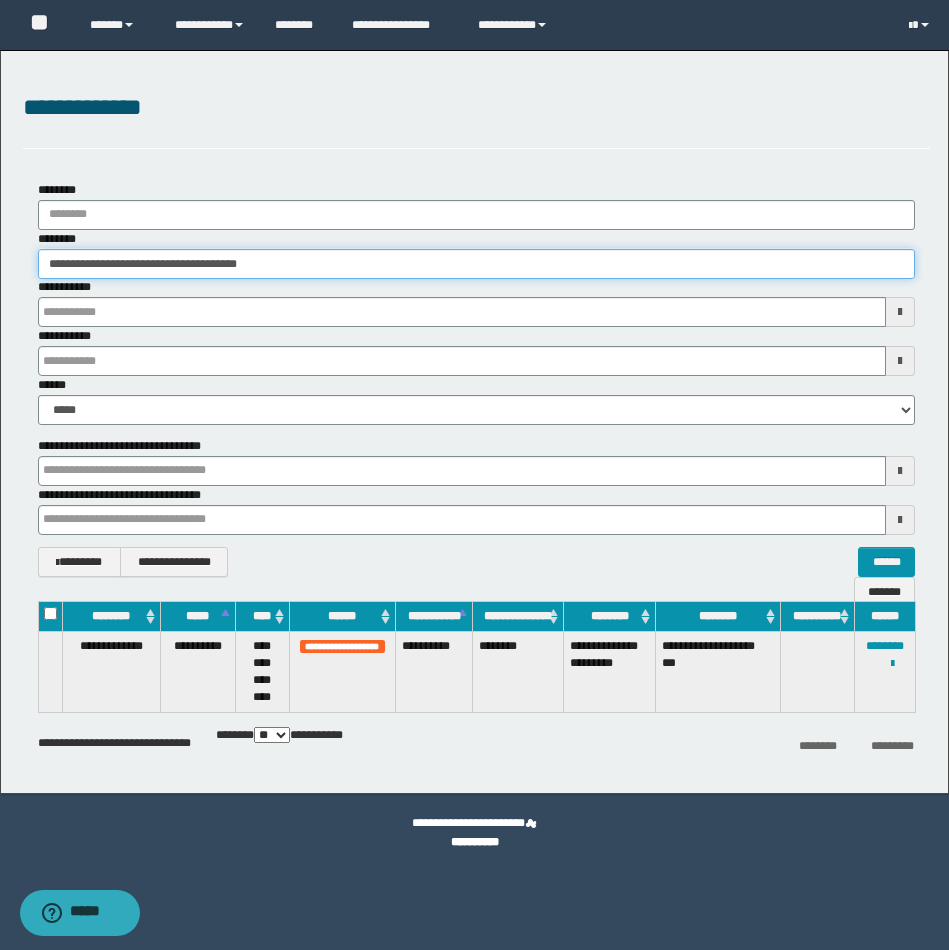click on "**********" at bounding box center [476, 264] 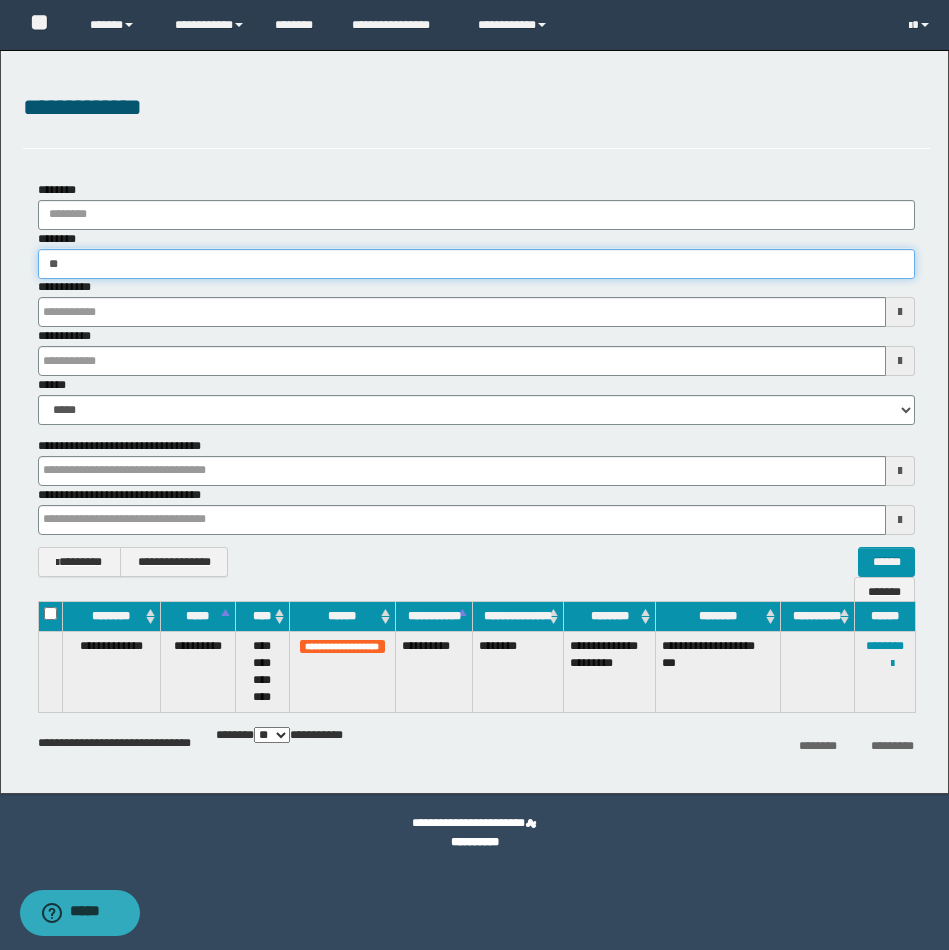 type on "*" 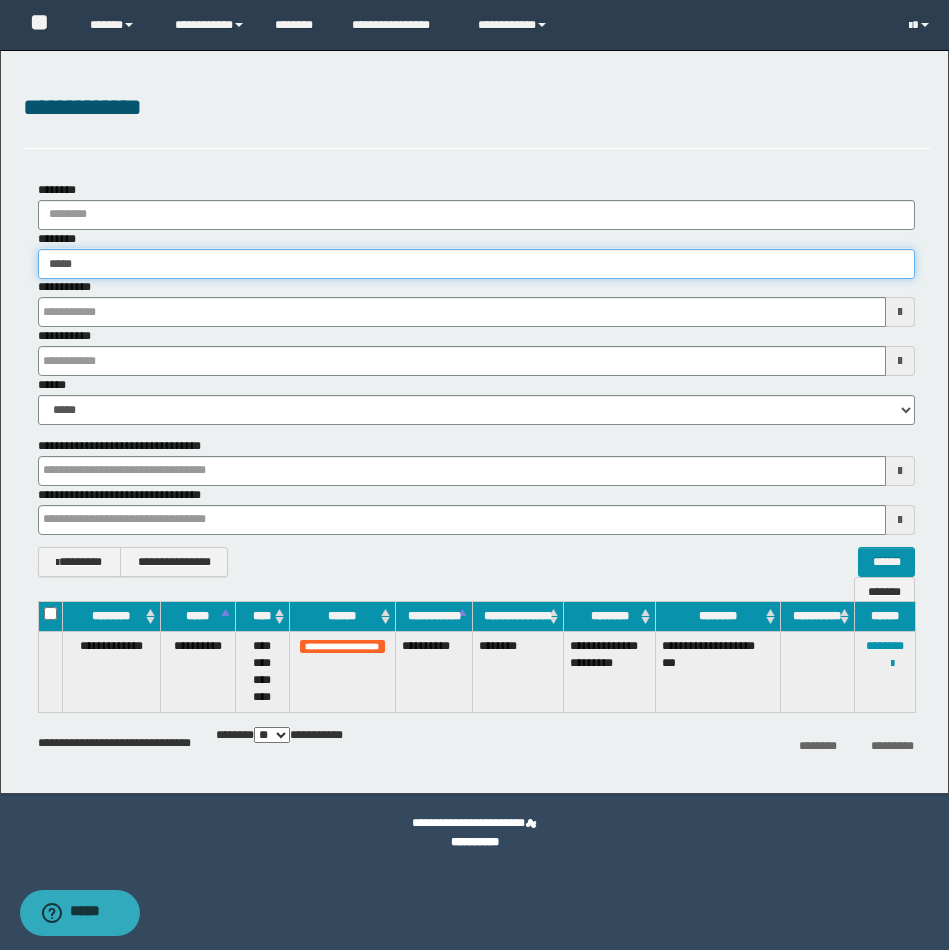 type on "*****" 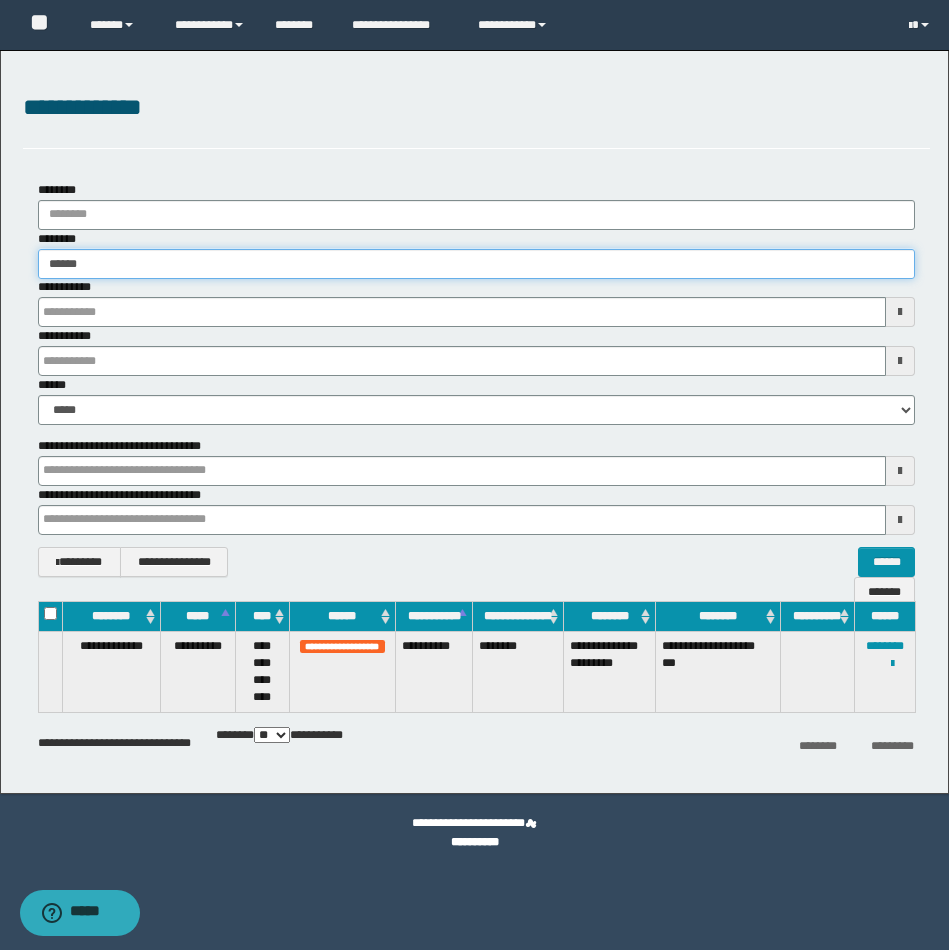 type on "*****" 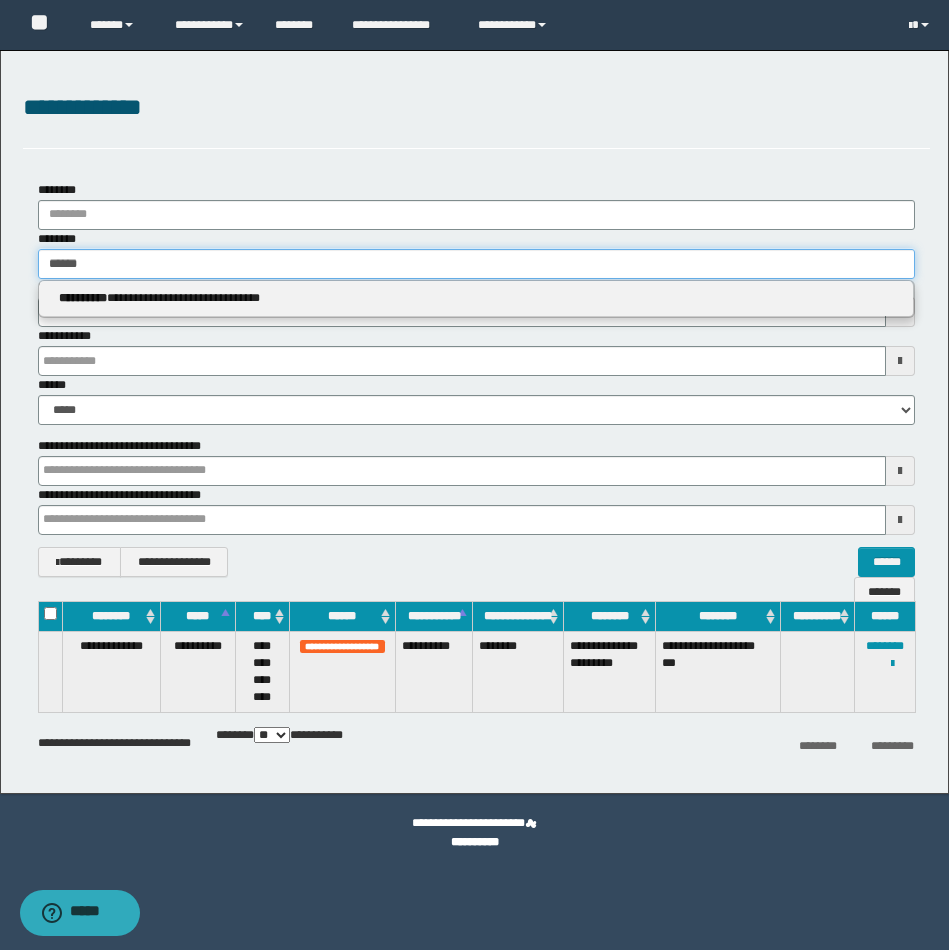 type 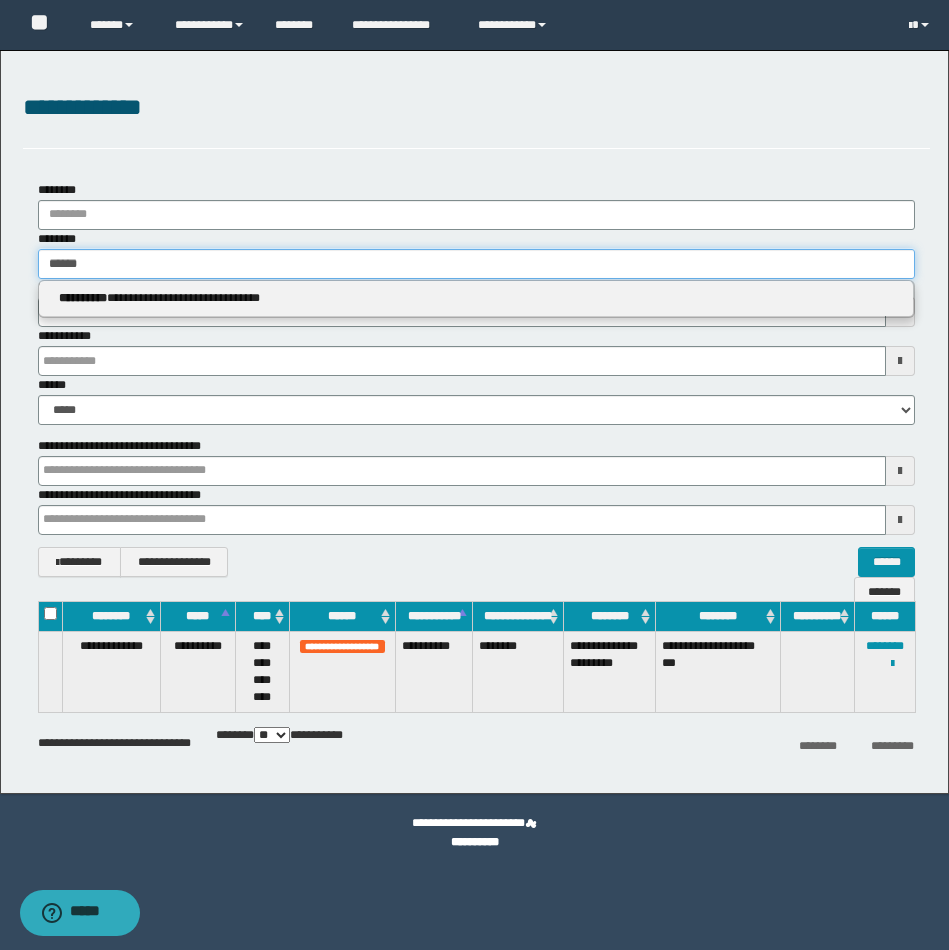 type on "*****" 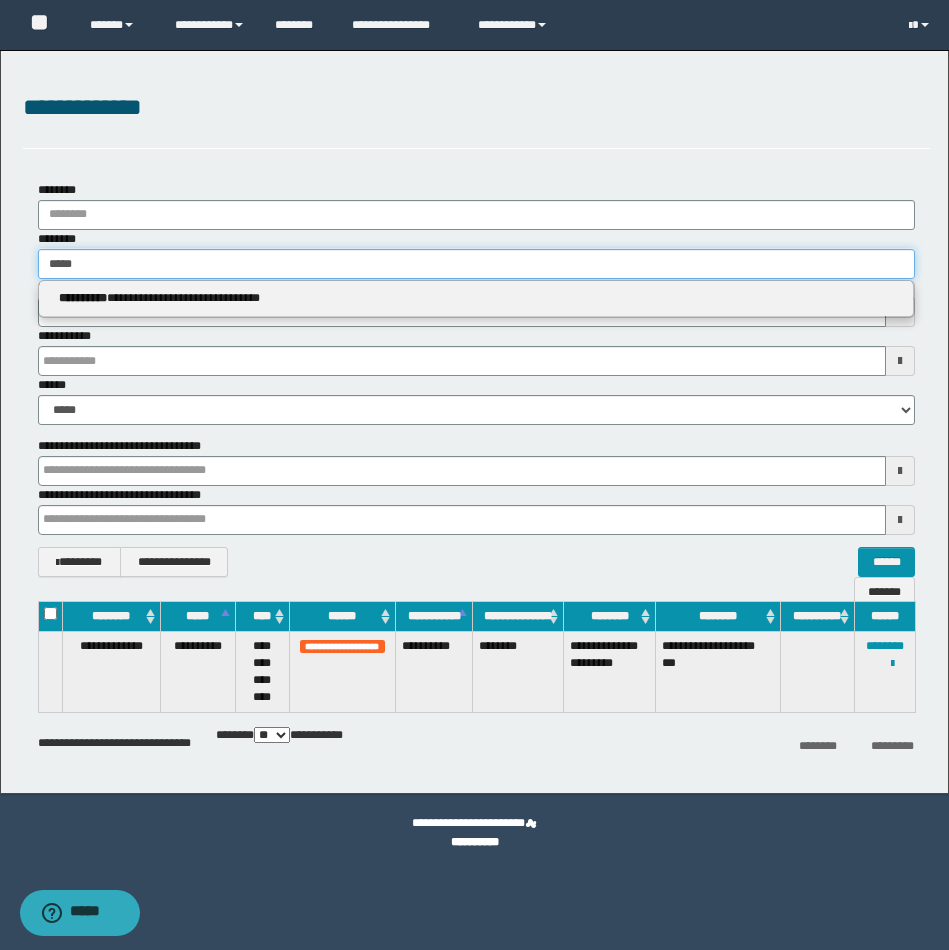 type on "*****" 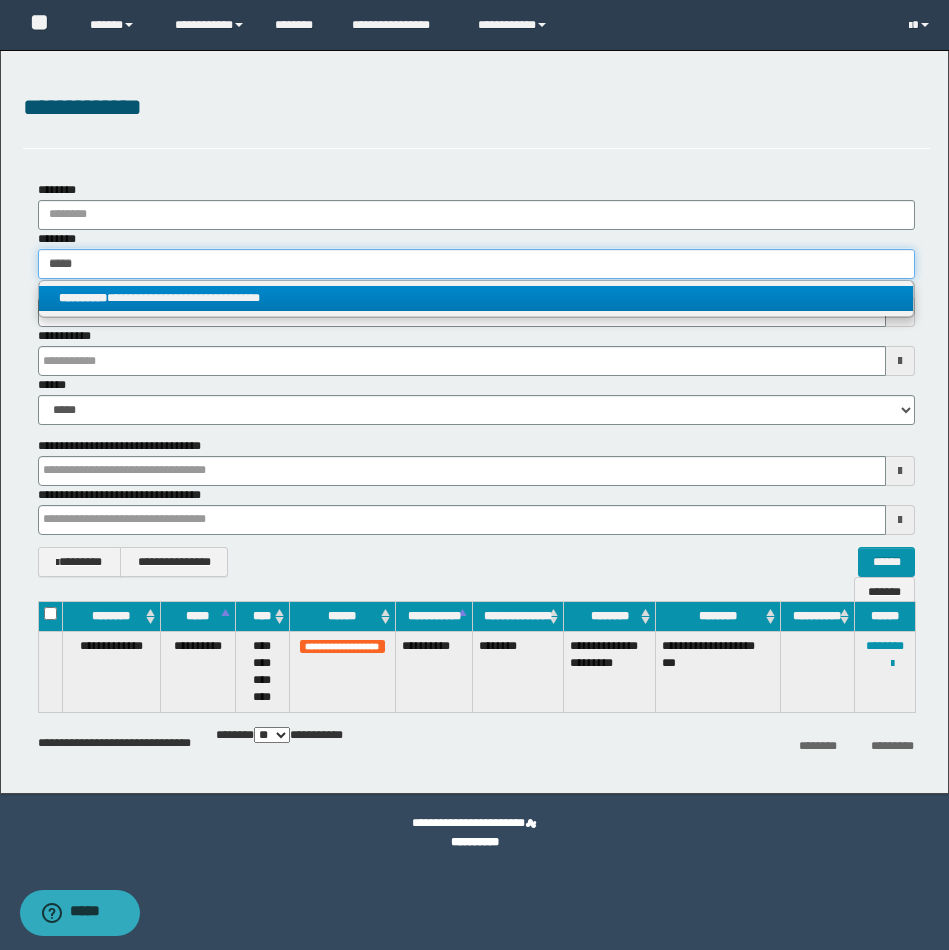 type on "*****" 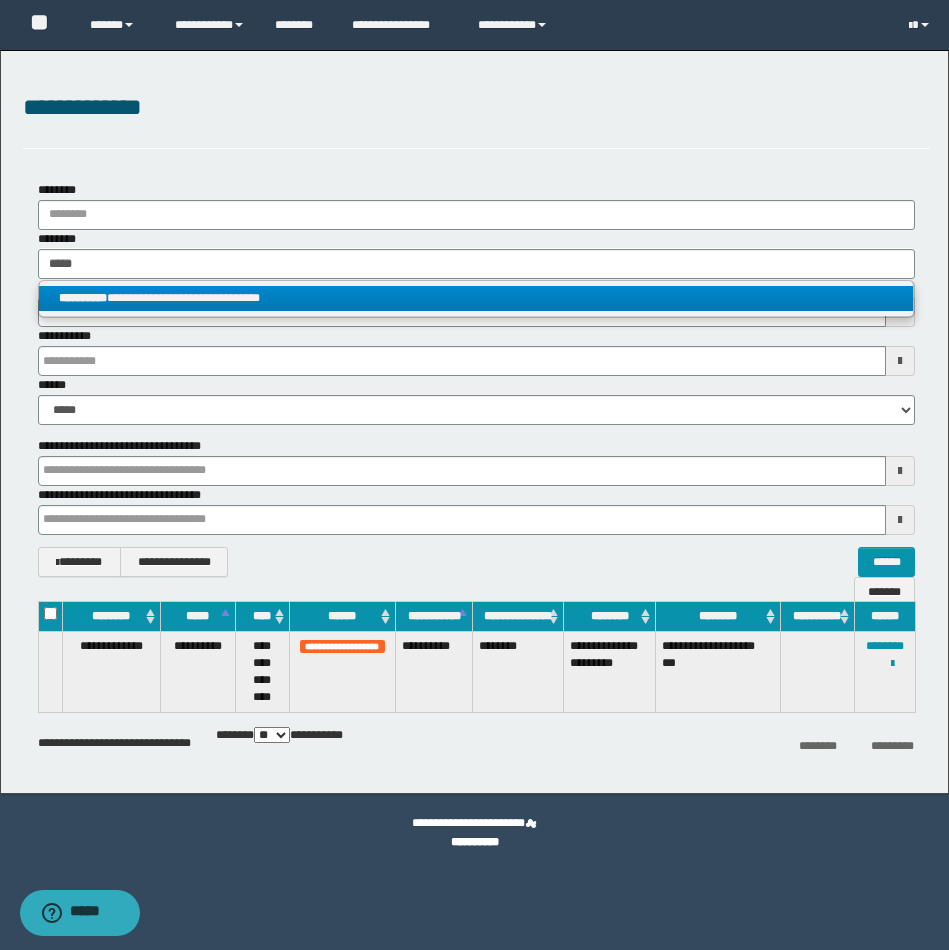 click on "**********" at bounding box center [476, 298] 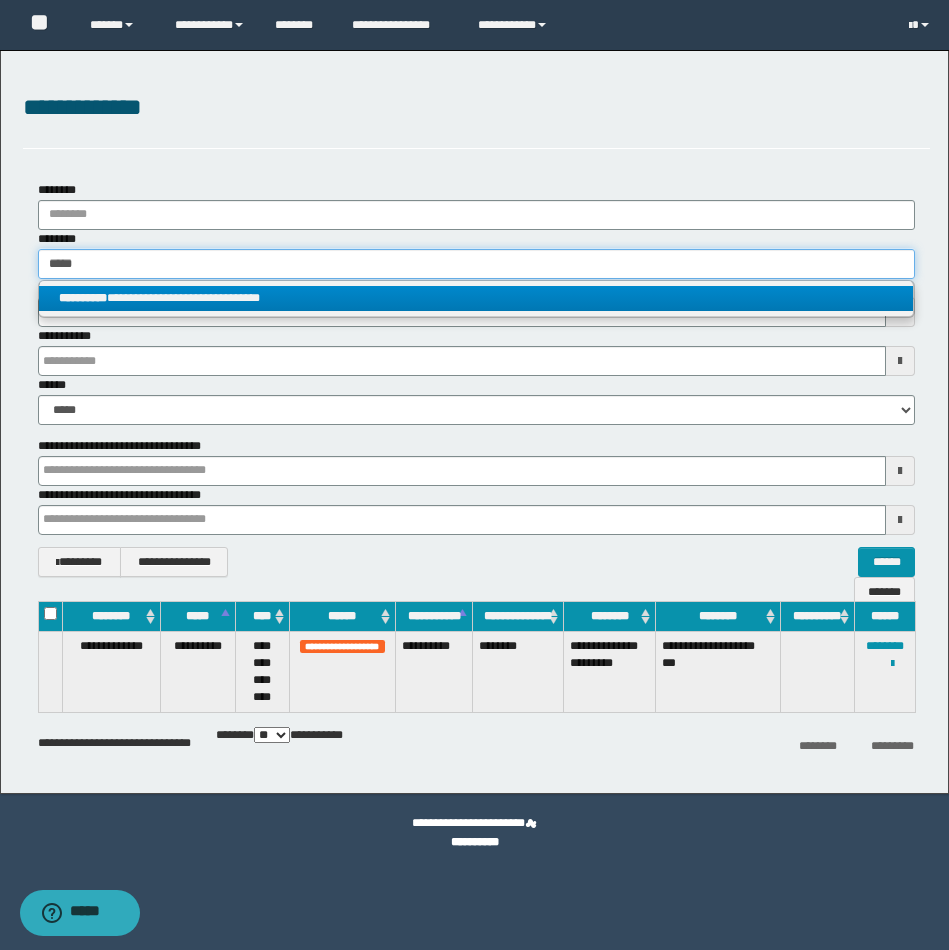 type 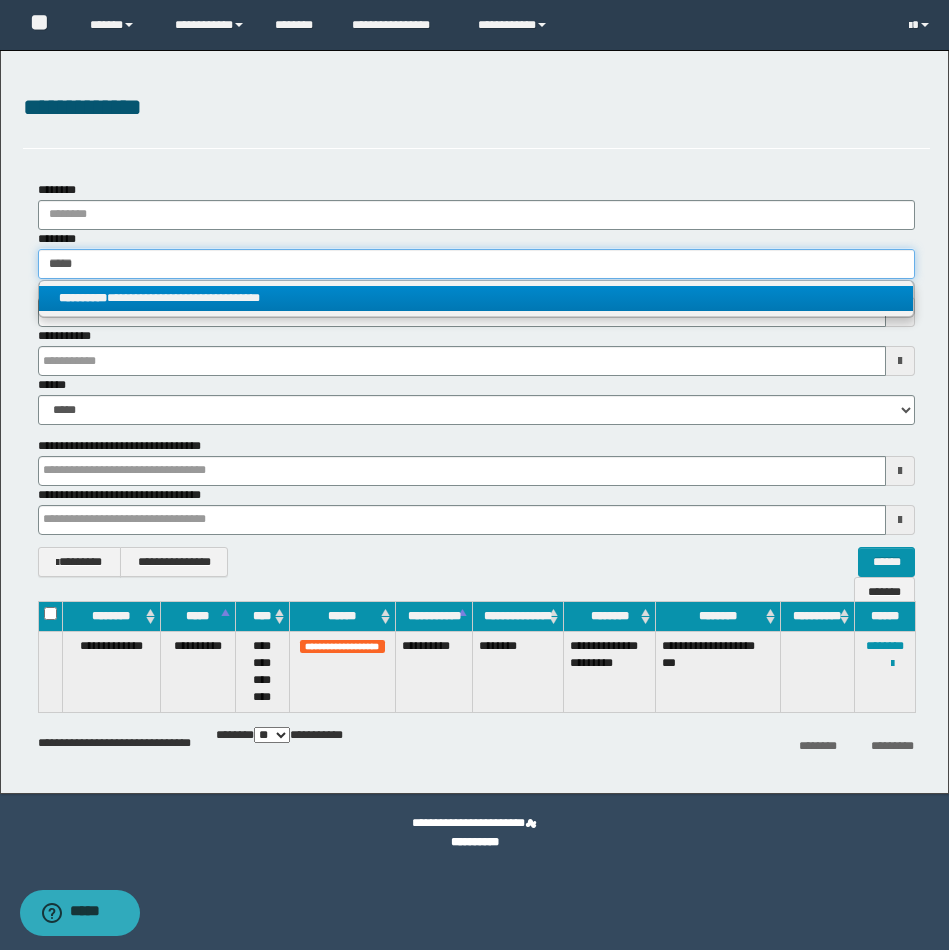 type on "**********" 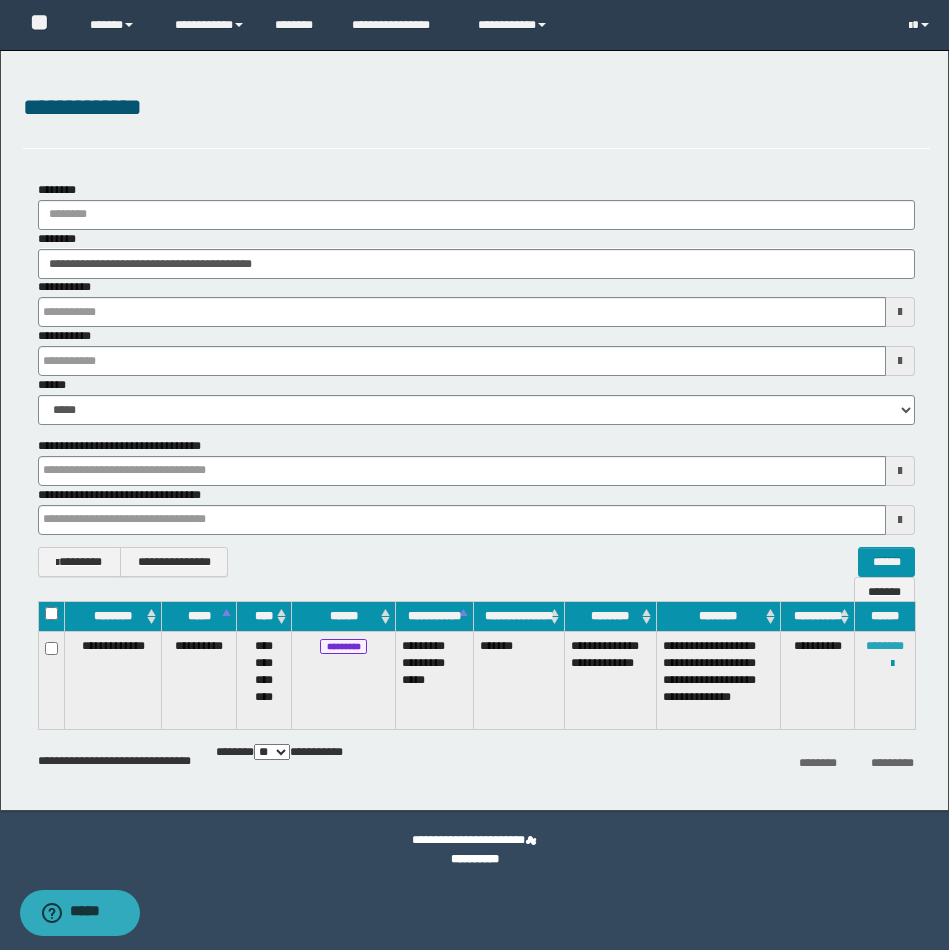 click on "********" at bounding box center [885, 646] 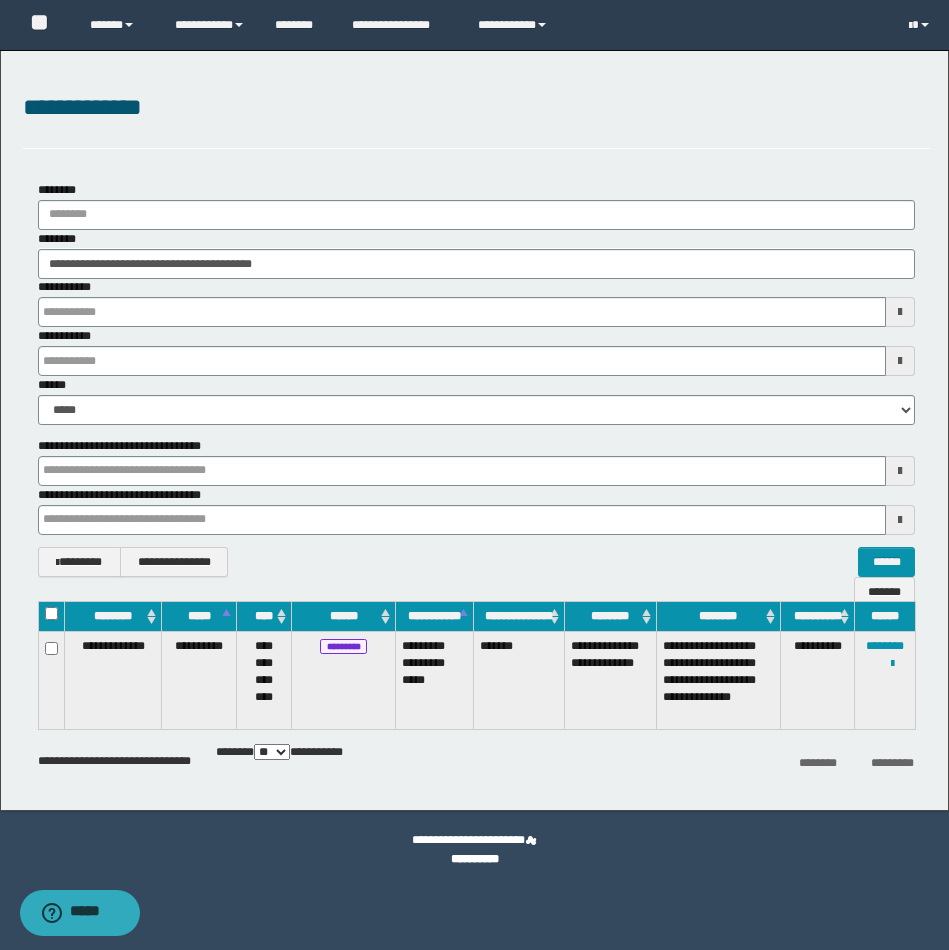 drag, startPoint x: 59, startPoint y: 135, endPoint x: 25, endPoint y: 113, distance: 40.496914 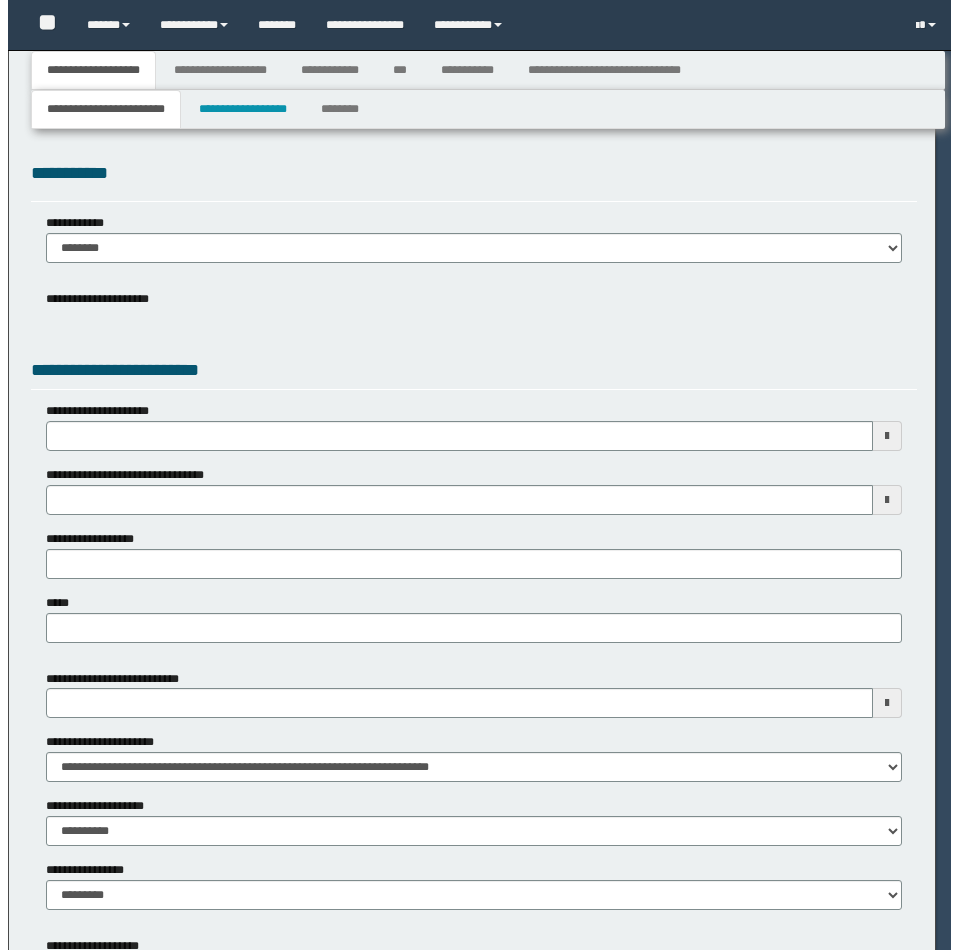 scroll, scrollTop: 0, scrollLeft: 0, axis: both 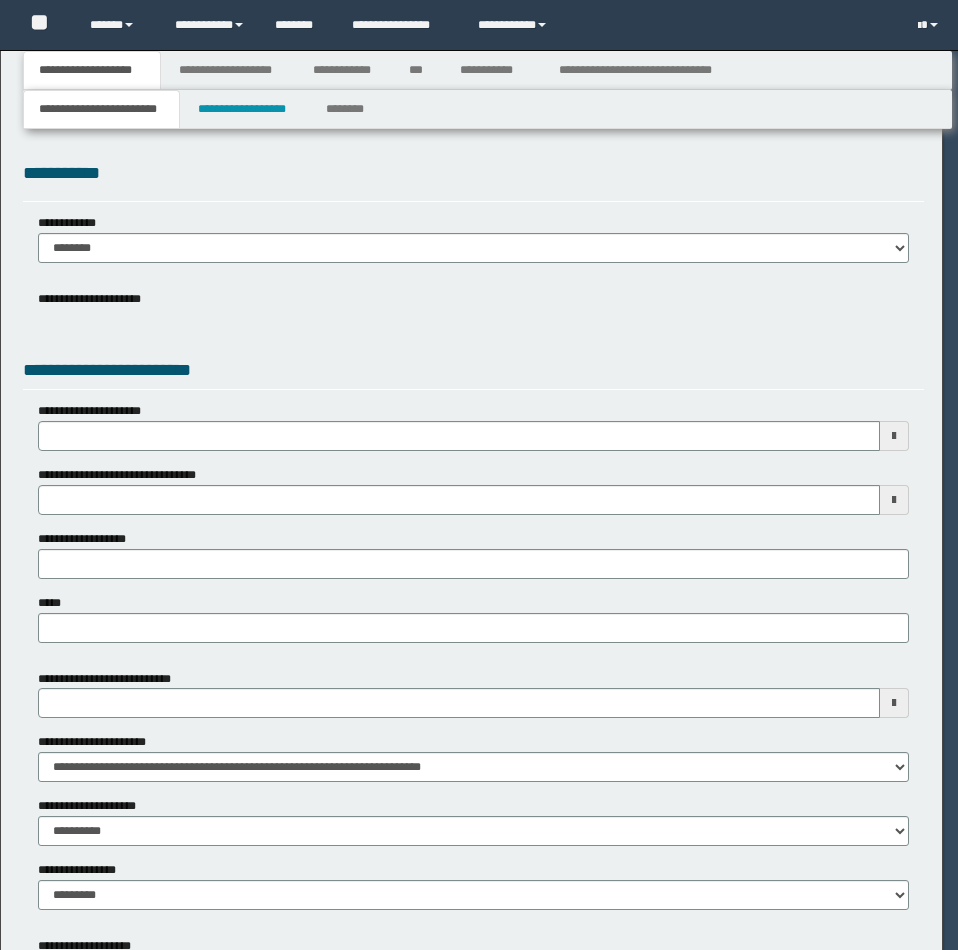 select on "**" 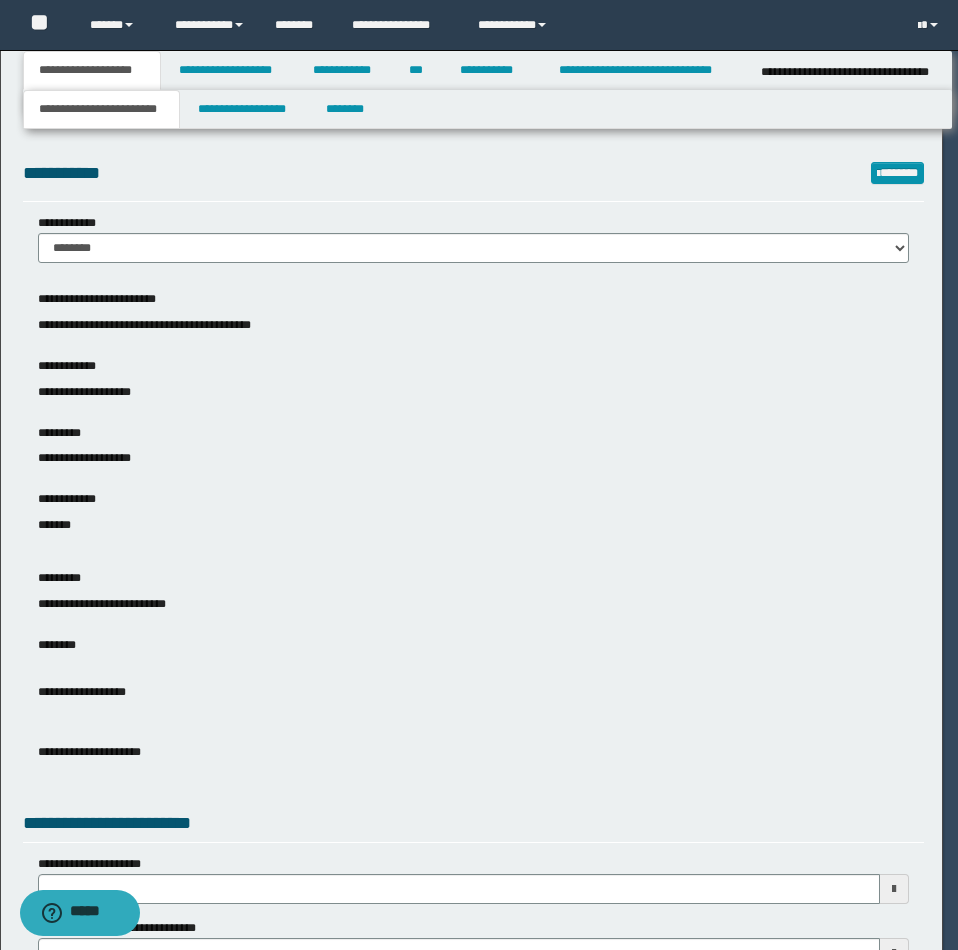 scroll, scrollTop: 0, scrollLeft: 0, axis: both 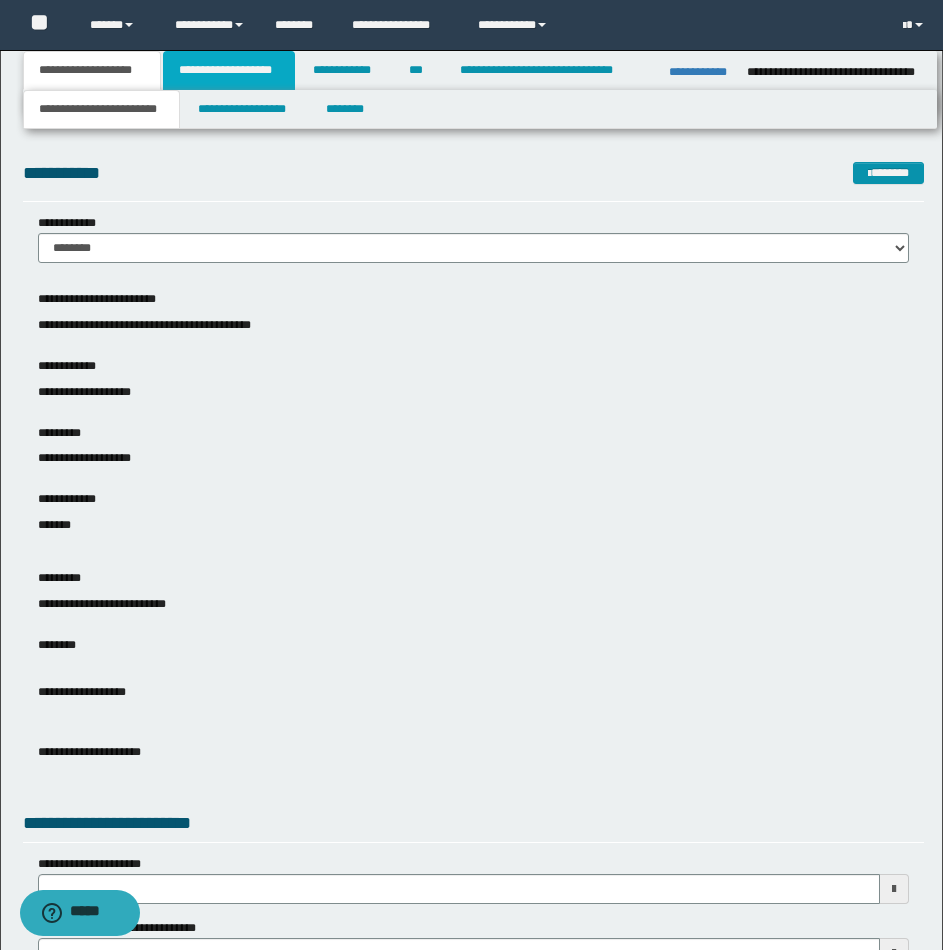 click on "**********" at bounding box center (229, 70) 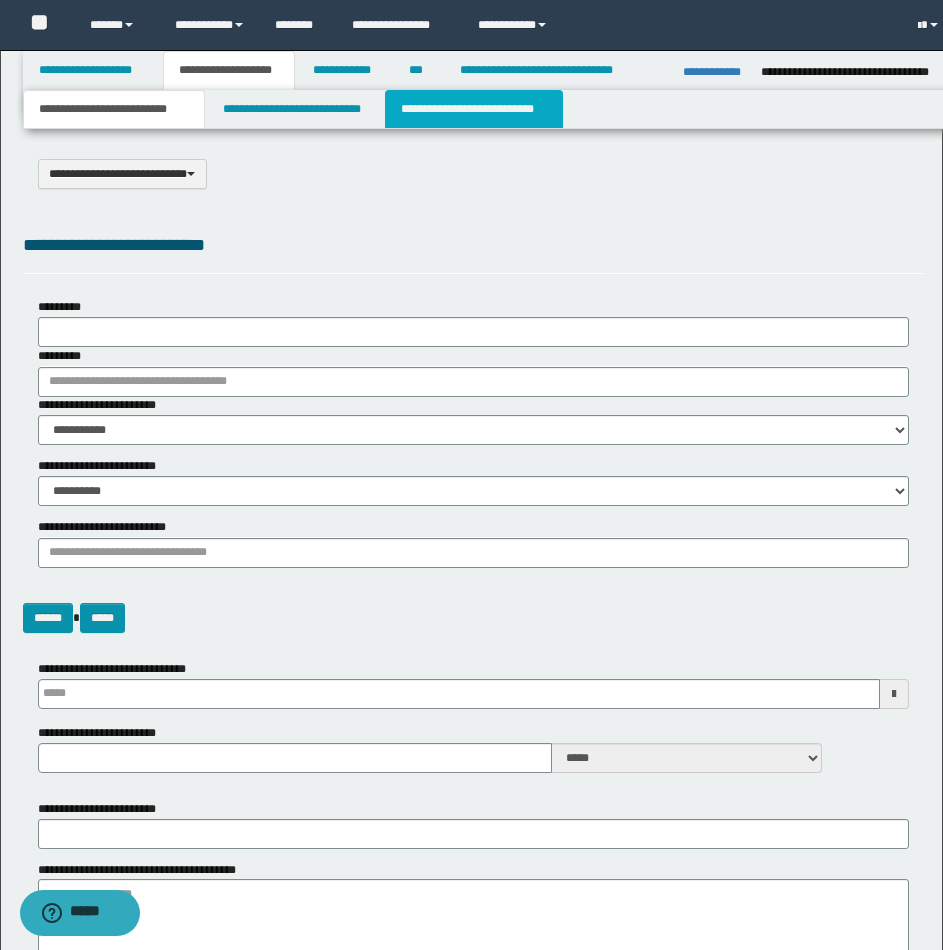 click on "**********" at bounding box center [474, 109] 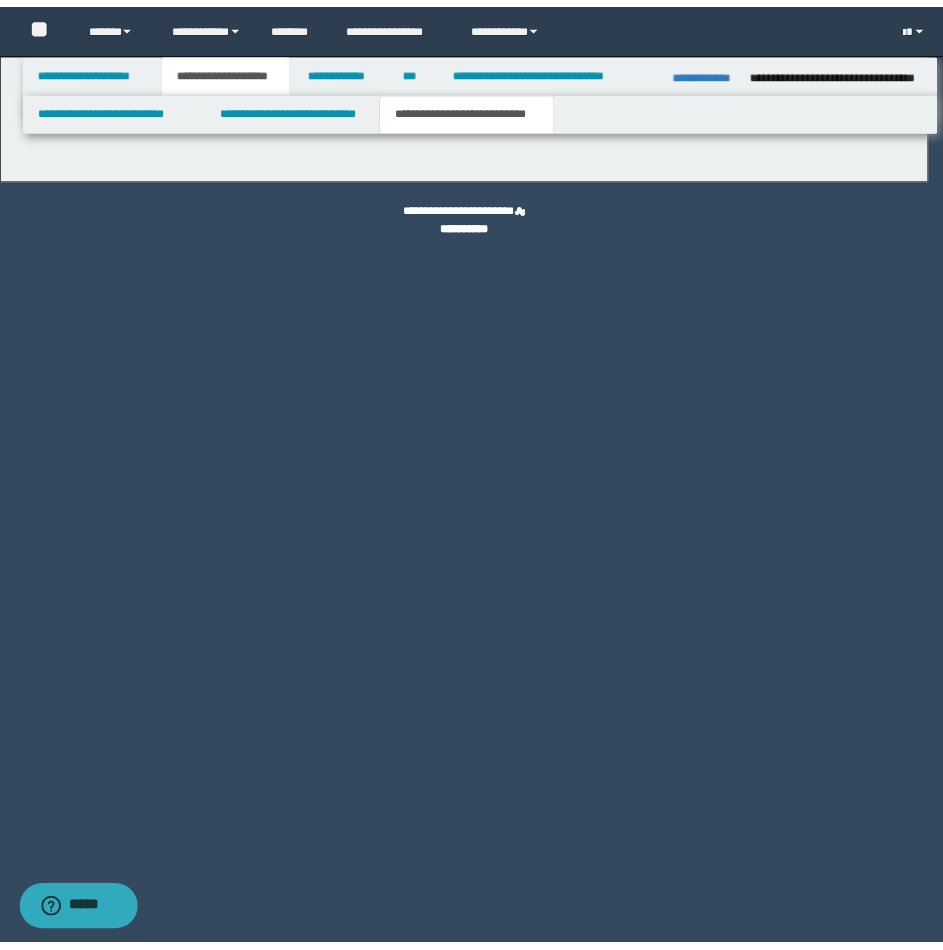 scroll, scrollTop: 0, scrollLeft: 0, axis: both 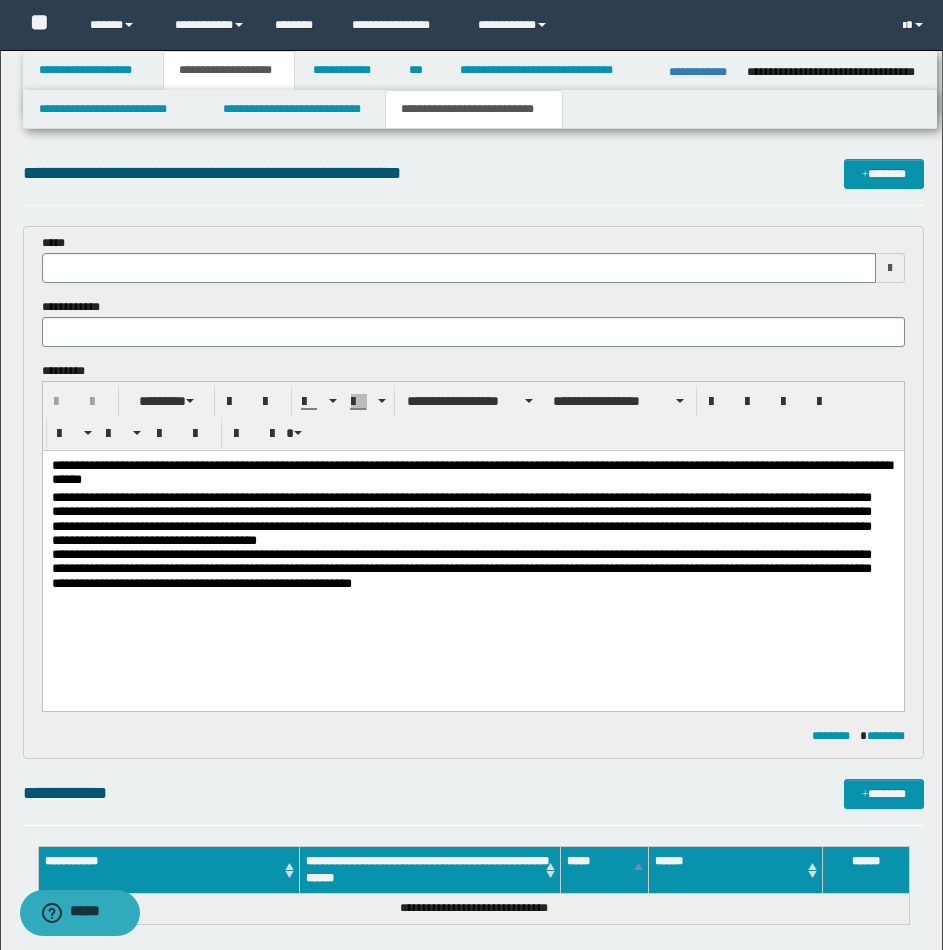 click at bounding box center [890, 268] 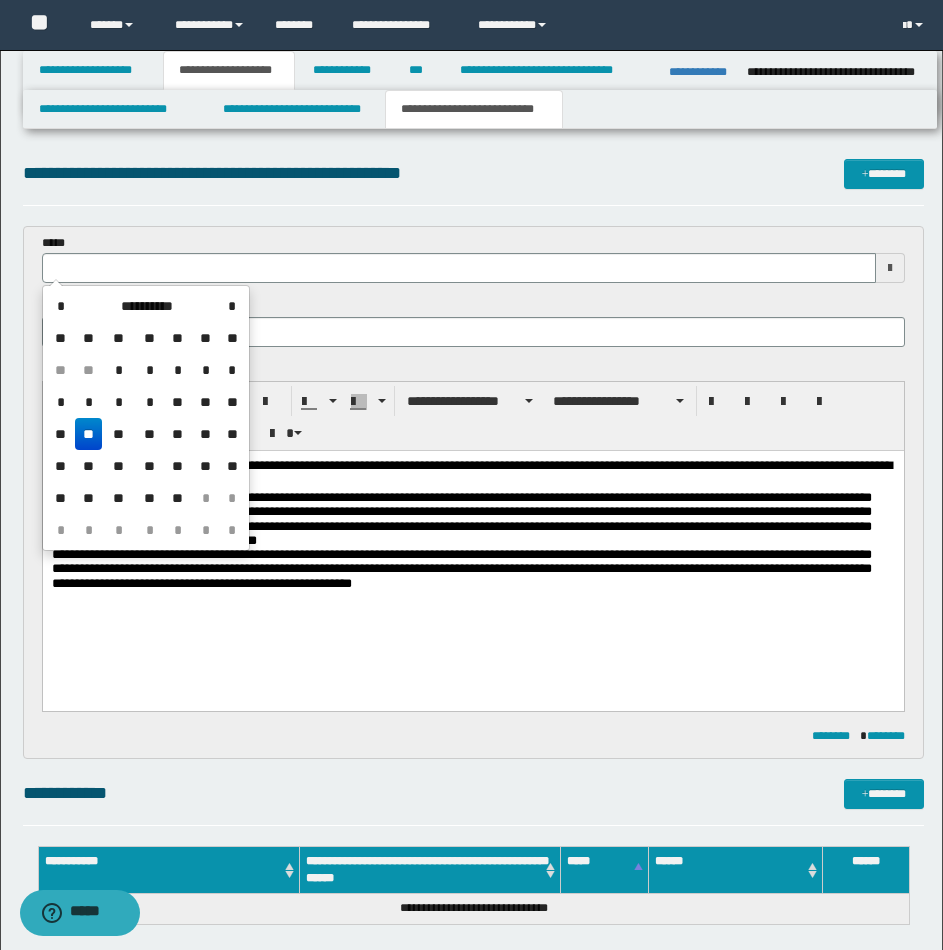 click on "**" at bounding box center (89, 434) 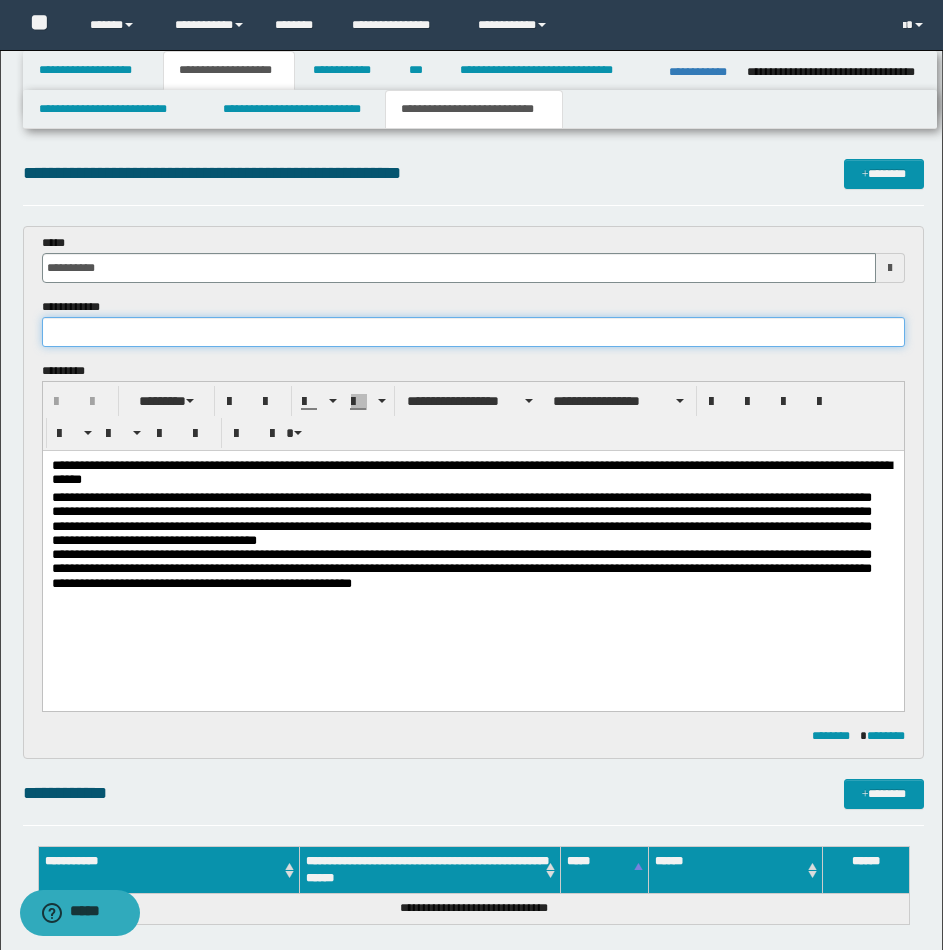 click at bounding box center [473, 332] 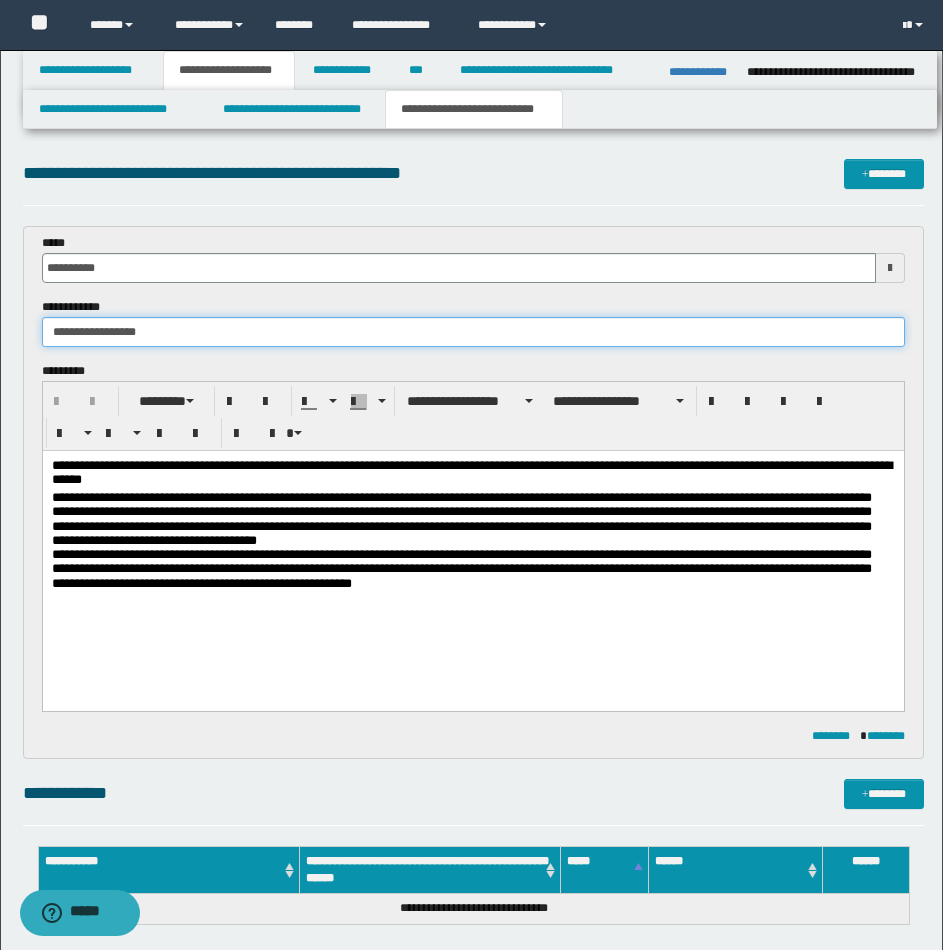 type on "**********" 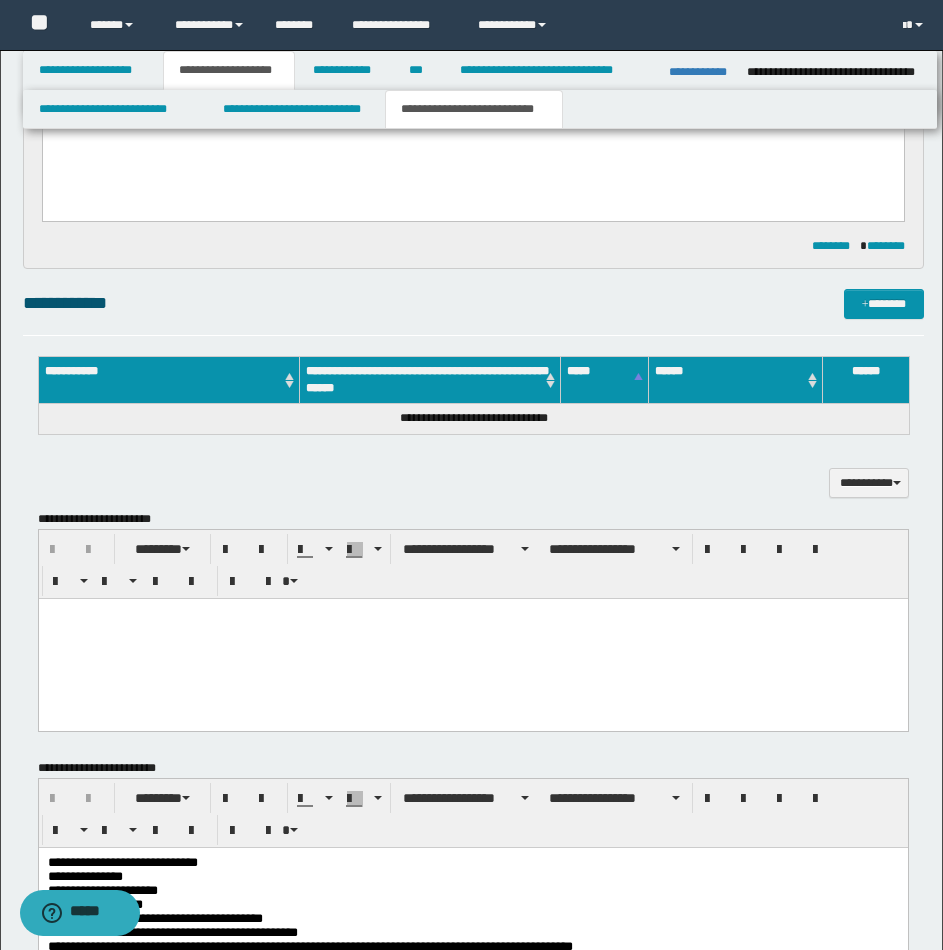 scroll, scrollTop: 515, scrollLeft: 0, axis: vertical 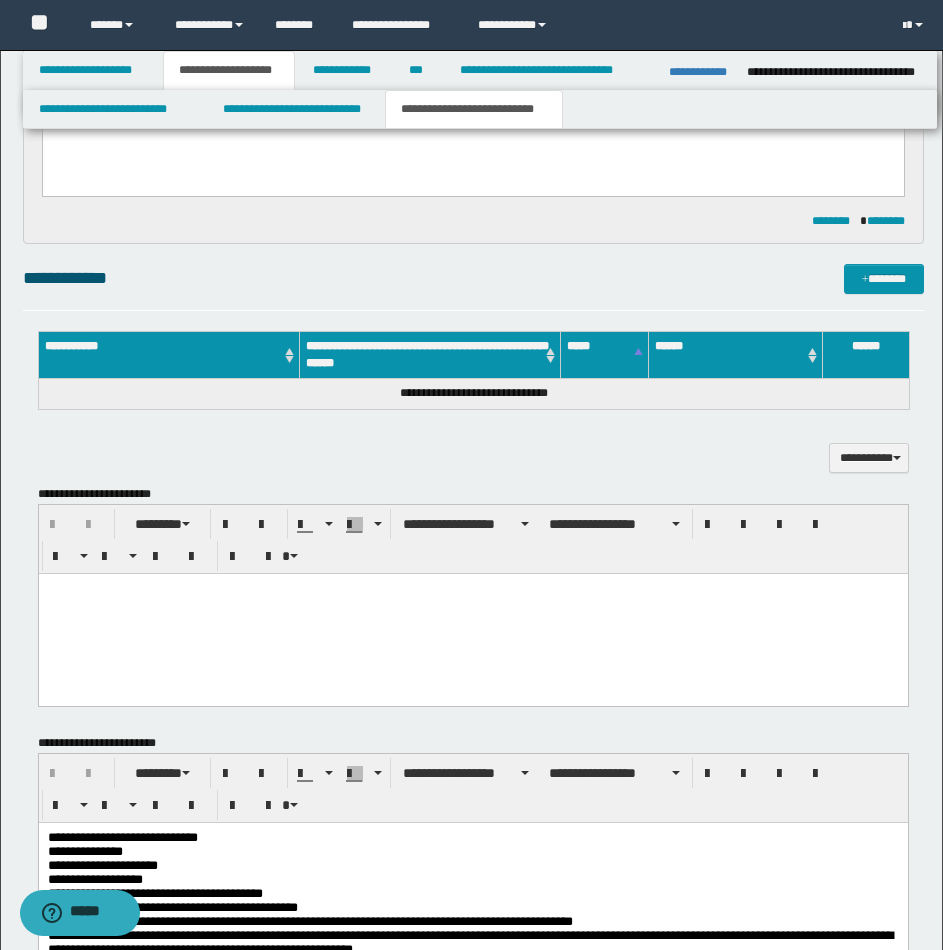 click at bounding box center [472, 613] 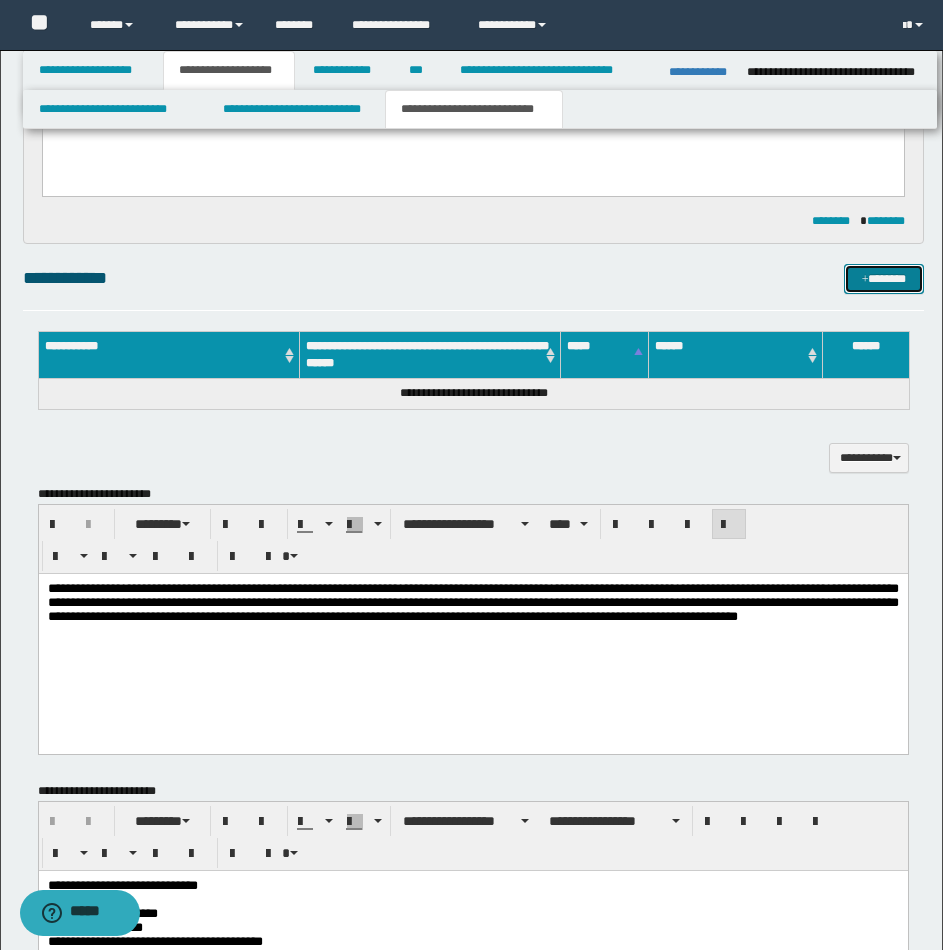 click on "*******" at bounding box center [884, 279] 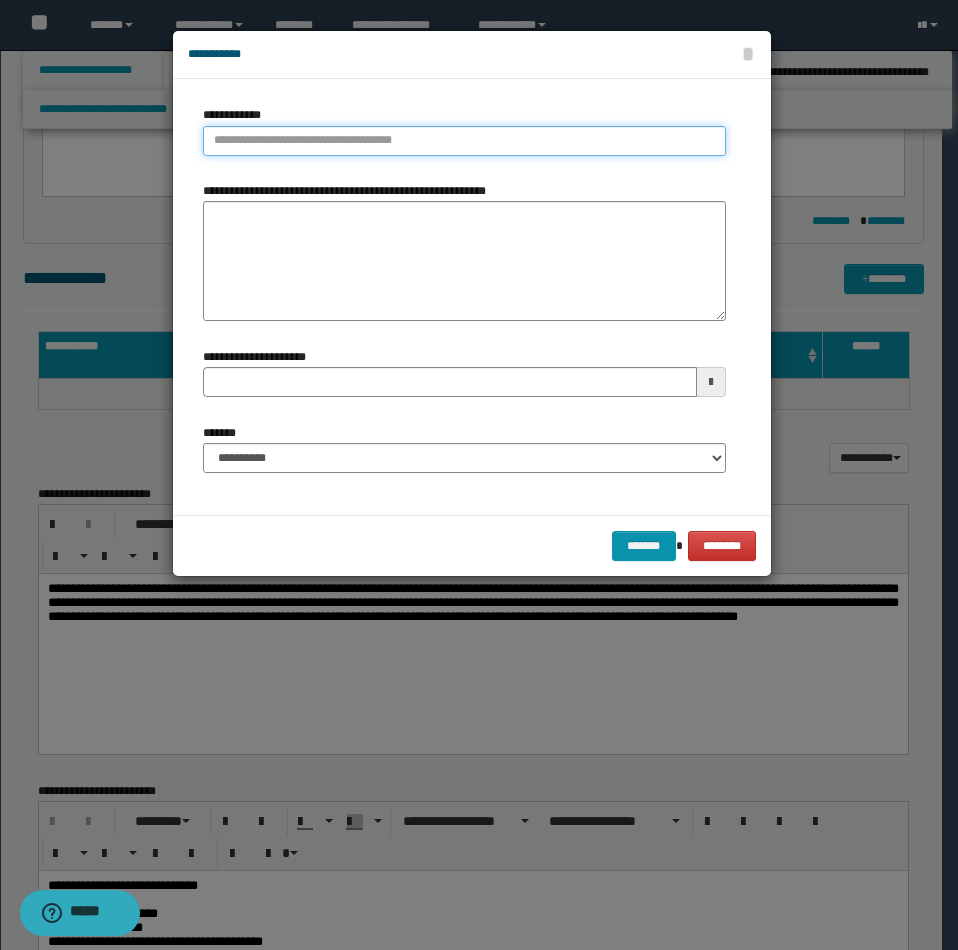 click on "**********" at bounding box center [464, 141] 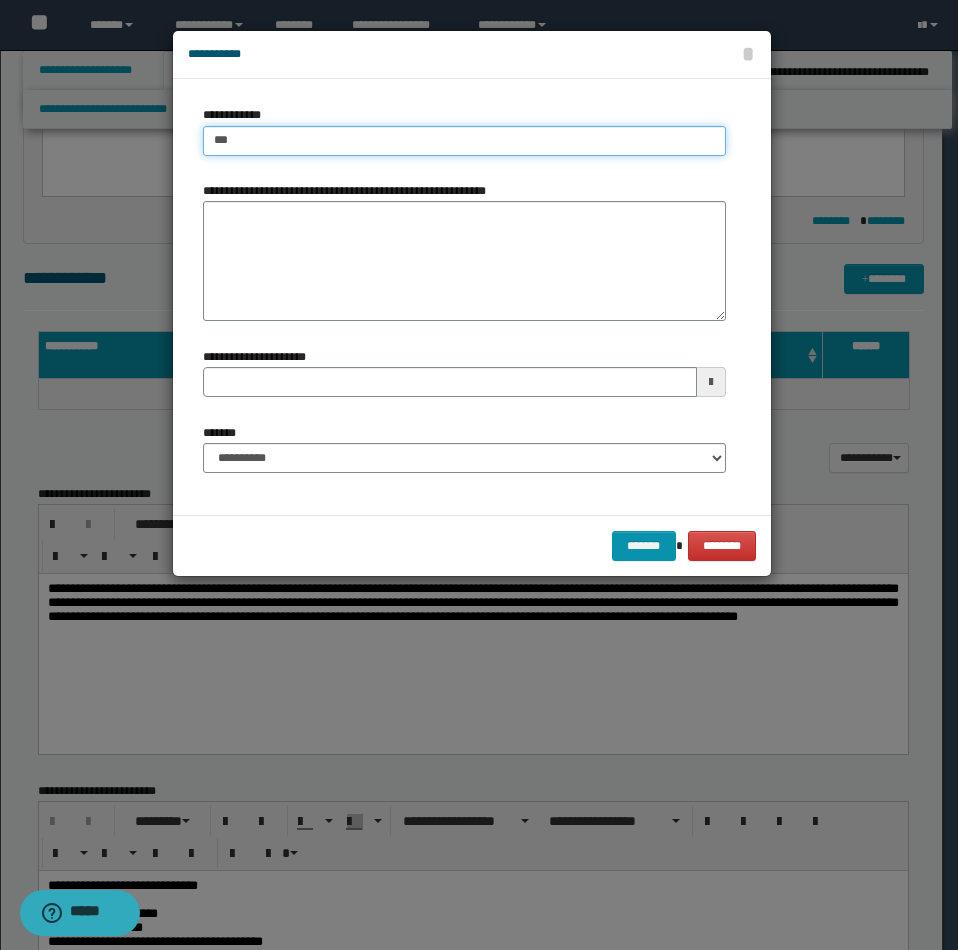 type on "****" 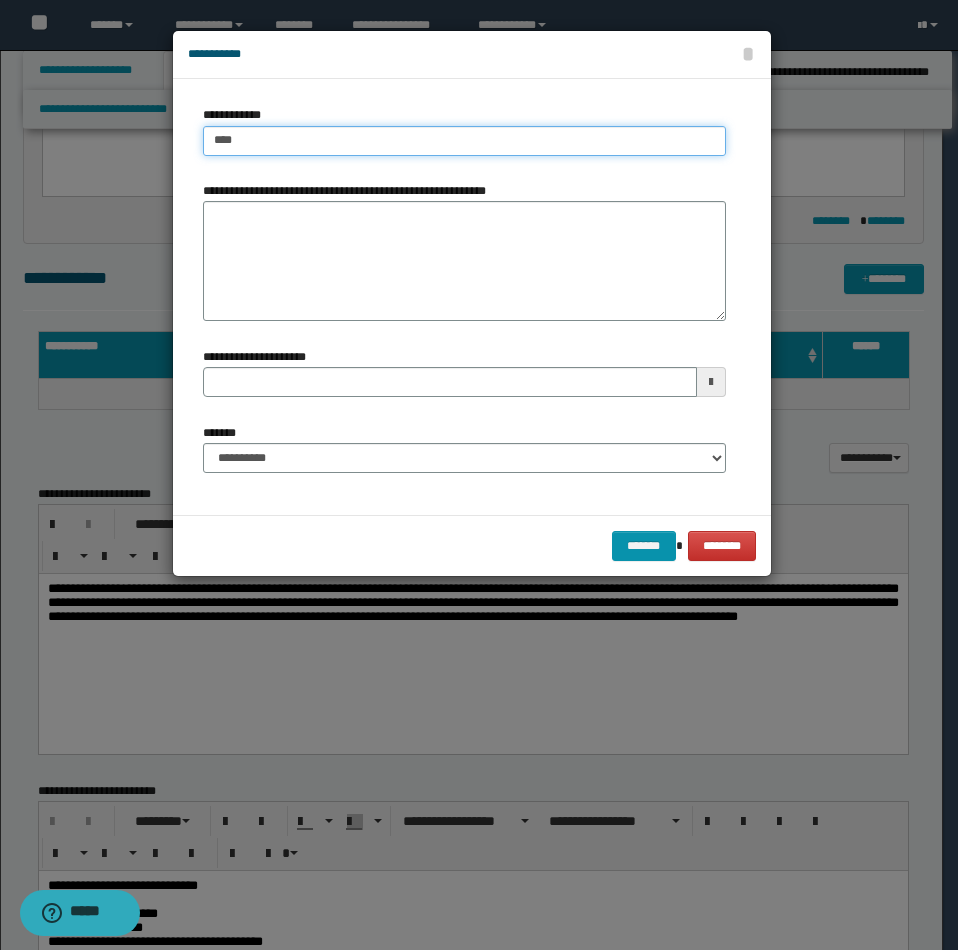 type on "****" 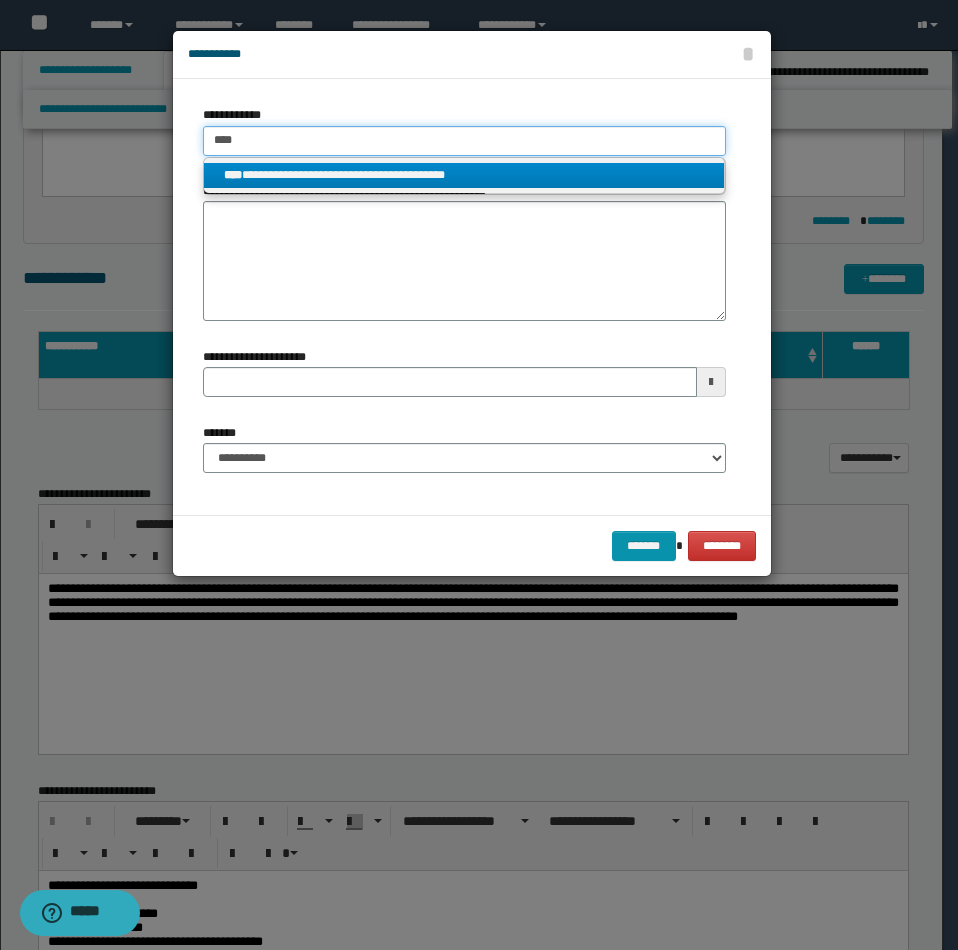 type on "****" 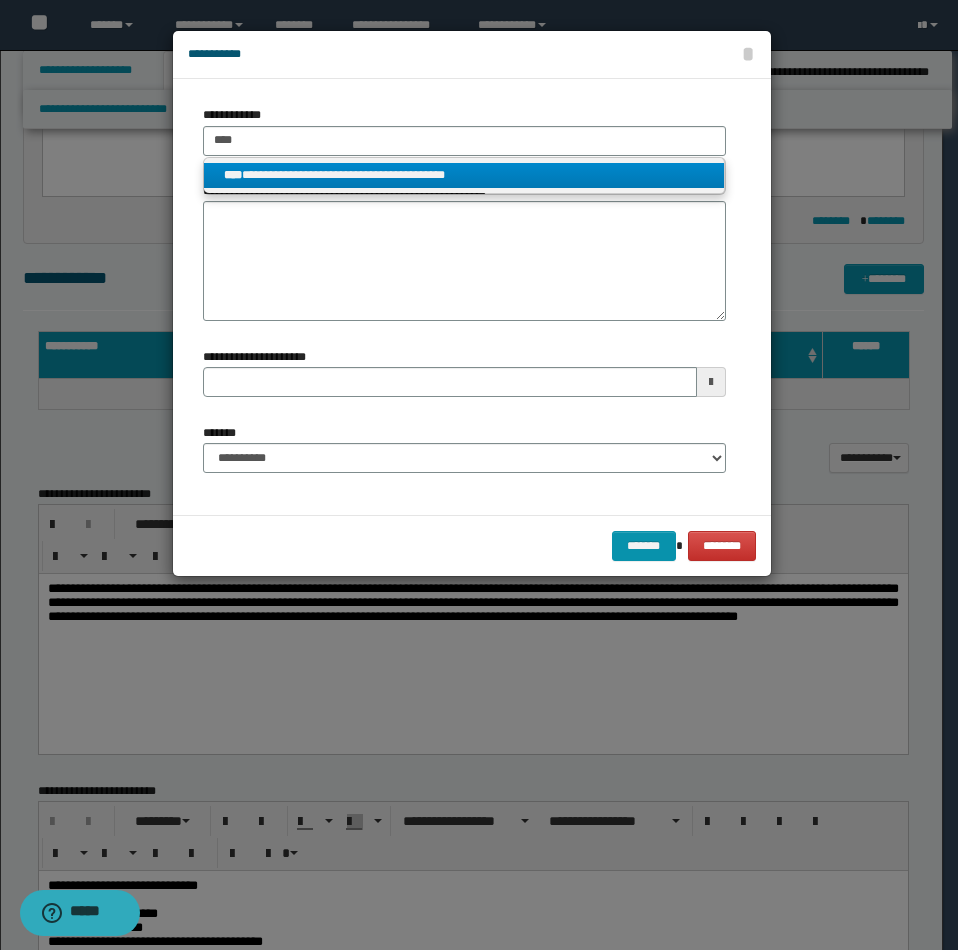 click on "**********" at bounding box center (464, 175) 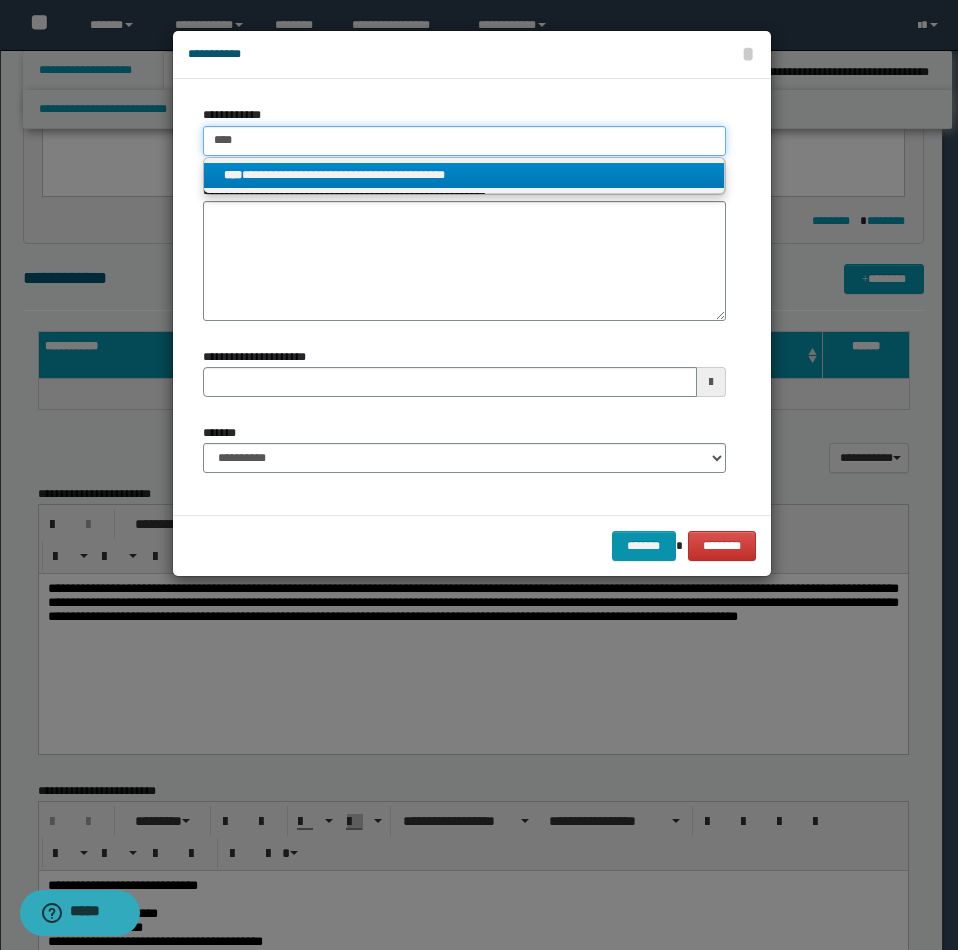 type 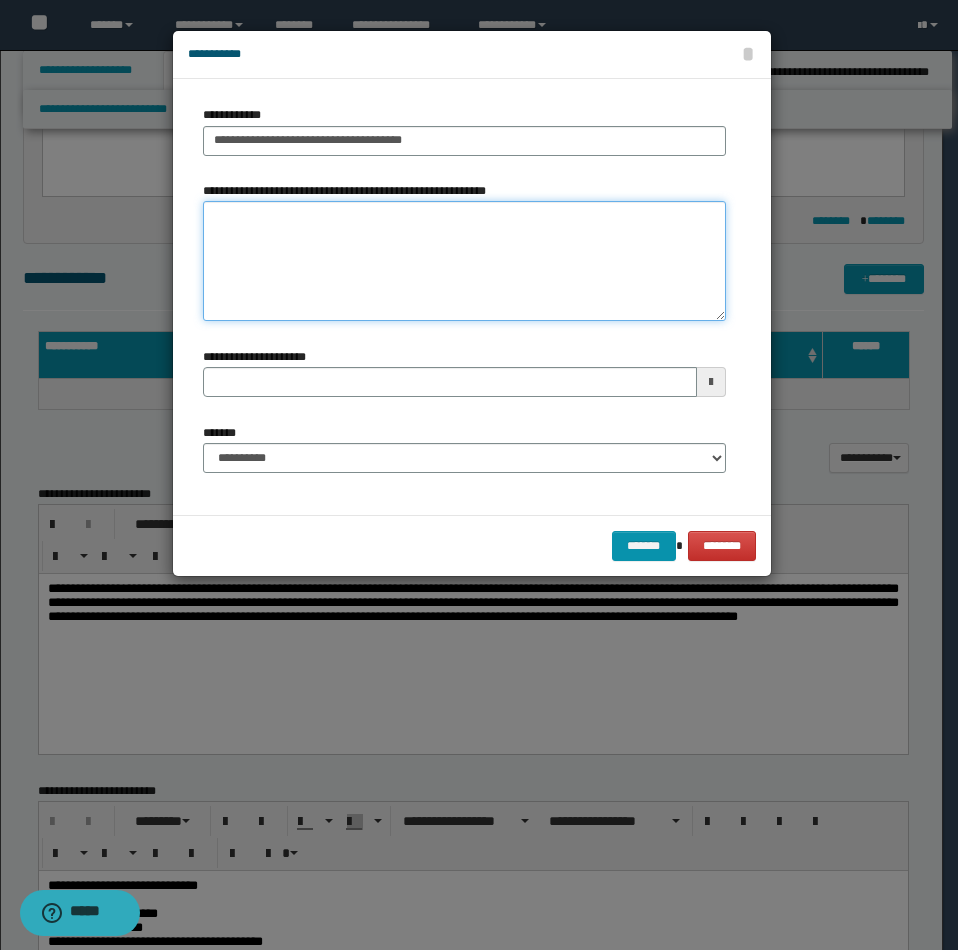 type 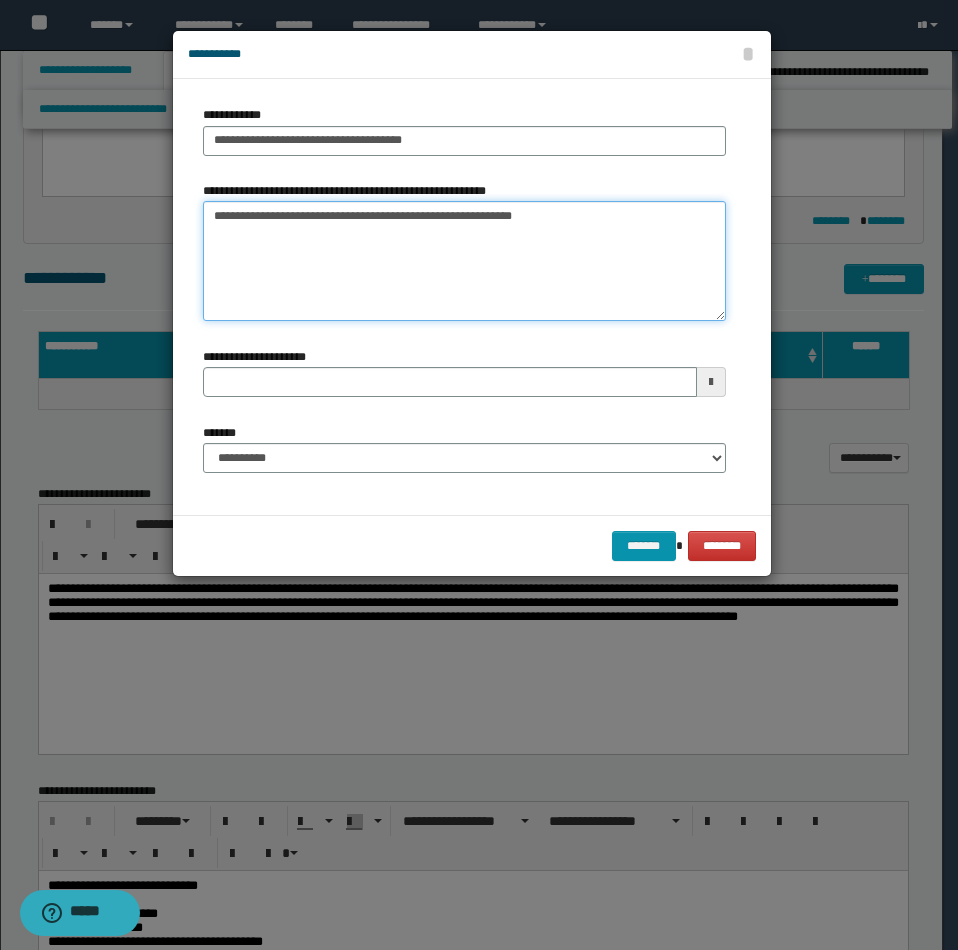 type 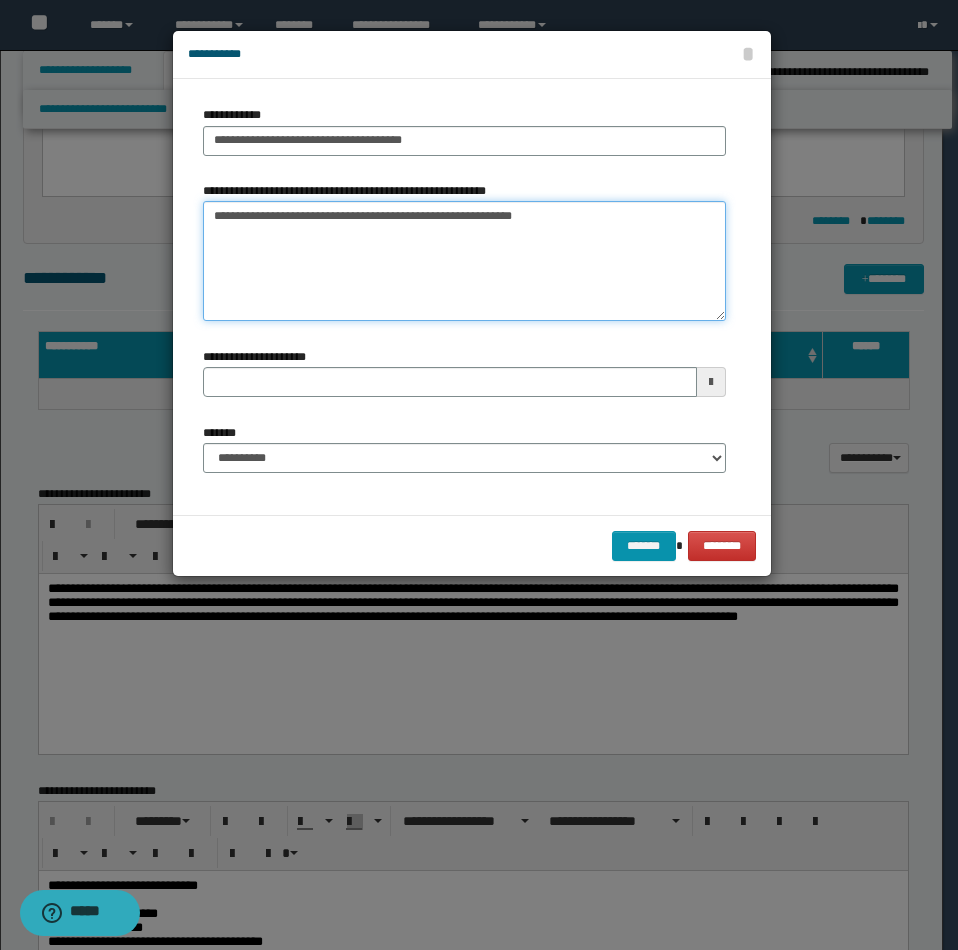 type on "**********" 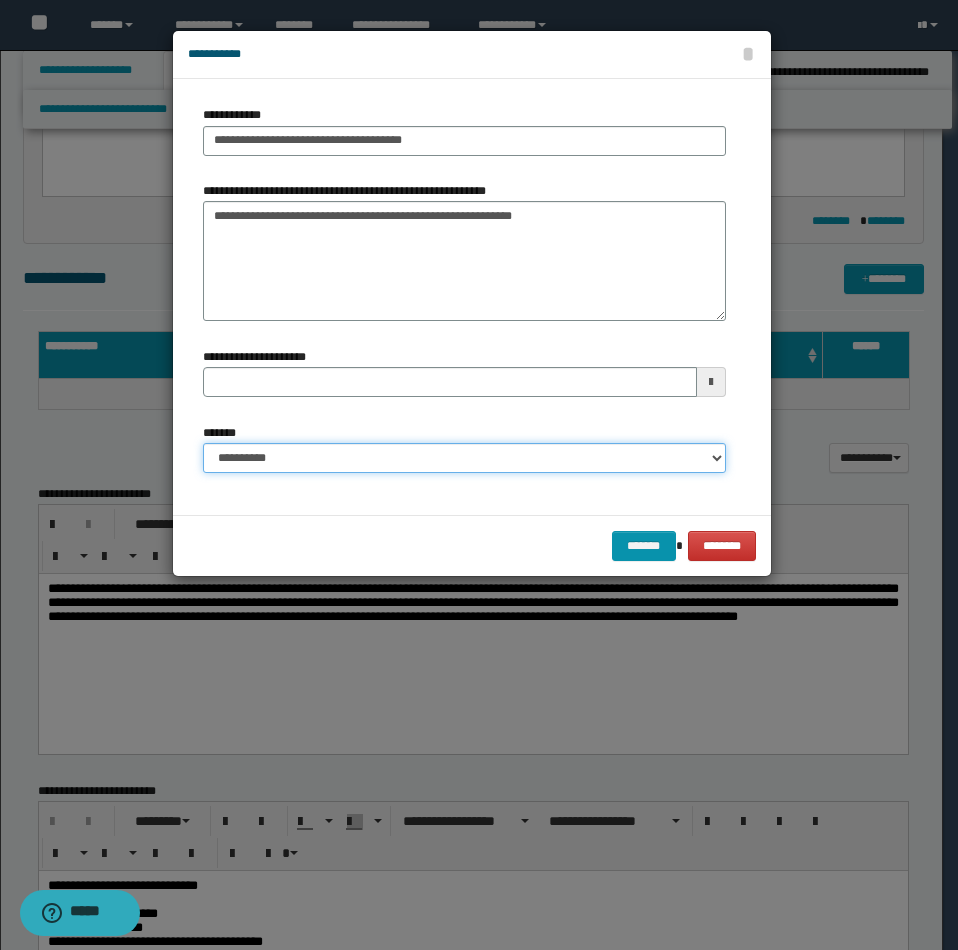 click on "**********" at bounding box center (464, 458) 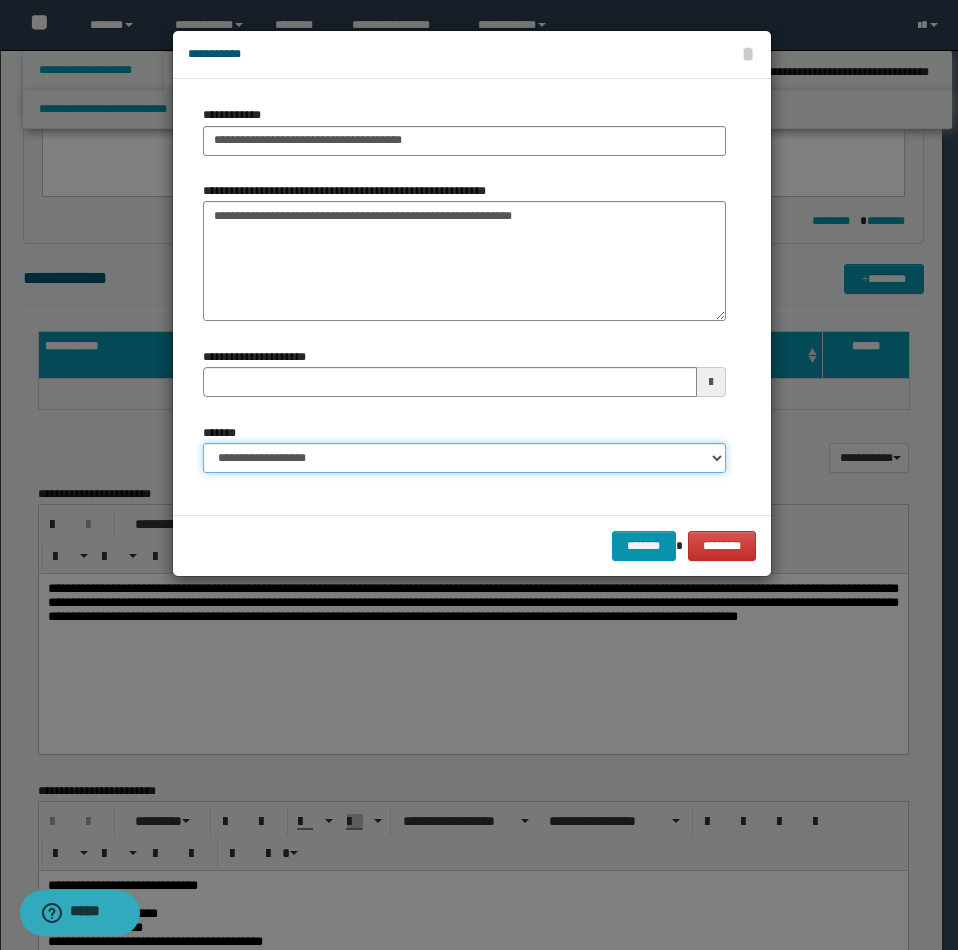click on "**********" at bounding box center [464, 458] 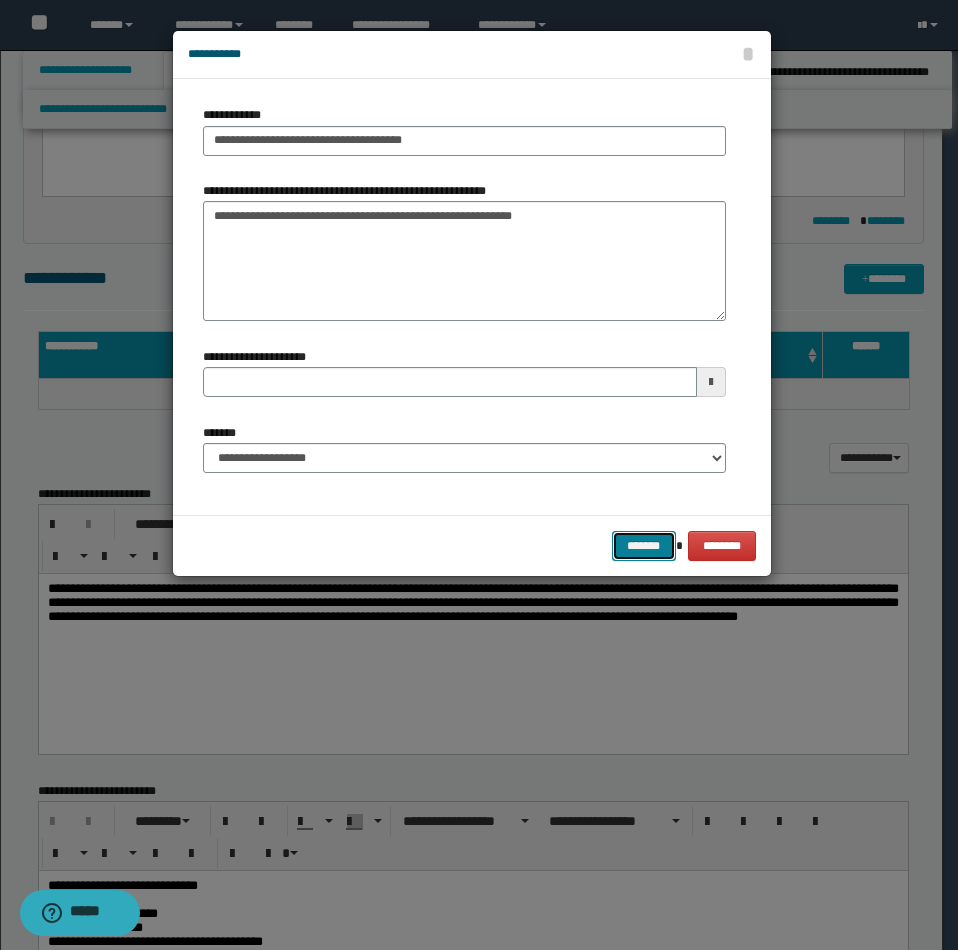 click on "*******" at bounding box center (644, 546) 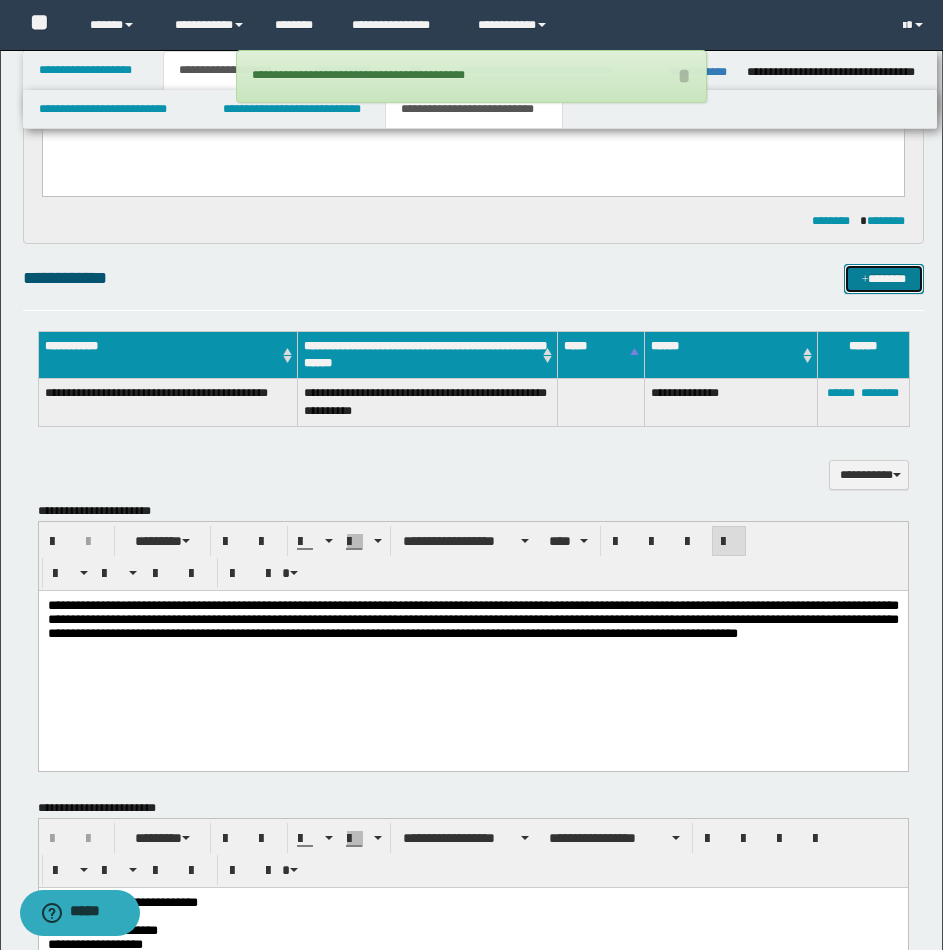 click on "*******" at bounding box center (884, 279) 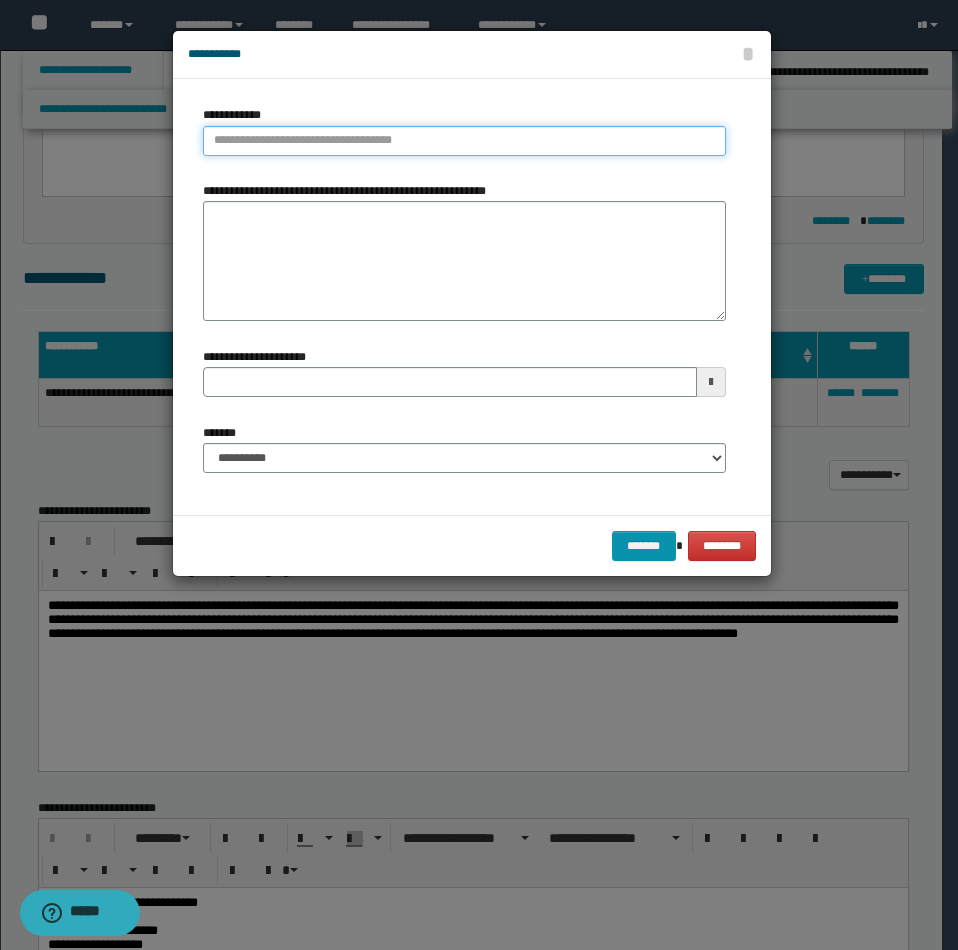 type on "**********" 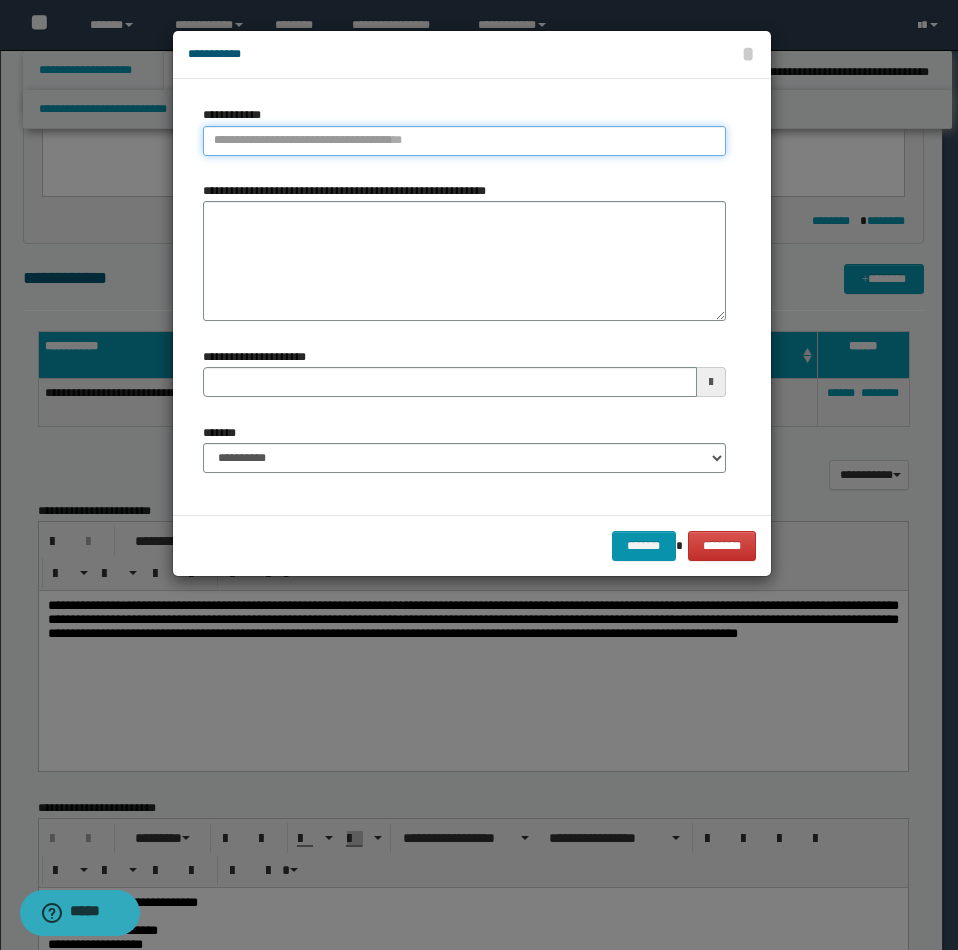click on "**********" at bounding box center (464, 141) 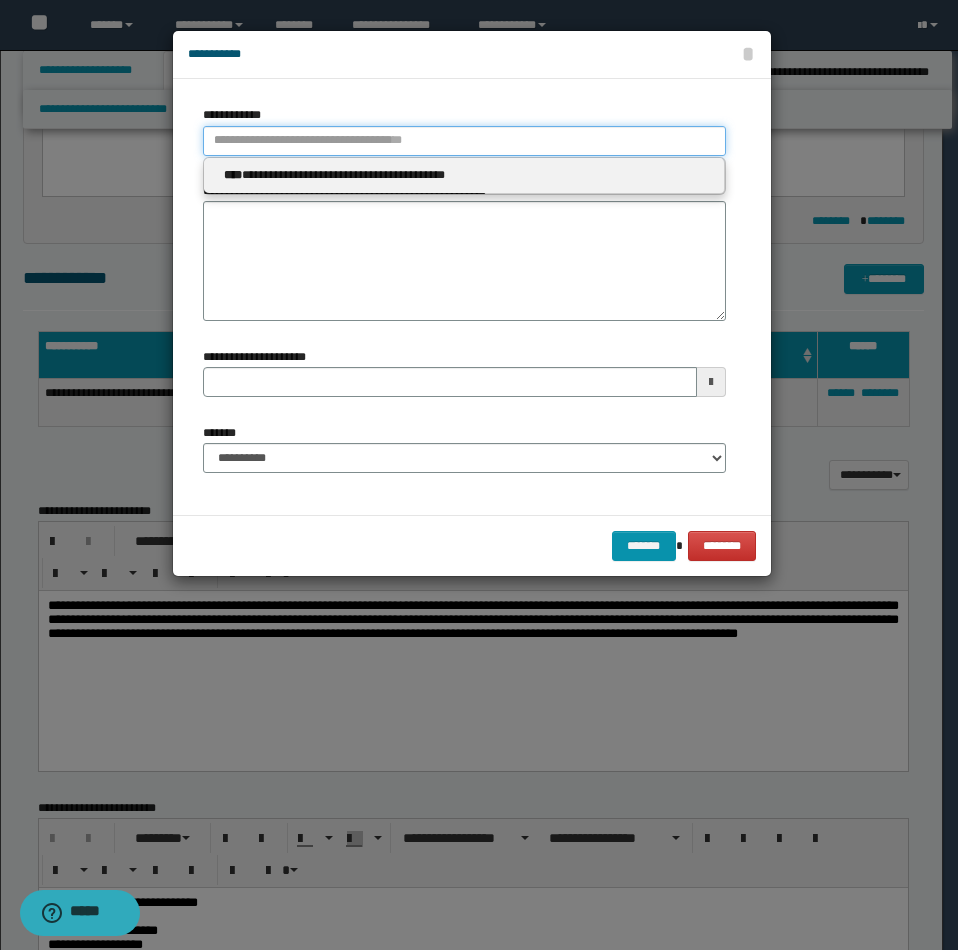 type 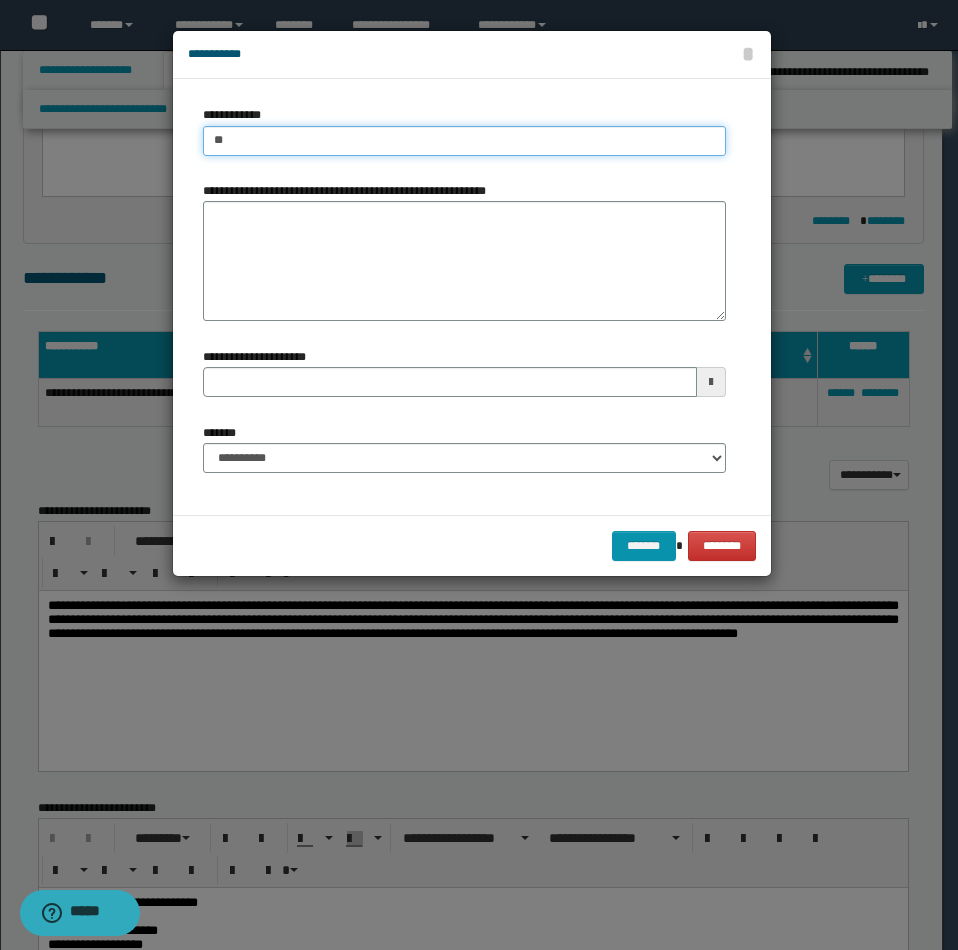 type on "***" 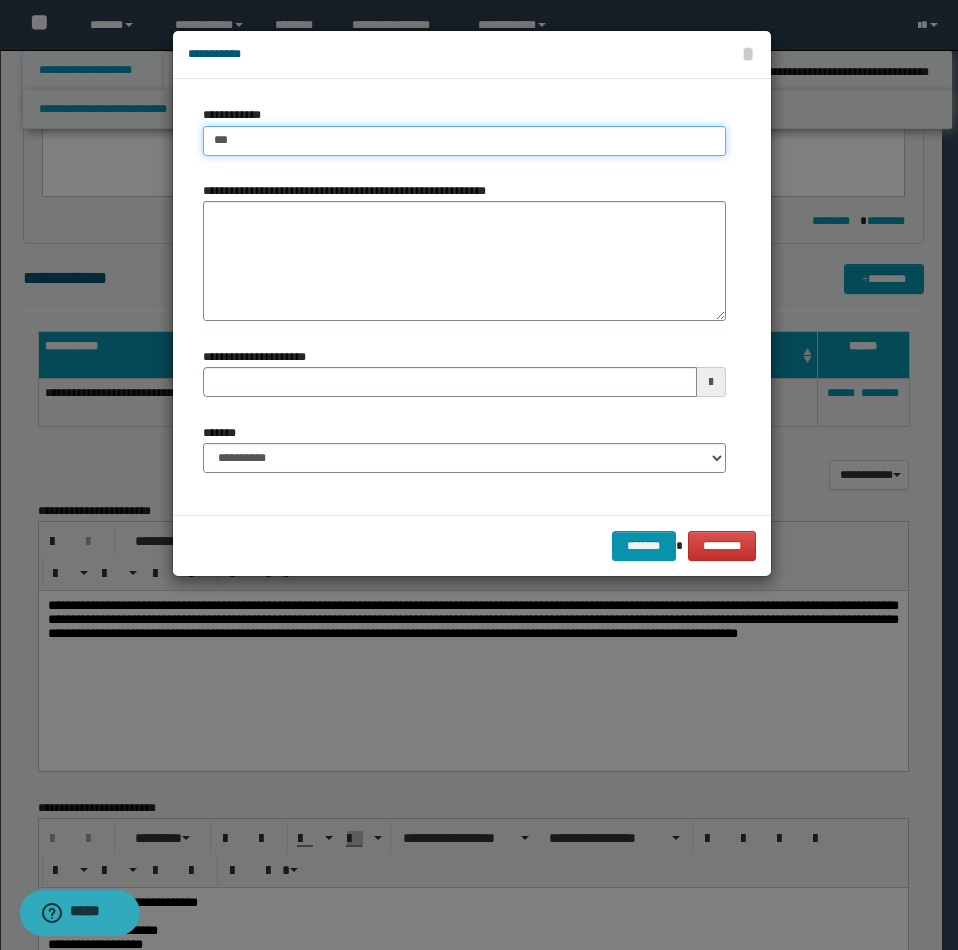 type on "***" 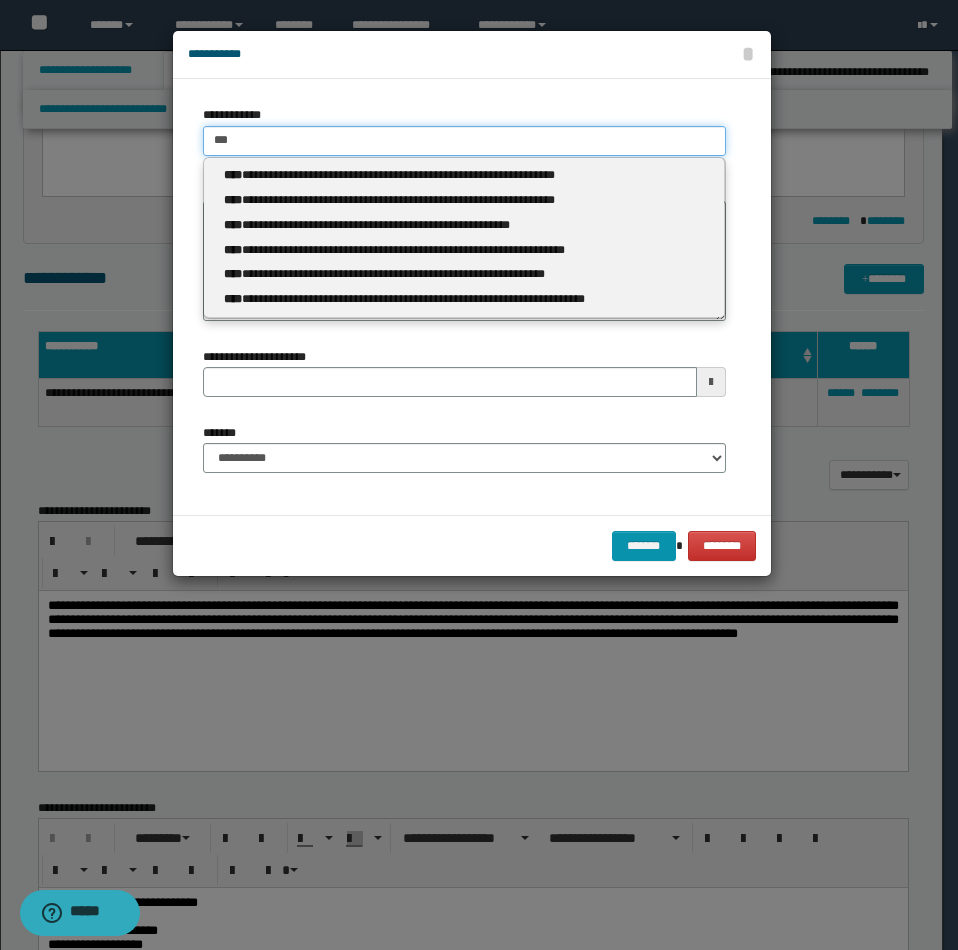 type 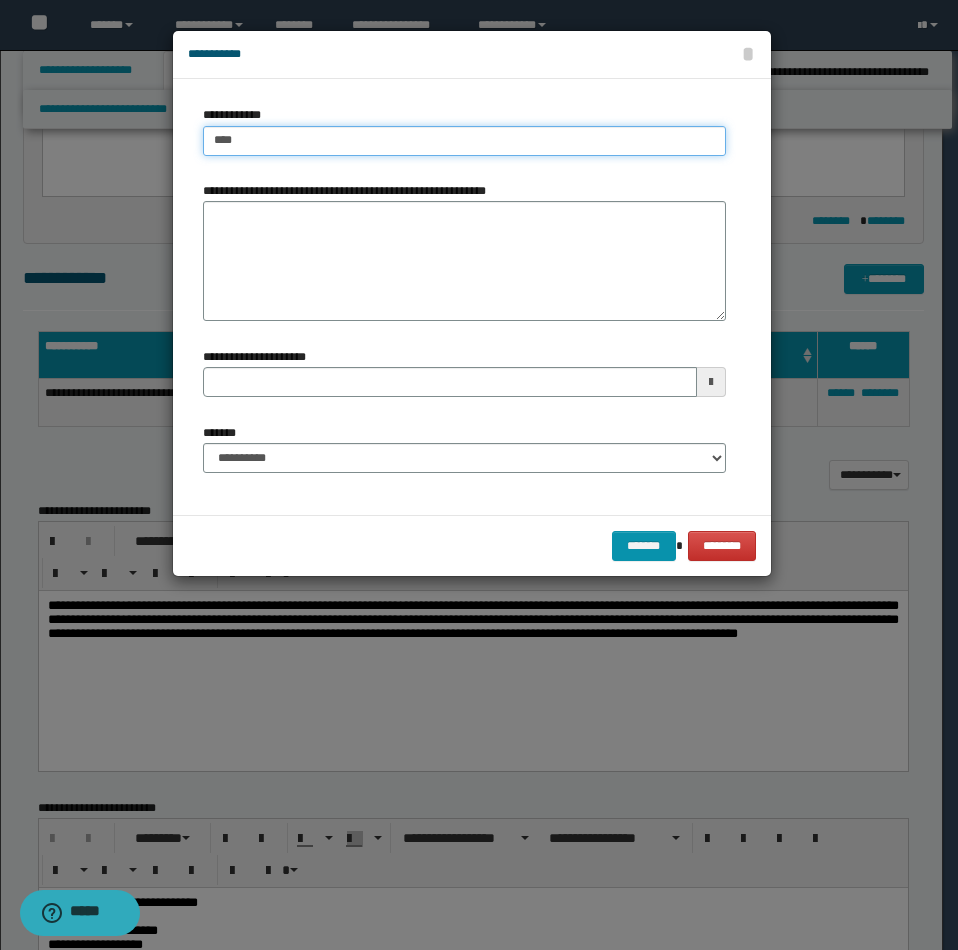 type on "****" 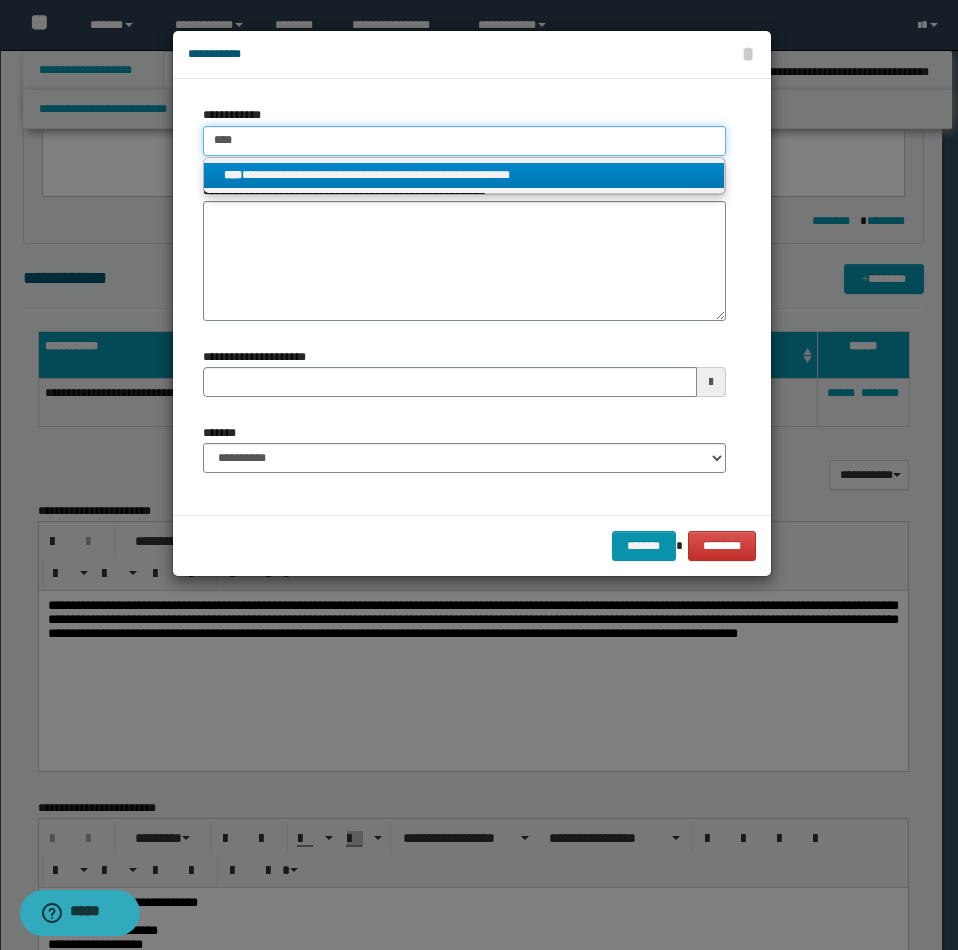 type on "****" 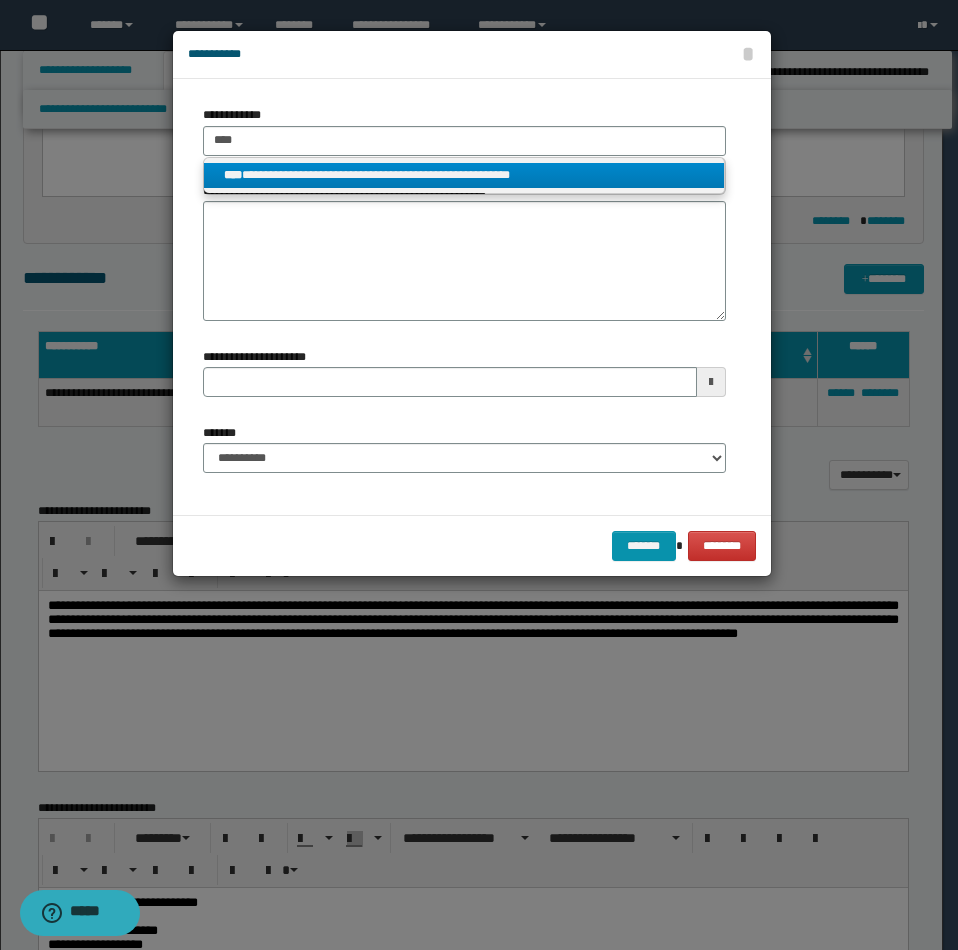 click on "**********" at bounding box center (464, 175) 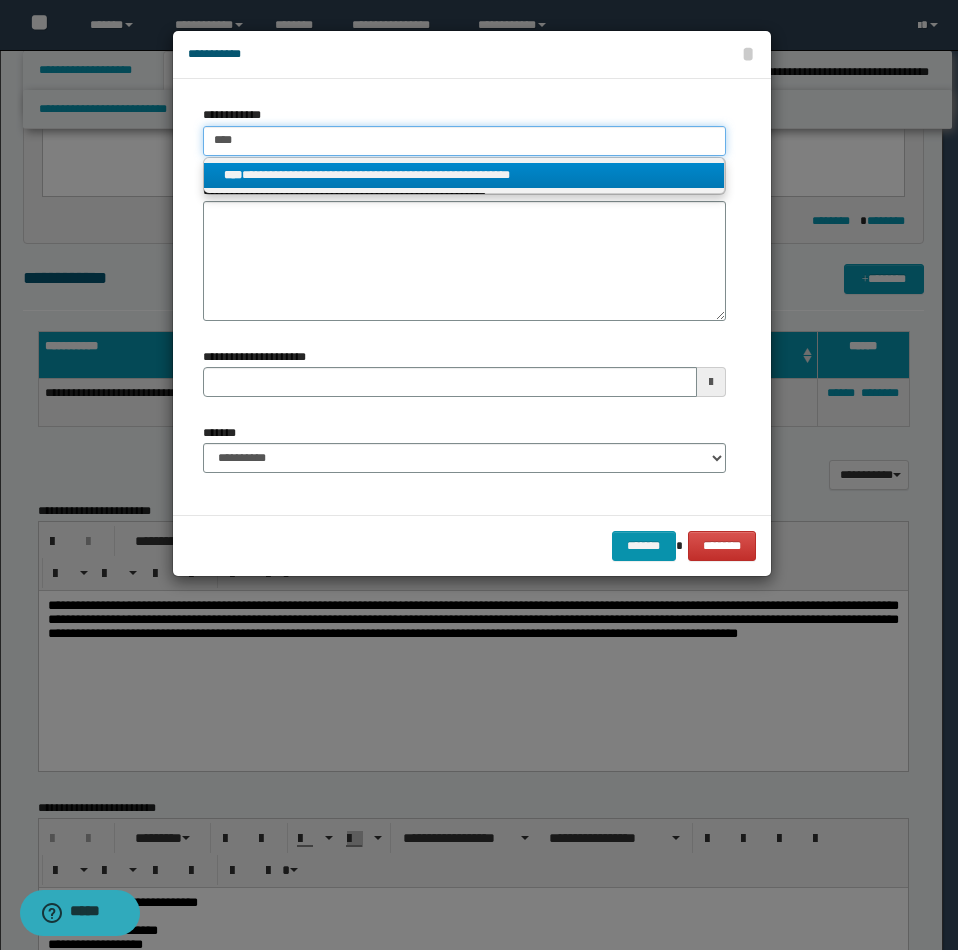 type 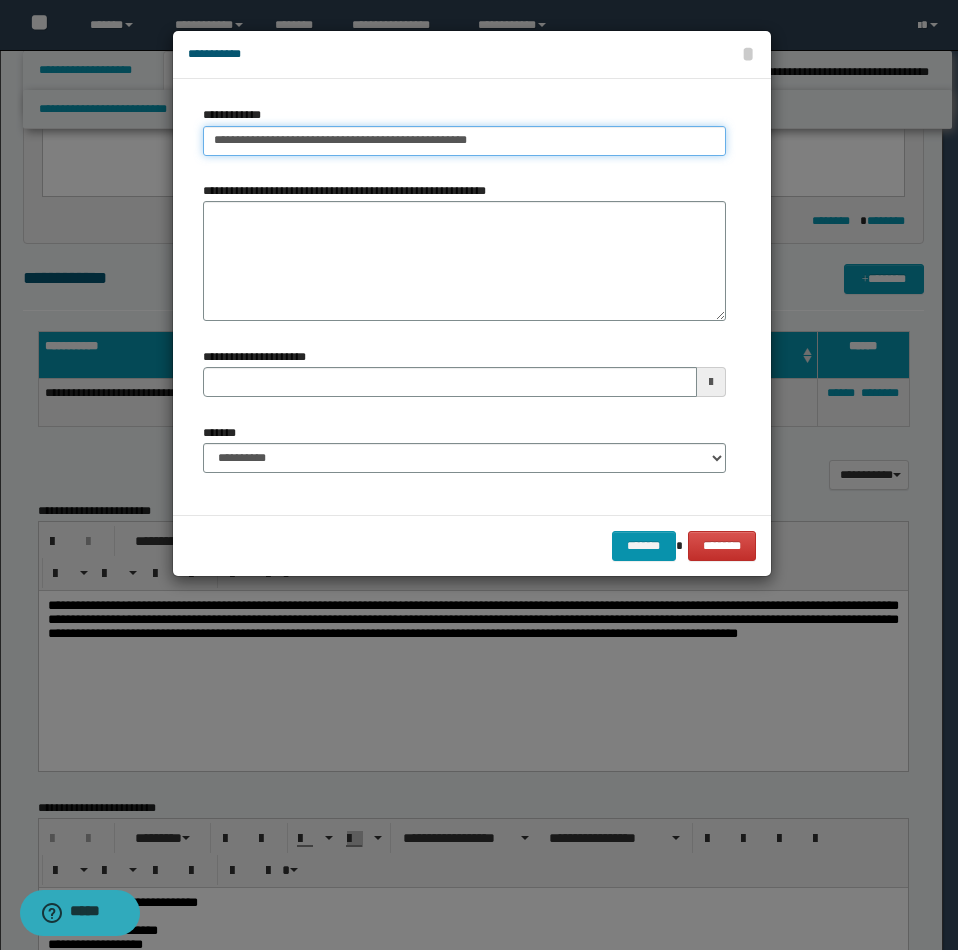 drag, startPoint x: 208, startPoint y: 138, endPoint x: 620, endPoint y: 154, distance: 412.31058 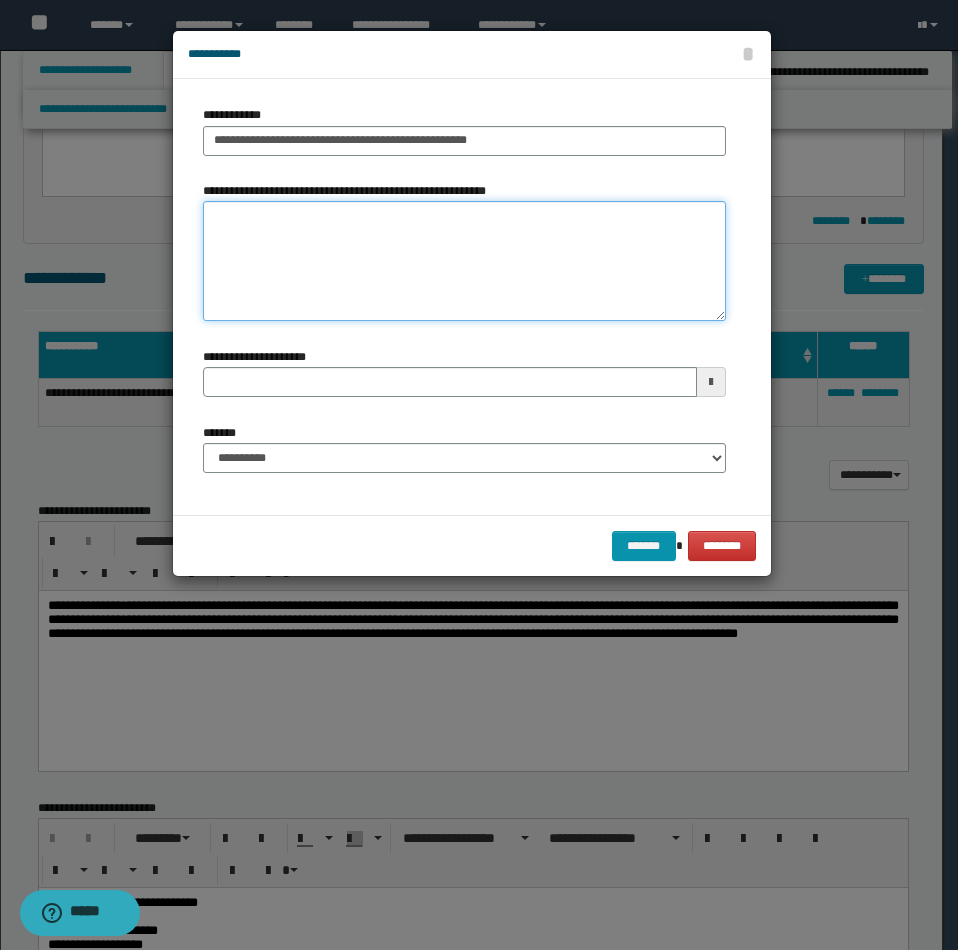 click on "**********" at bounding box center (464, 261) 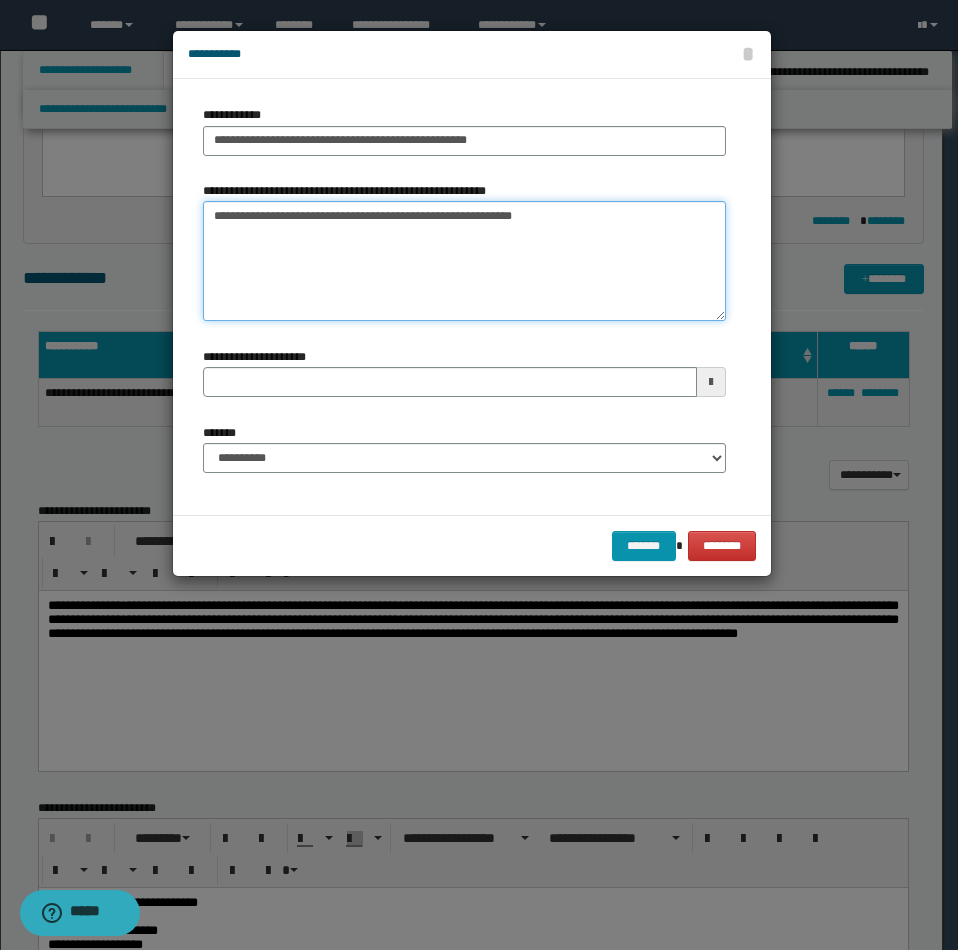 type on "**********" 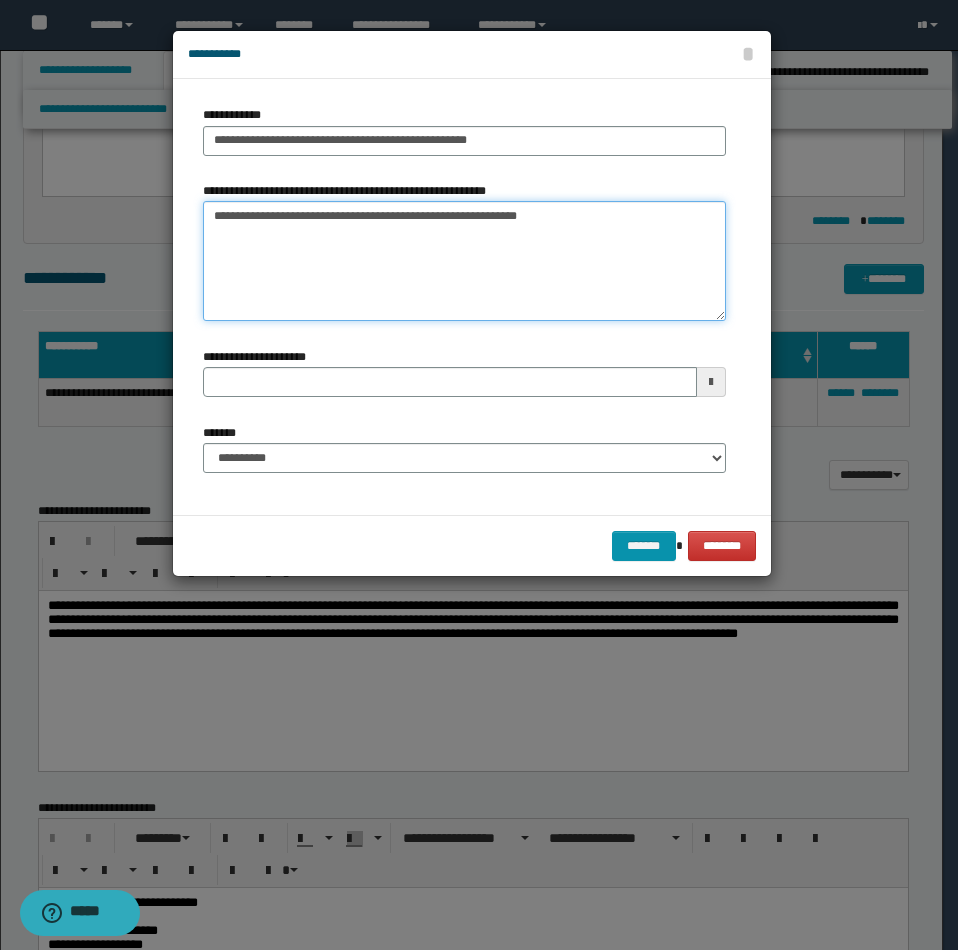 type 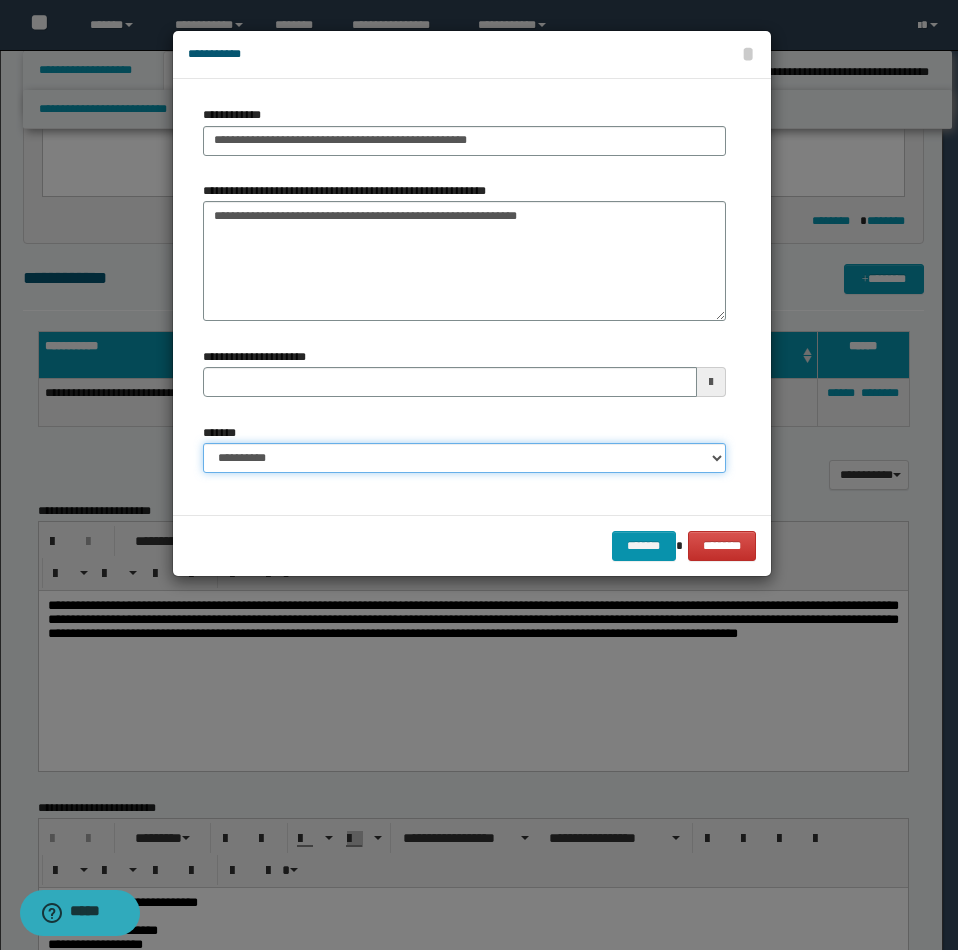 click on "**********" at bounding box center [464, 458] 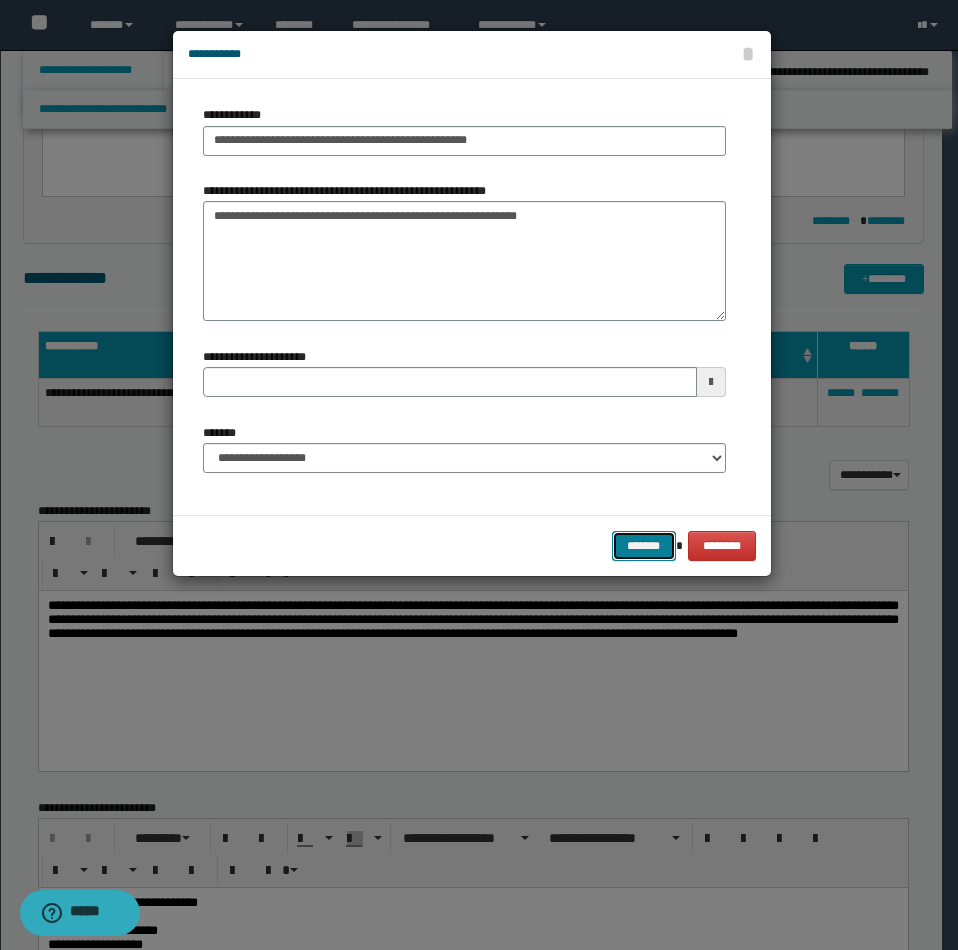 click on "*******" at bounding box center (644, 546) 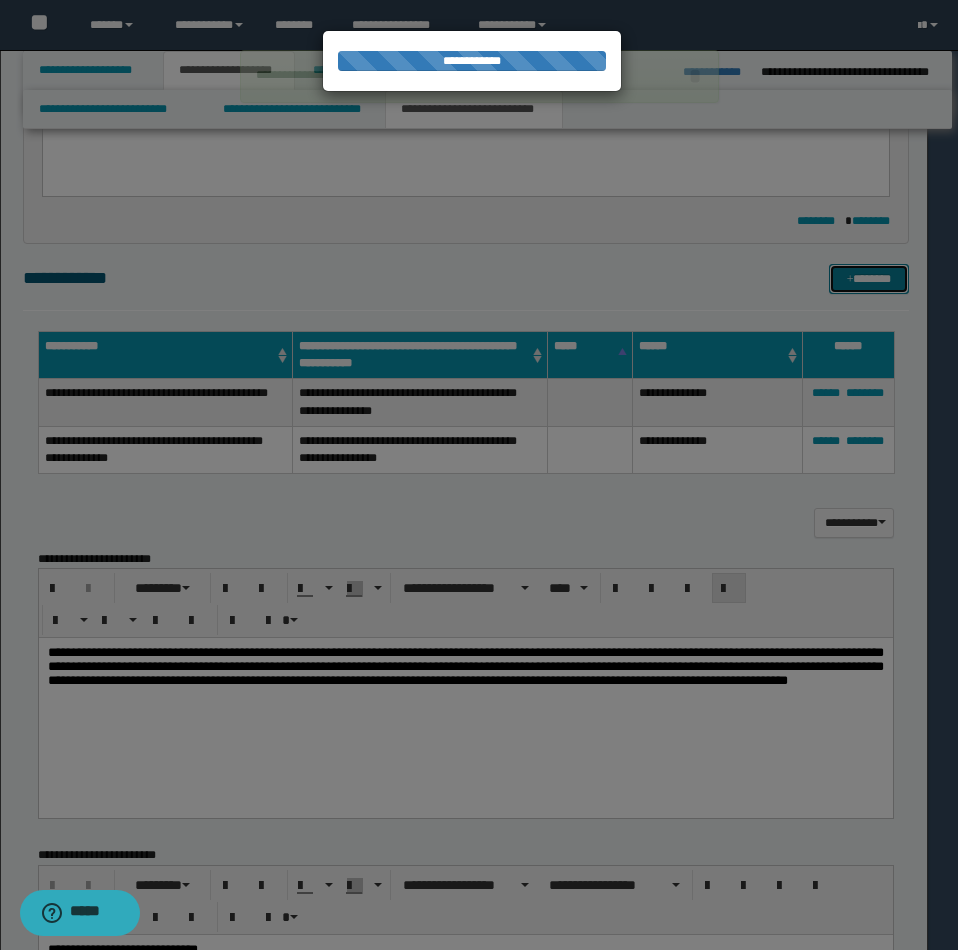 type 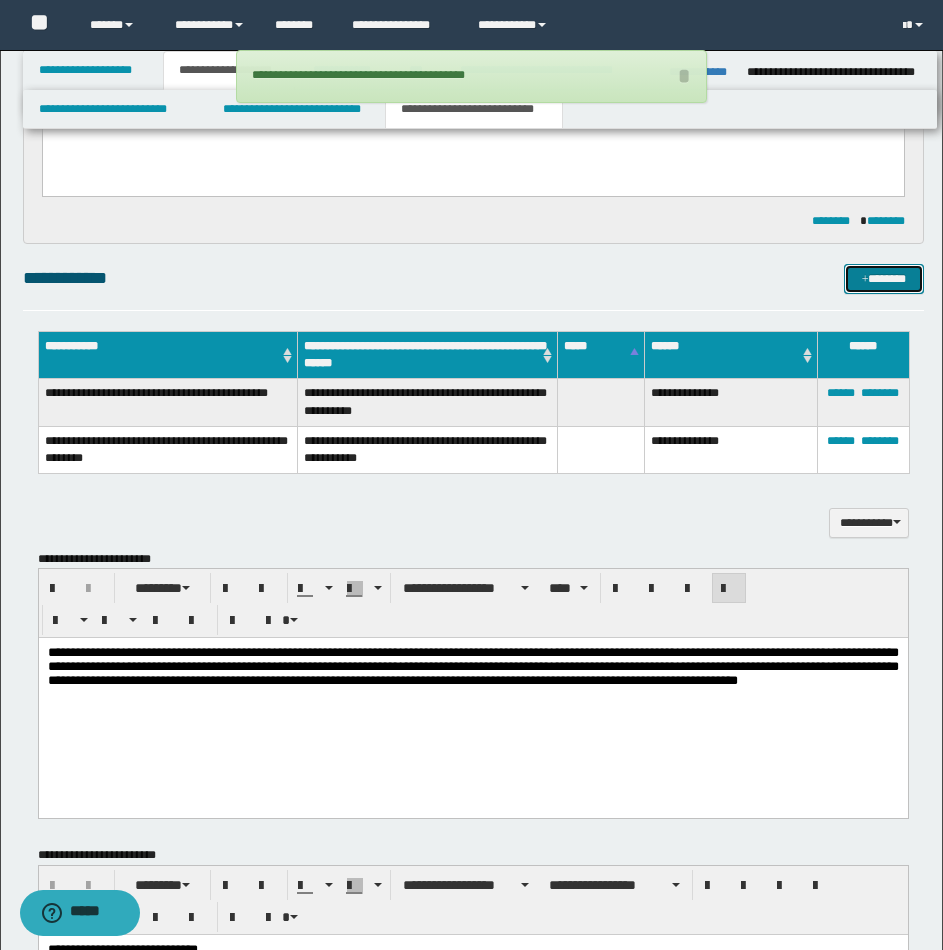 click on "*******" at bounding box center (884, 279) 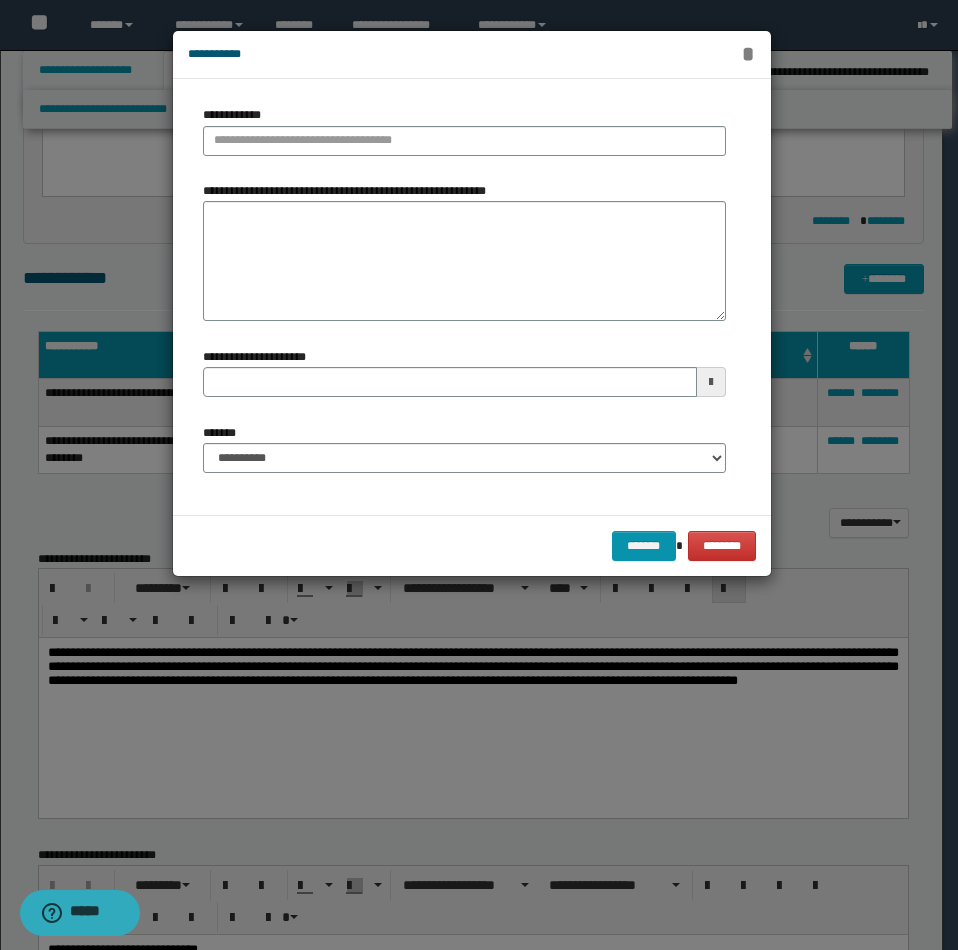 click on "*" at bounding box center [748, 54] 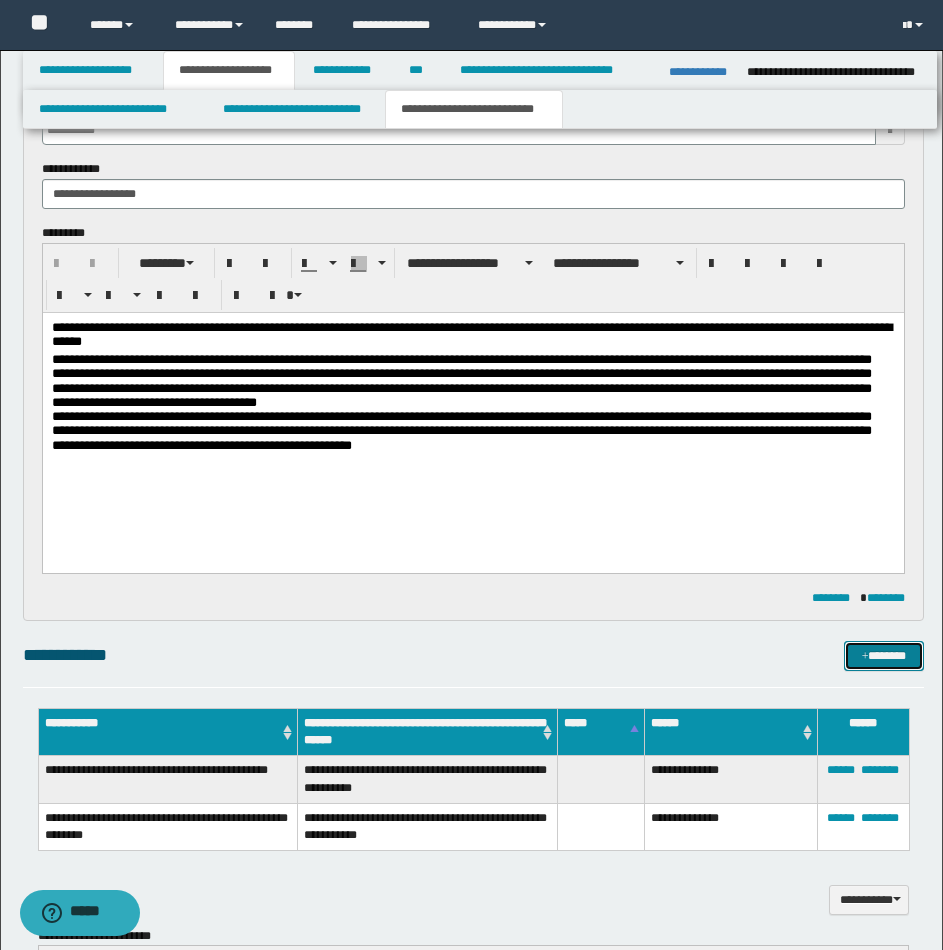 scroll, scrollTop: 0, scrollLeft: 0, axis: both 